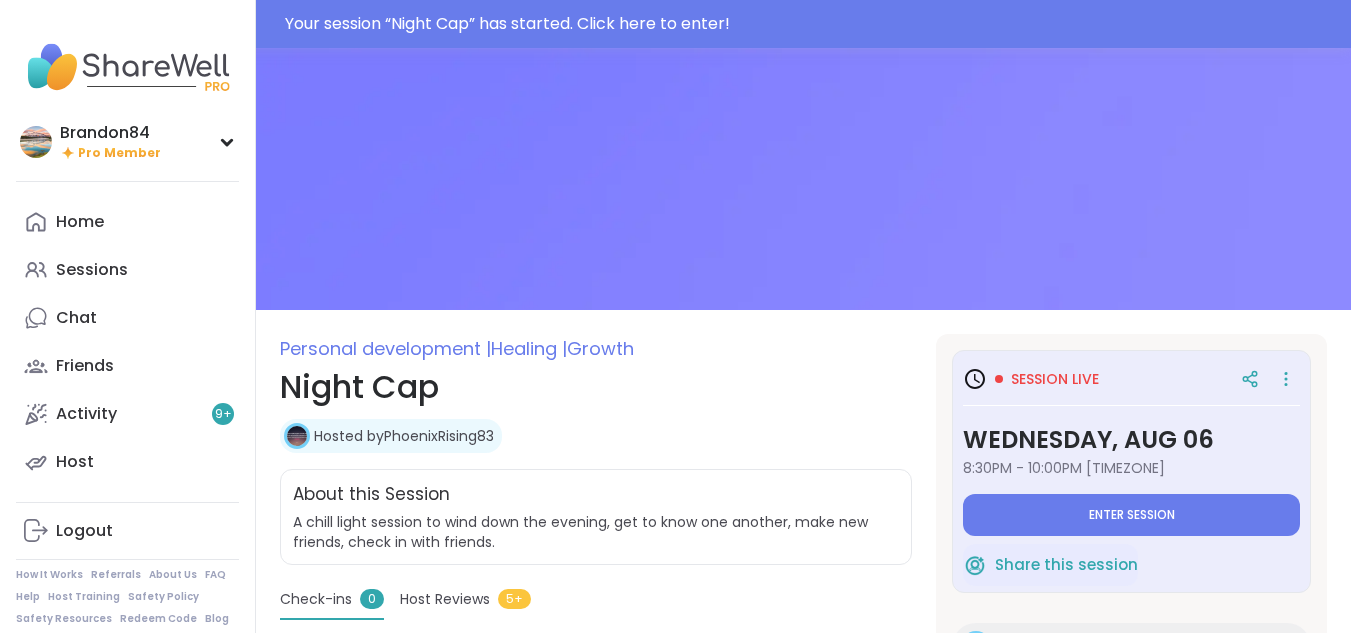 scroll, scrollTop: 0, scrollLeft: 0, axis: both 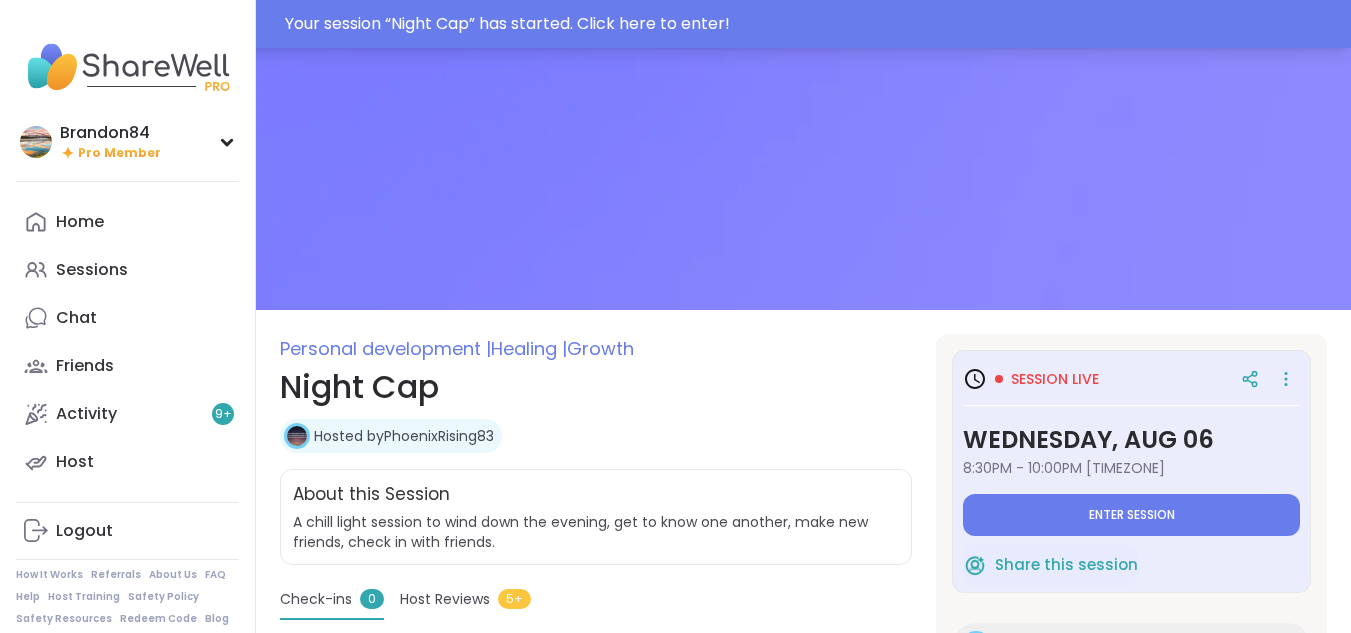 click on "Your session “ Night Cap ” has started. Click here to enter!" at bounding box center (675, 24) 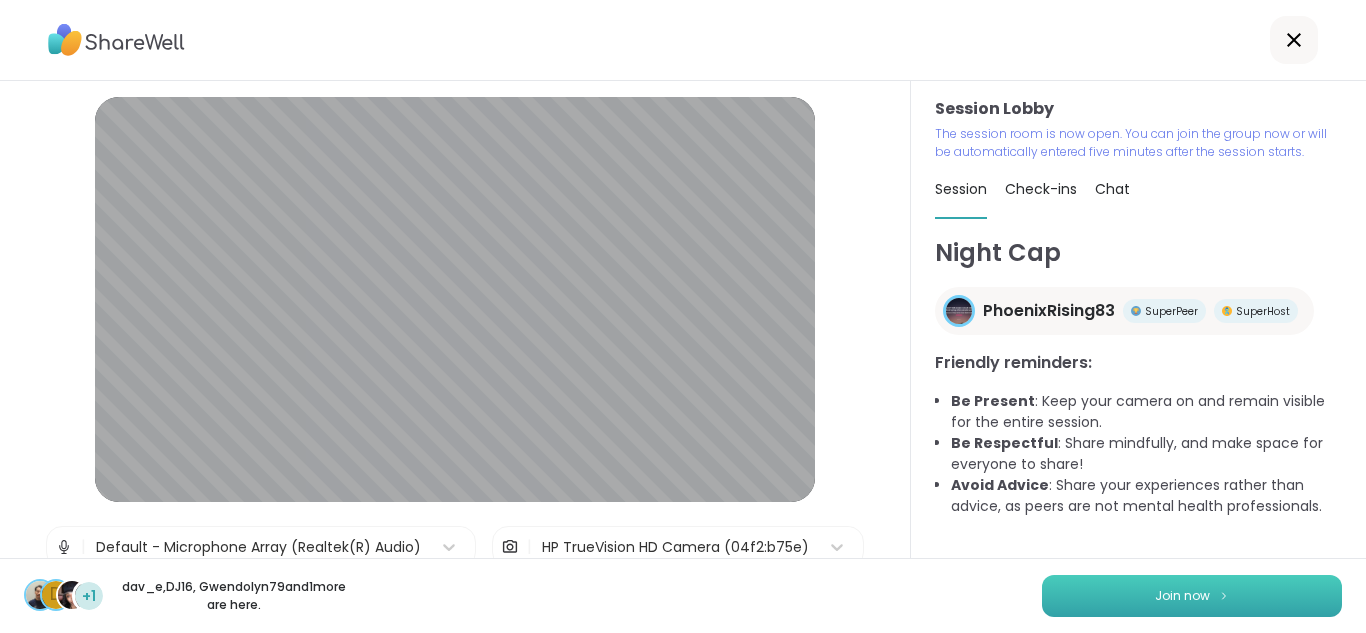 click on "Join now" at bounding box center (1192, 596) 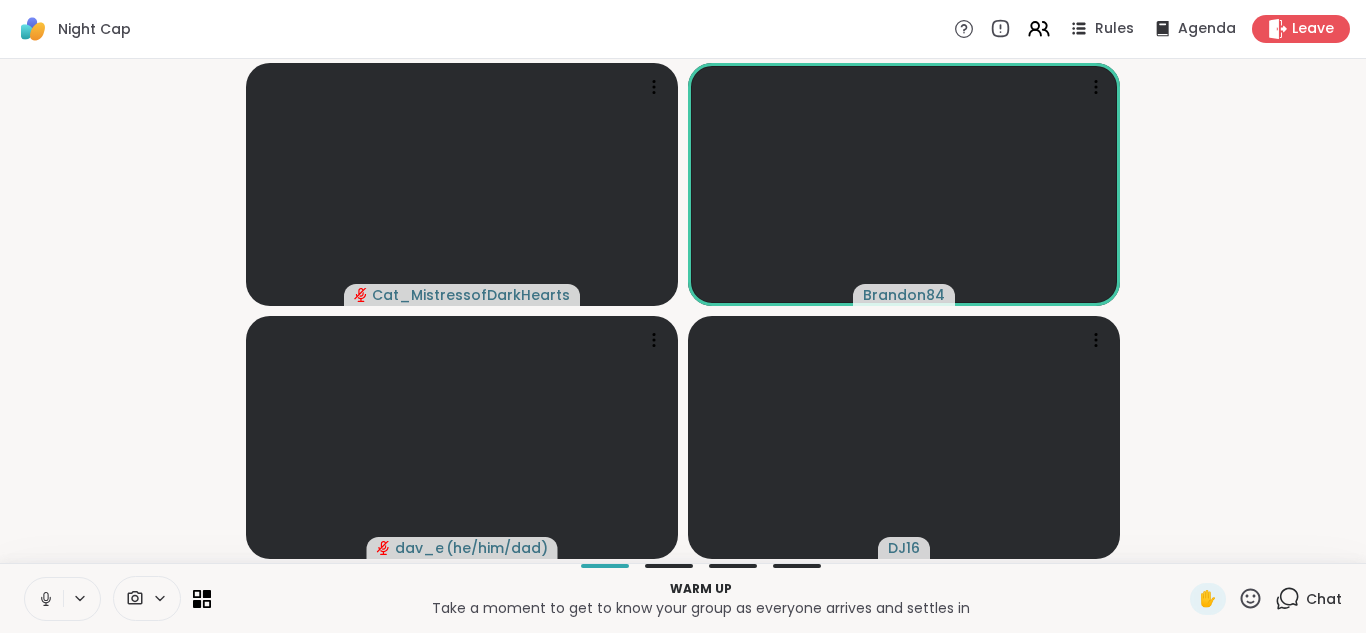 click 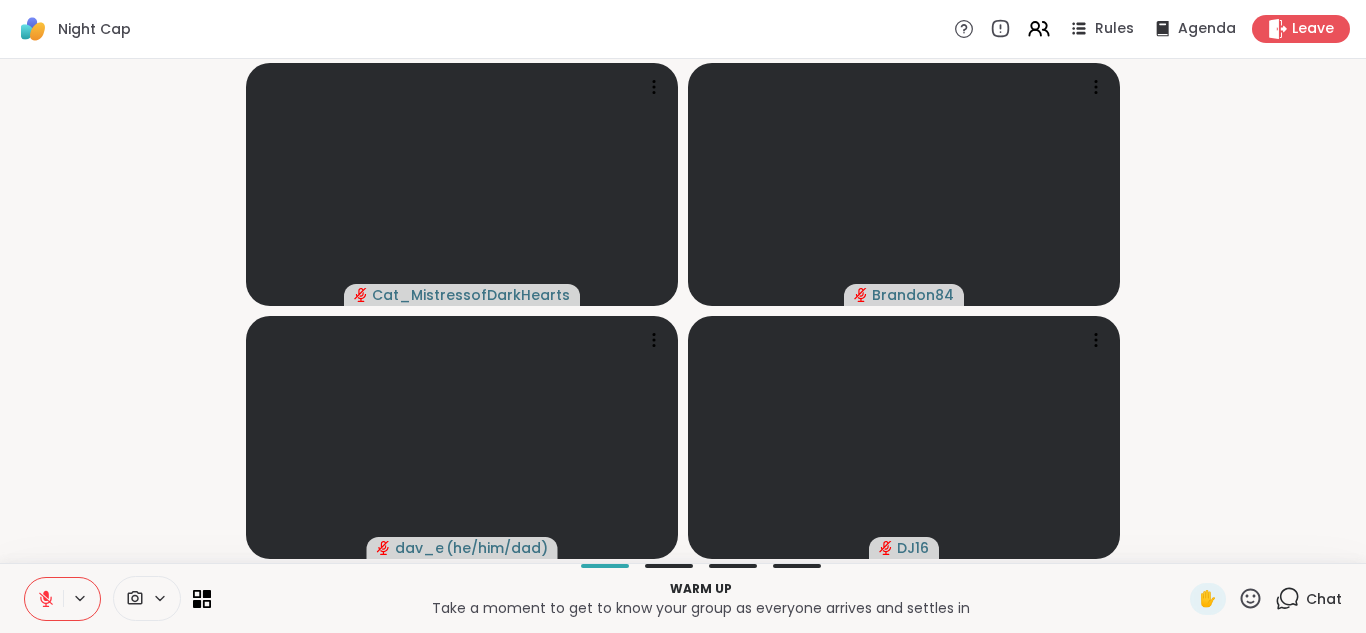 click 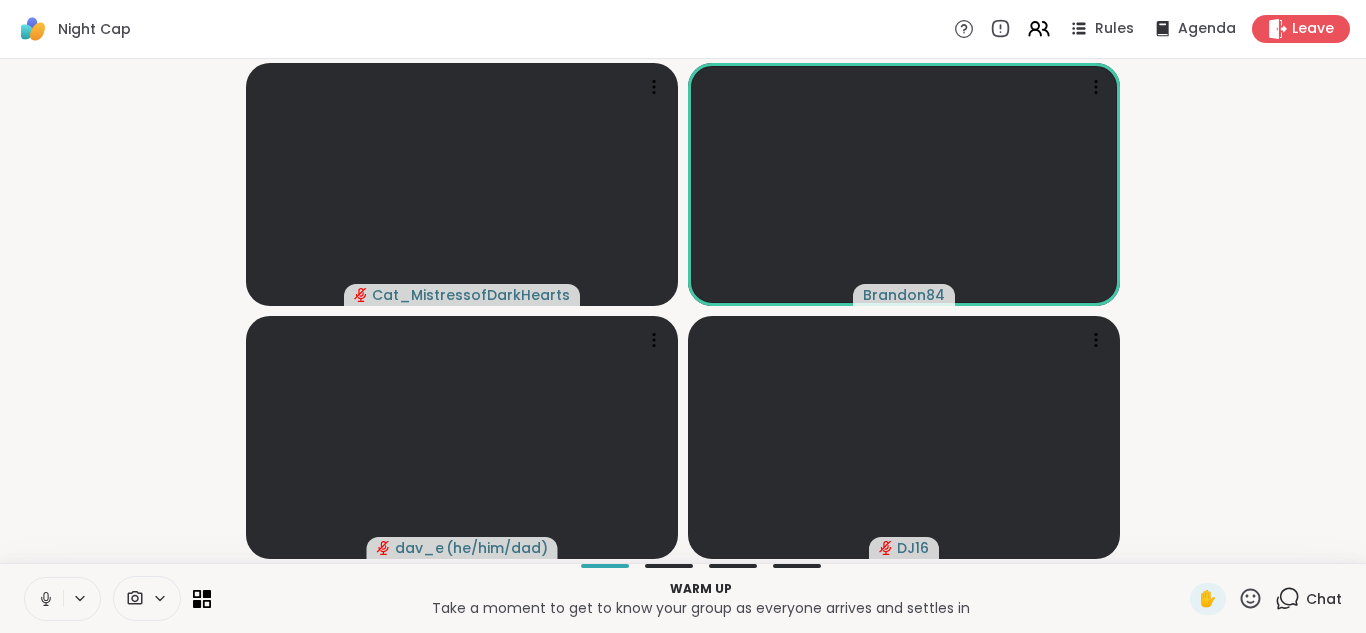 type 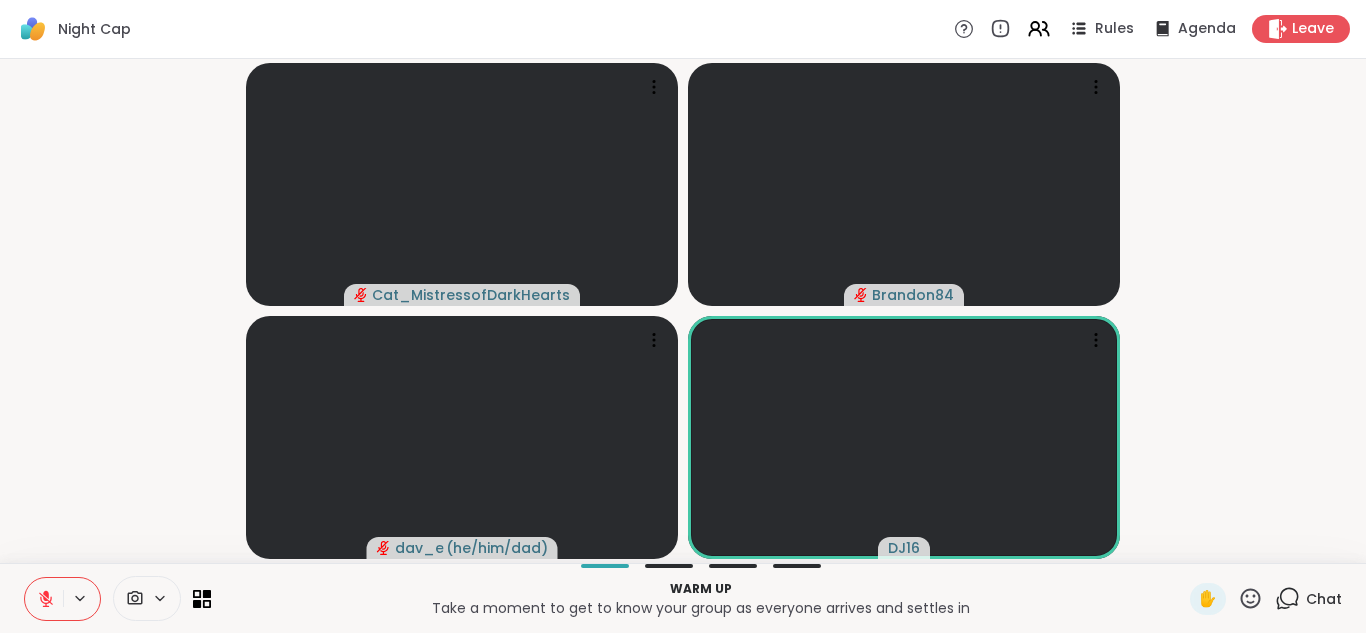 click at bounding box center (44, 599) 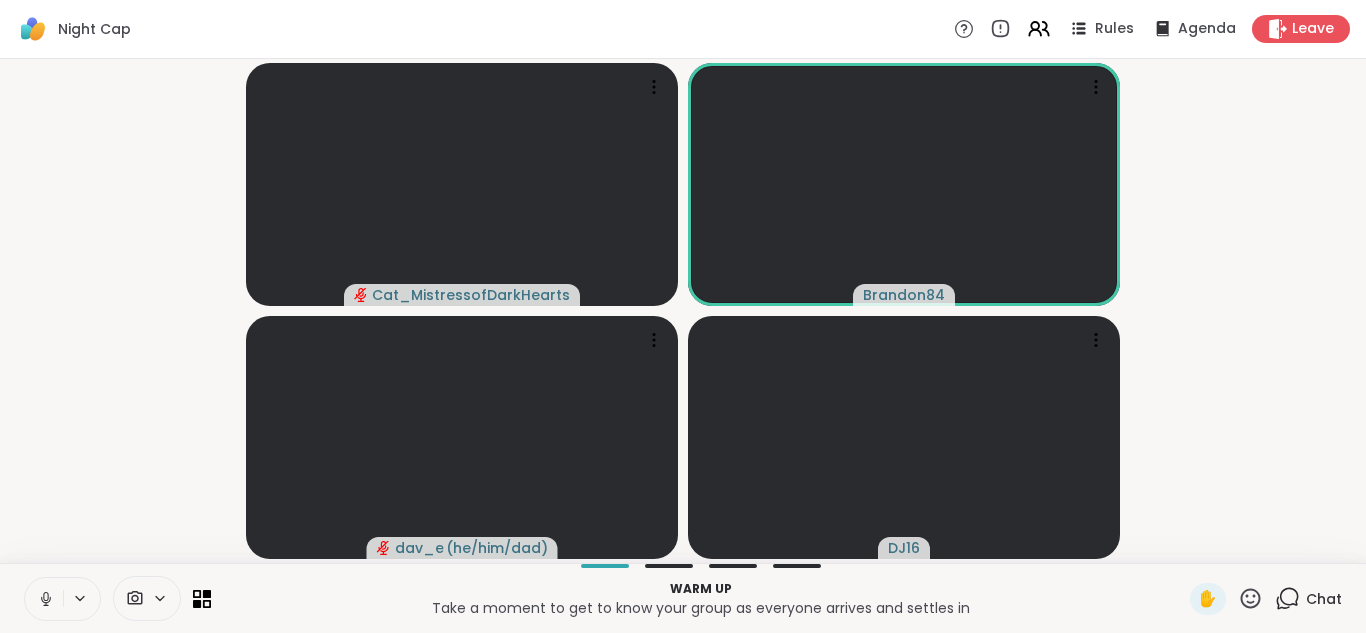 click at bounding box center (44, 599) 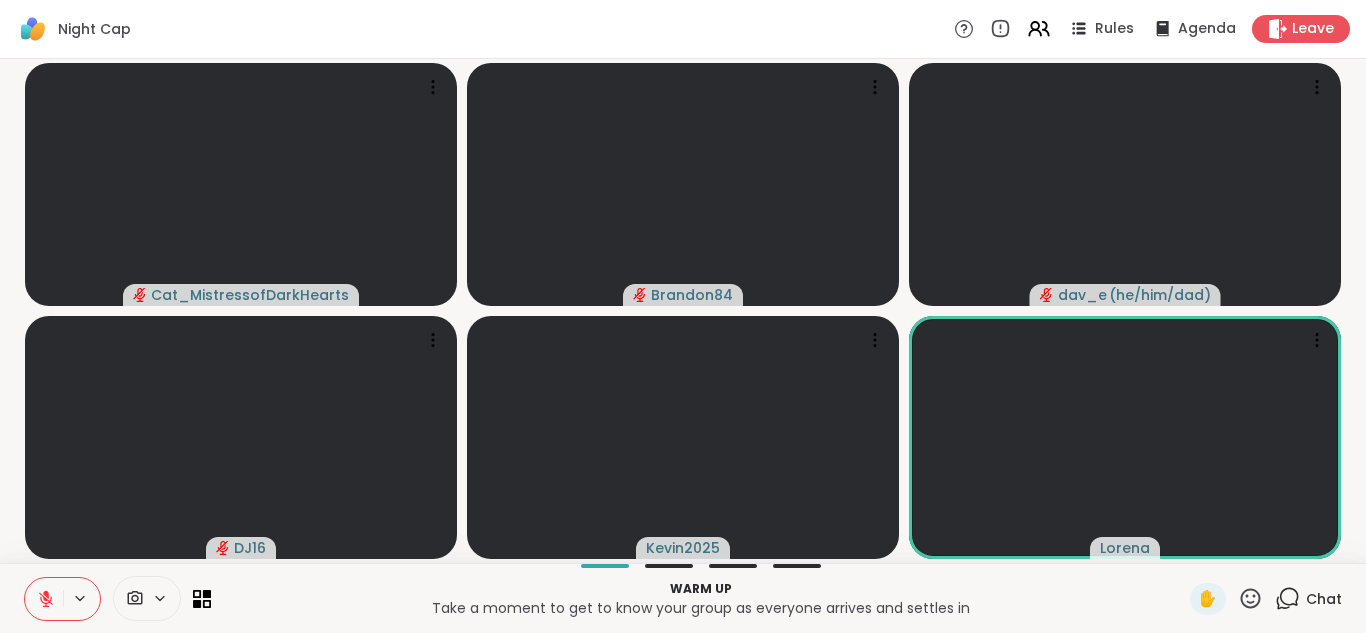 click at bounding box center (44, 599) 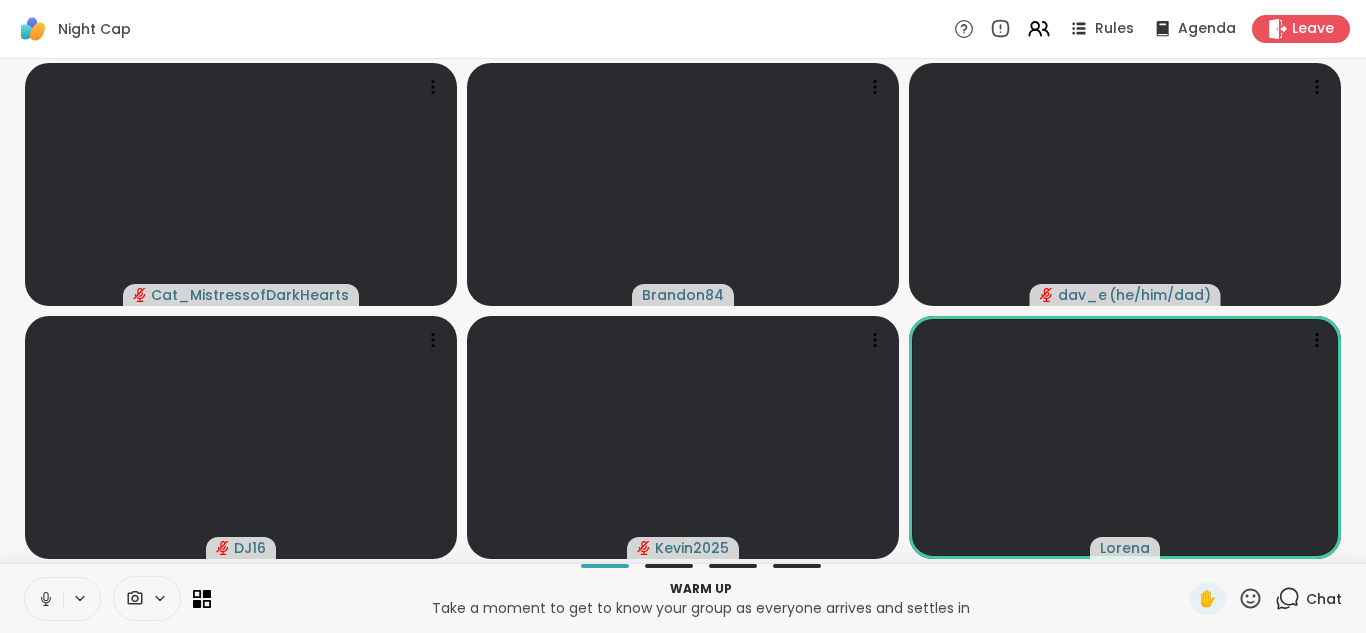 click at bounding box center [44, 599] 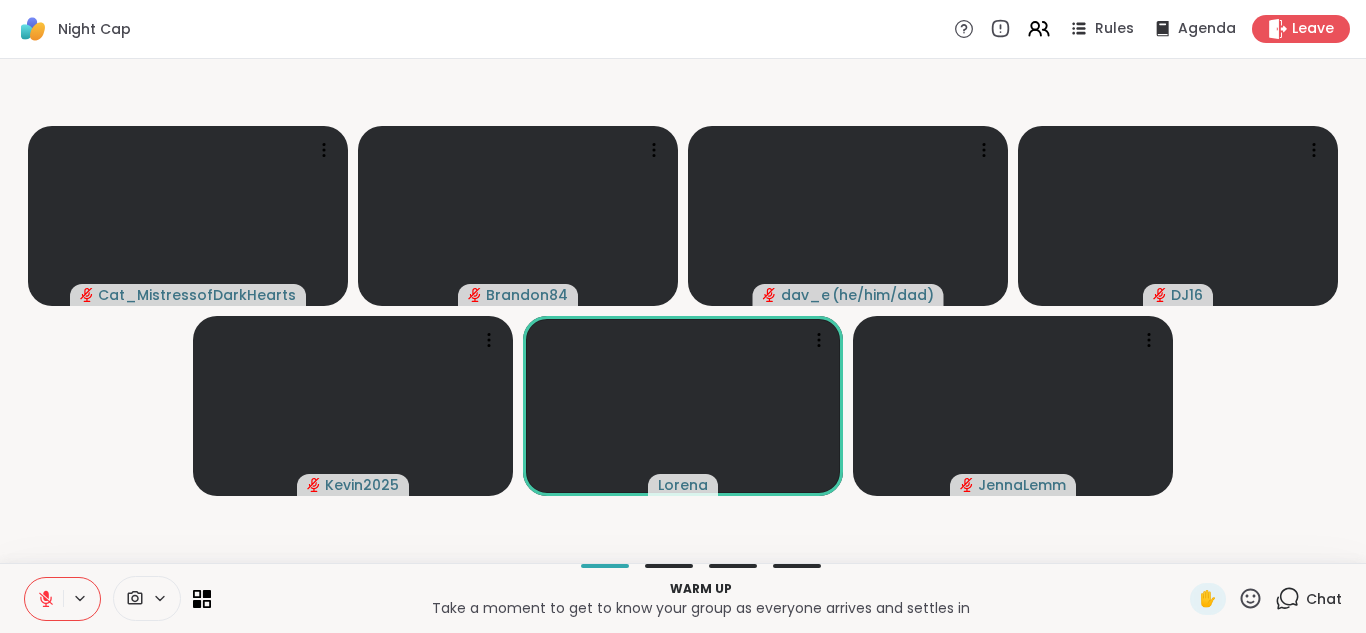click at bounding box center (44, 599) 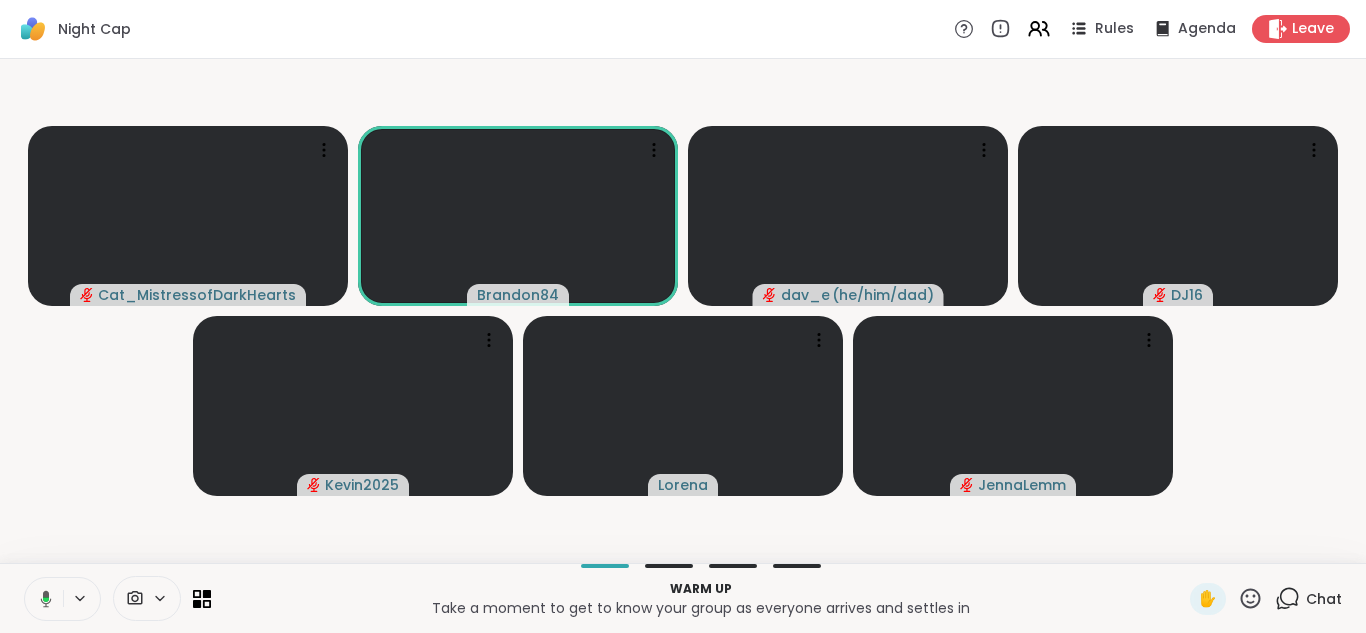 click at bounding box center [42, 599] 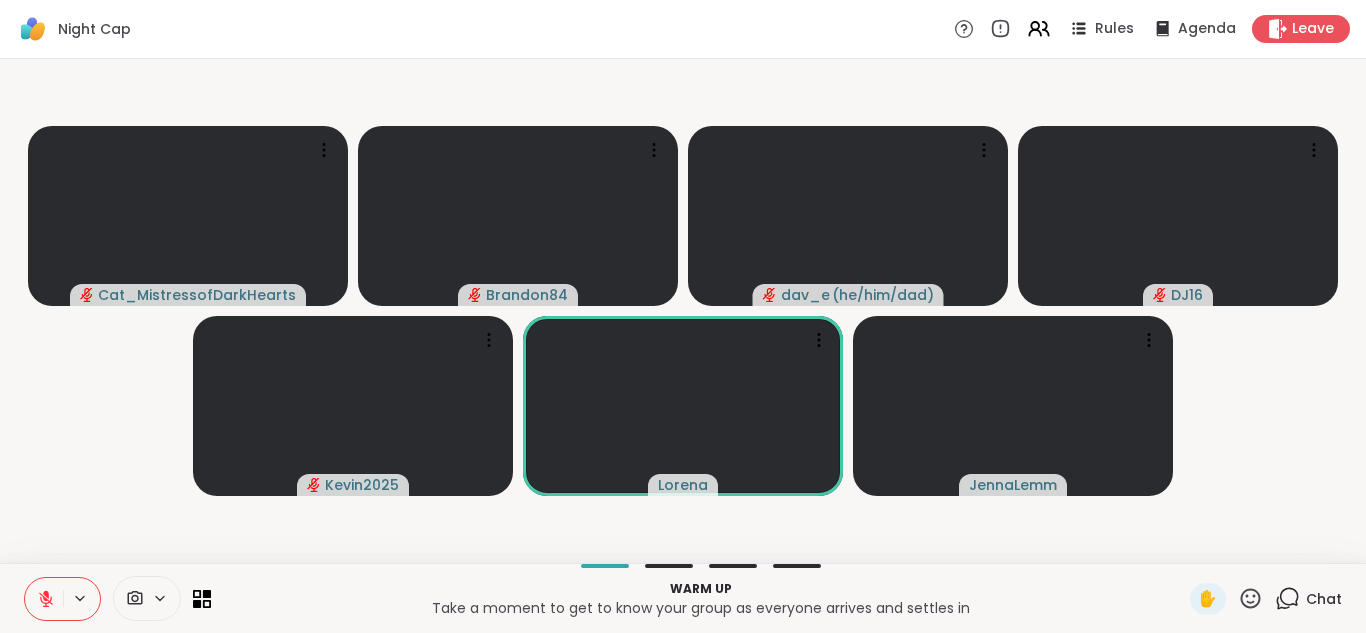 click at bounding box center [44, 599] 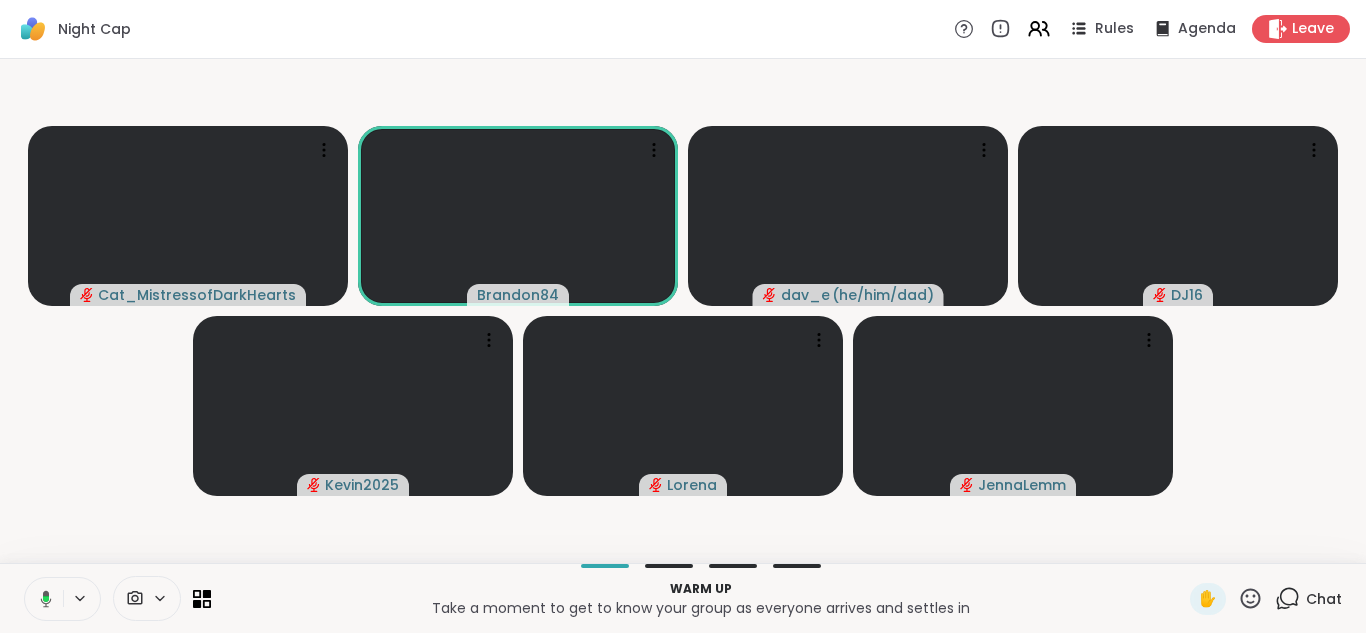 click at bounding box center [42, 599] 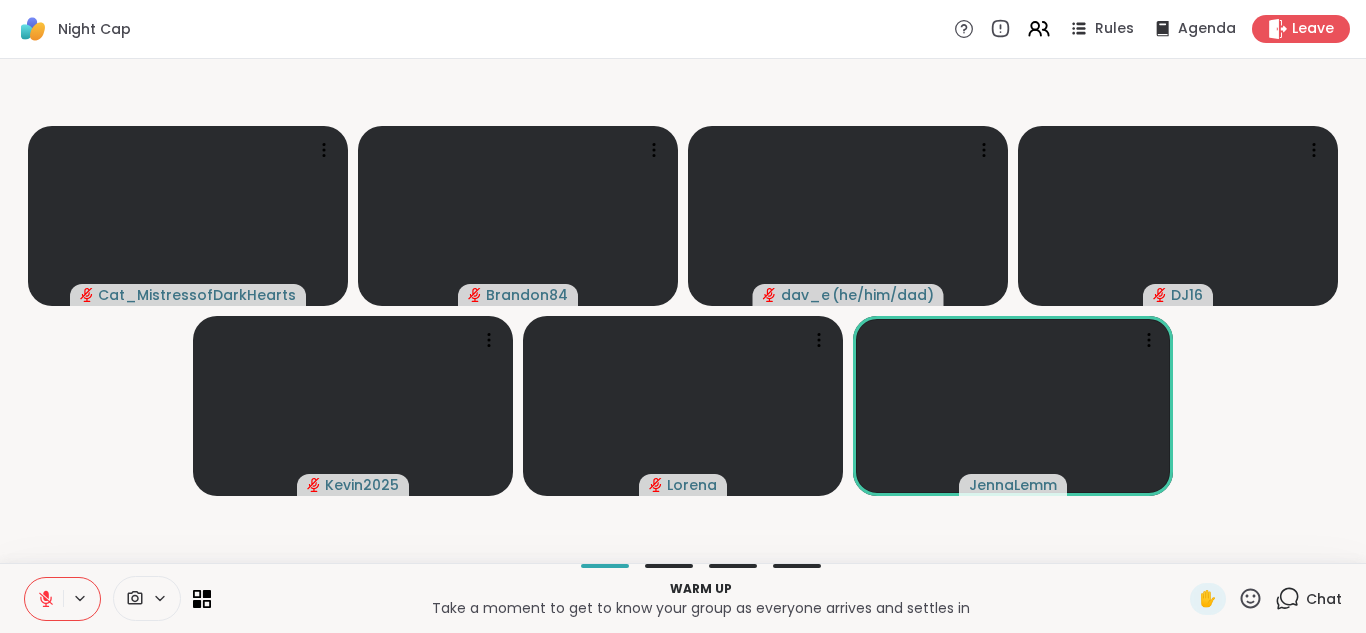 click at bounding box center [44, 599] 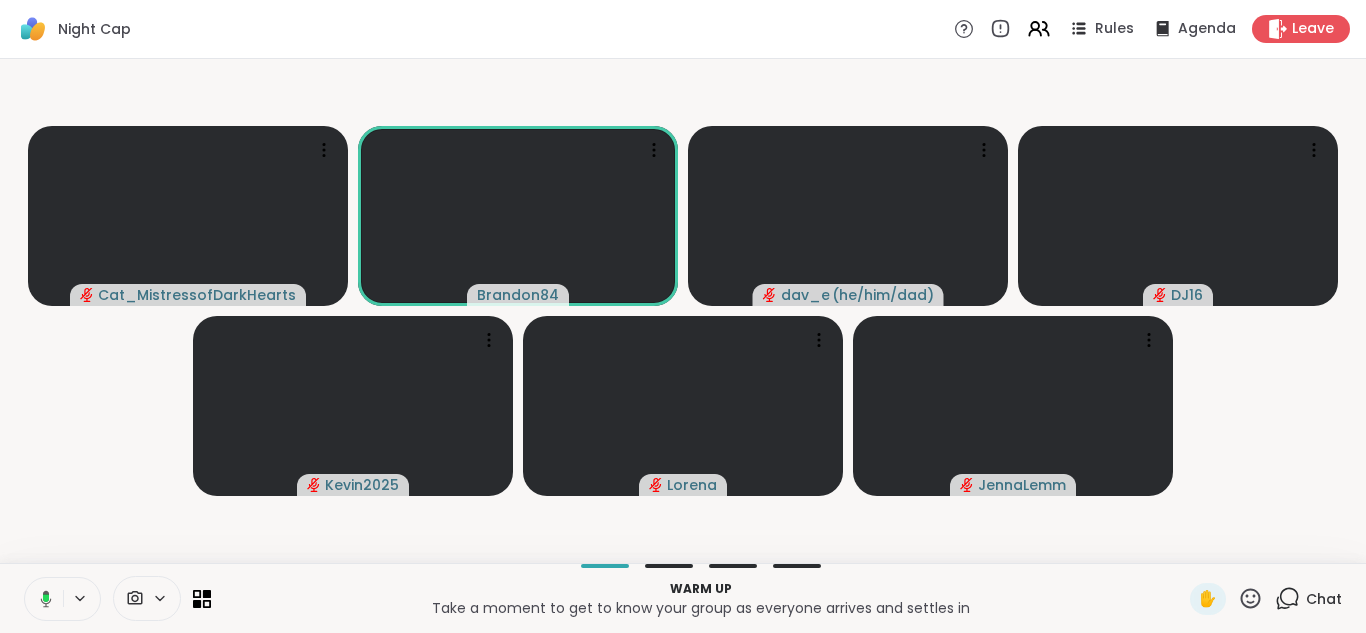 click at bounding box center (42, 599) 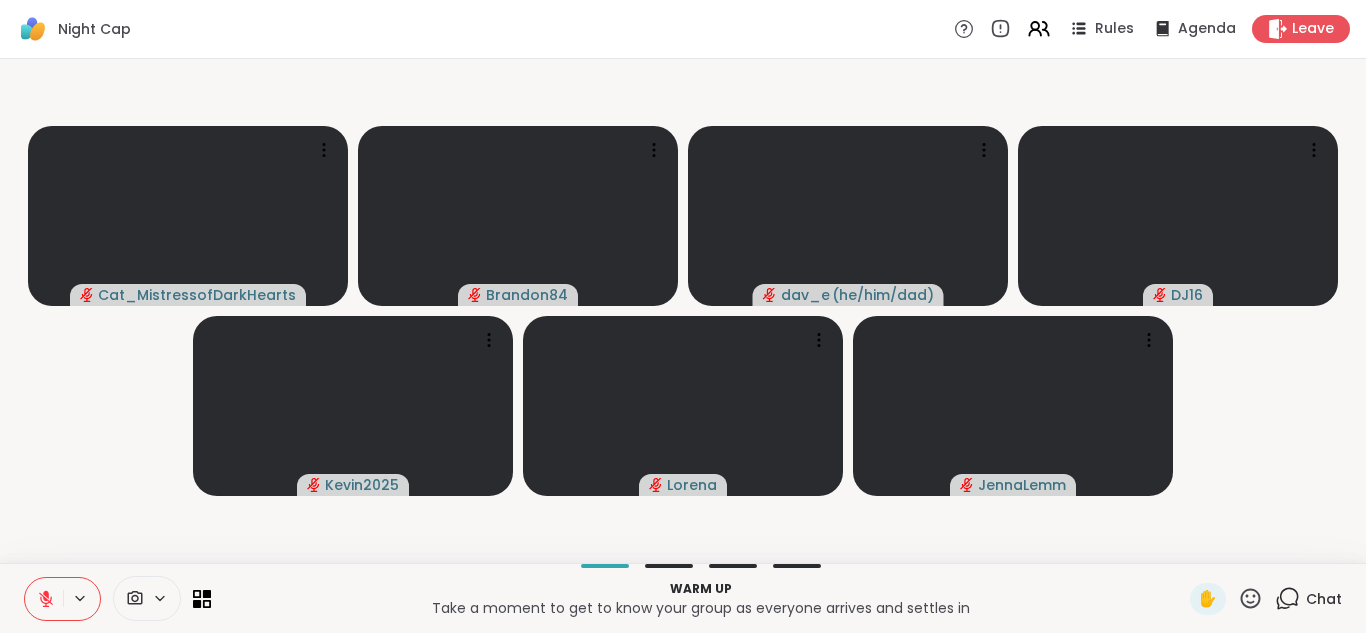 click at bounding box center (44, 599) 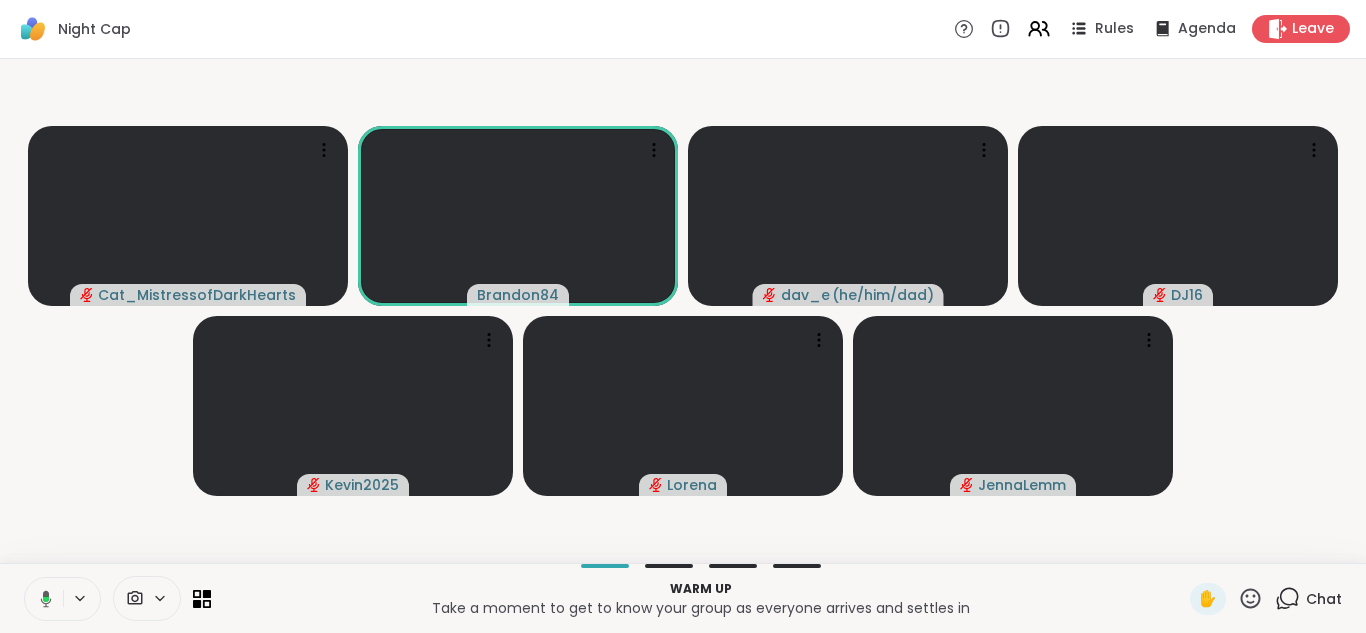 click at bounding box center (42, 599) 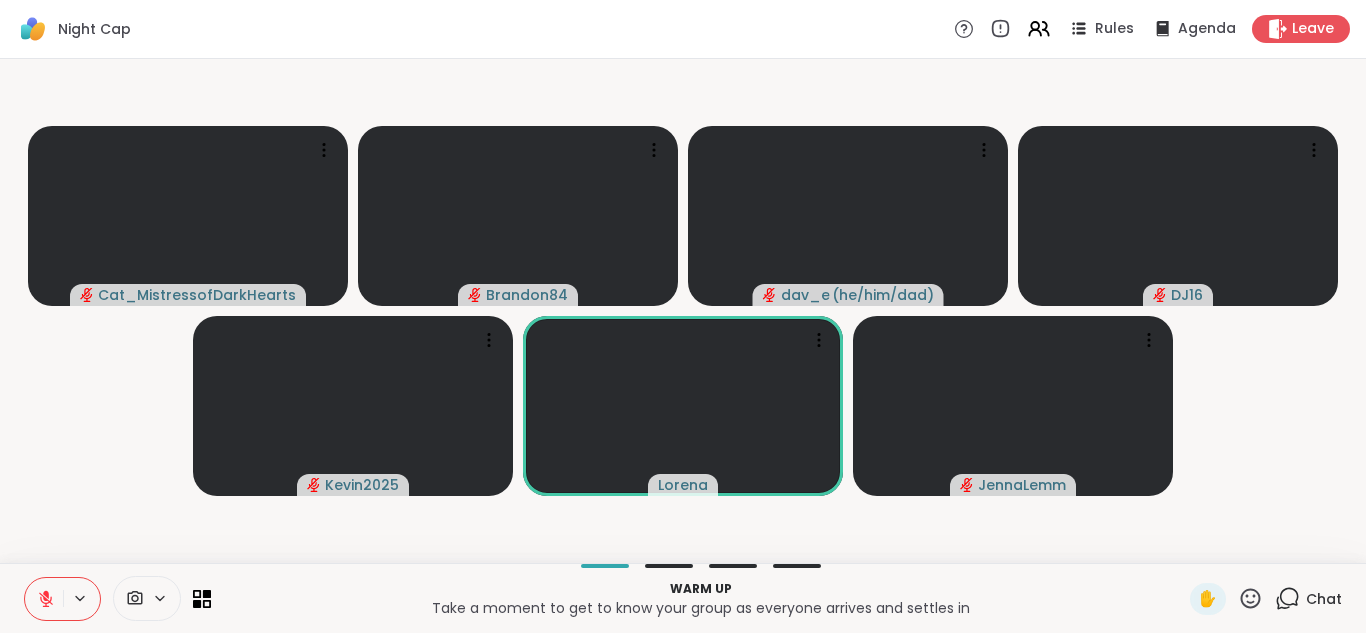 click at bounding box center (44, 599) 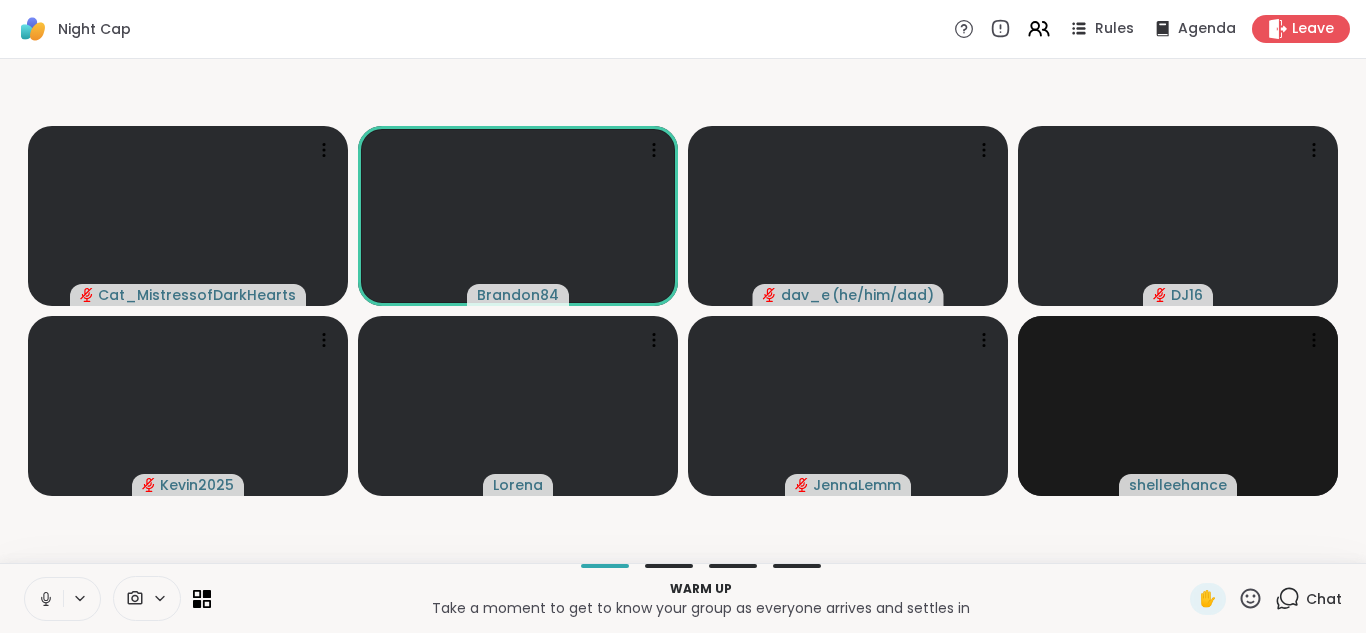 click at bounding box center [44, 599] 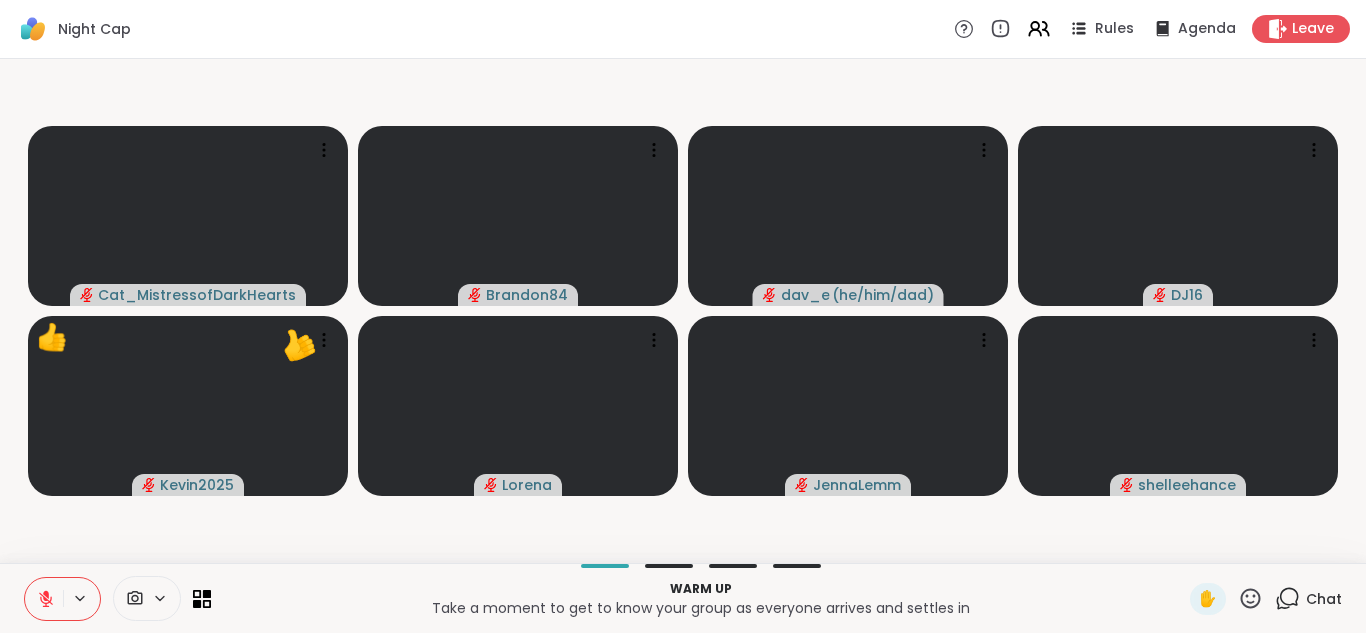 click at bounding box center (44, 599) 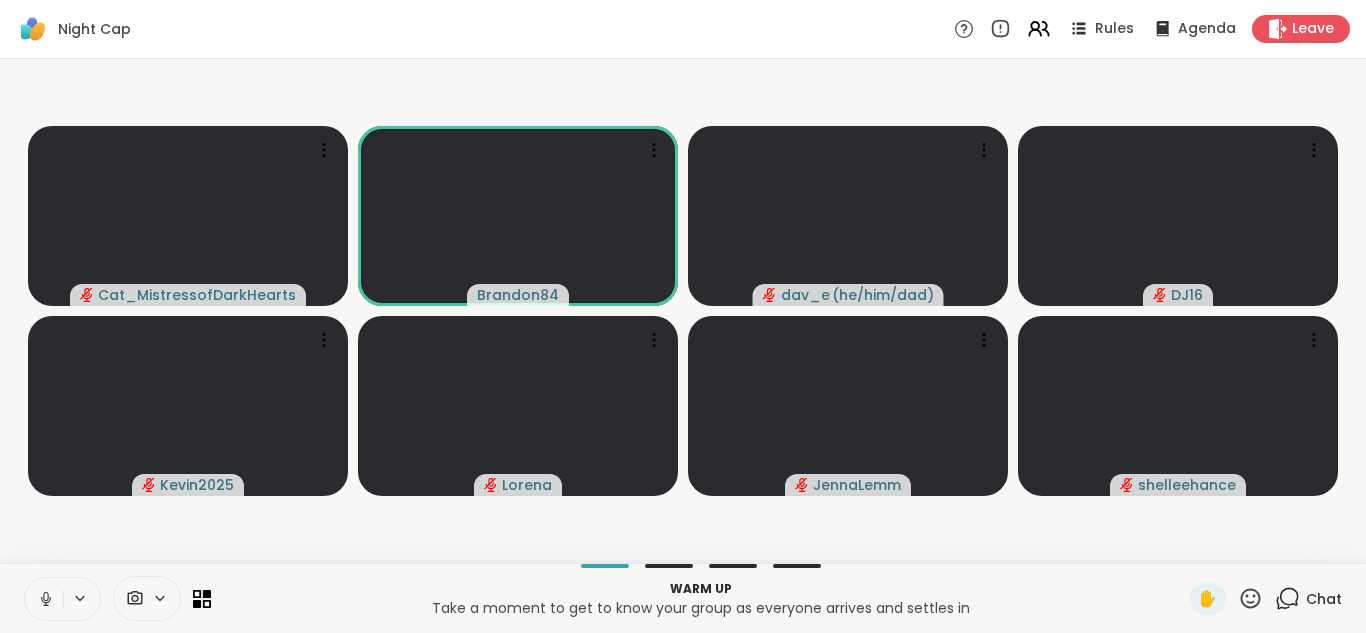 click at bounding box center (44, 599) 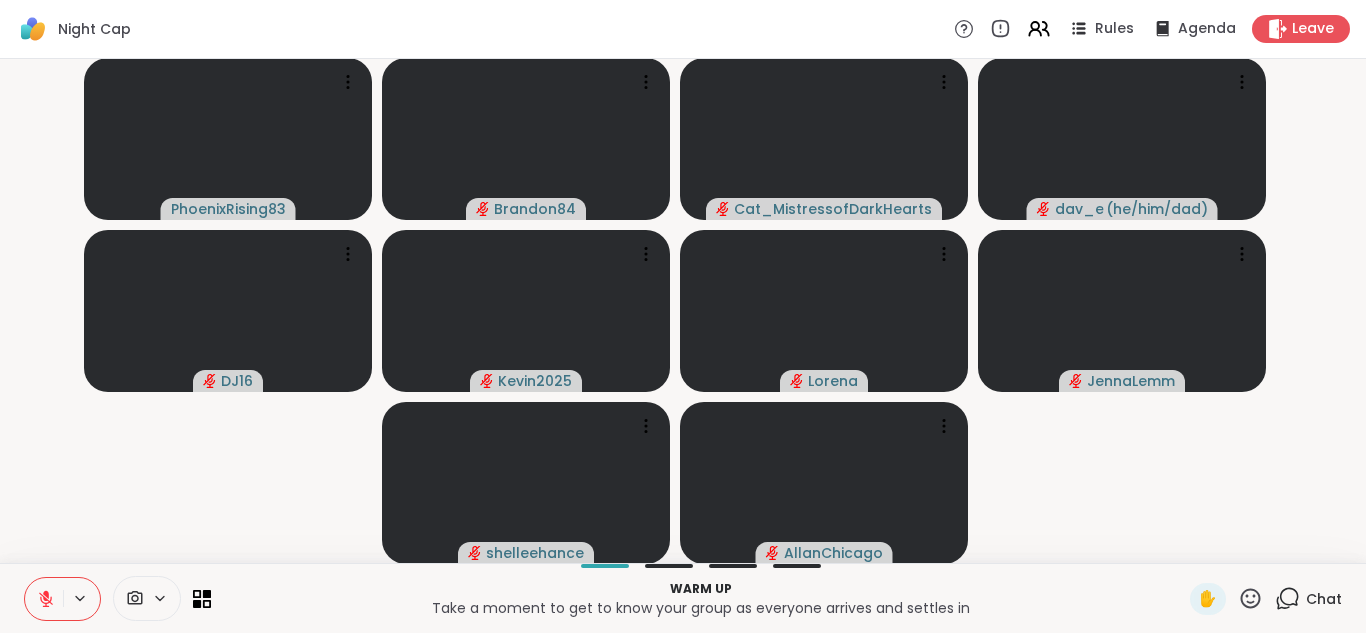click at bounding box center (44, 599) 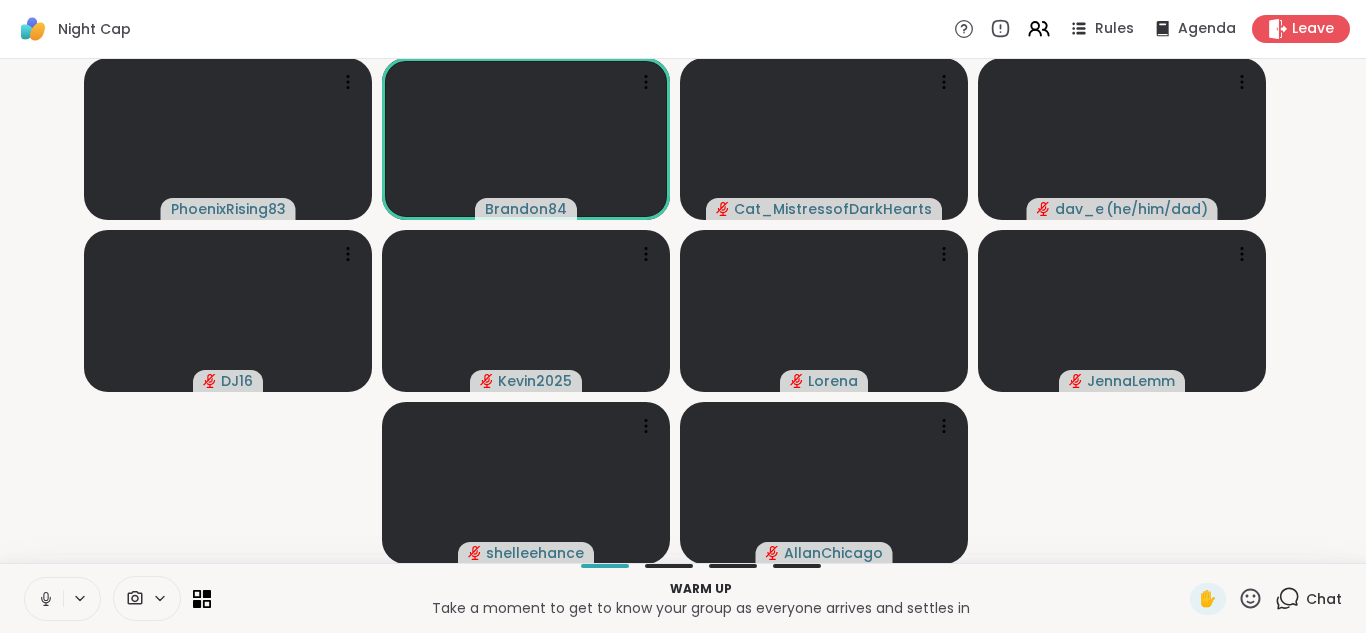 click at bounding box center [44, 599] 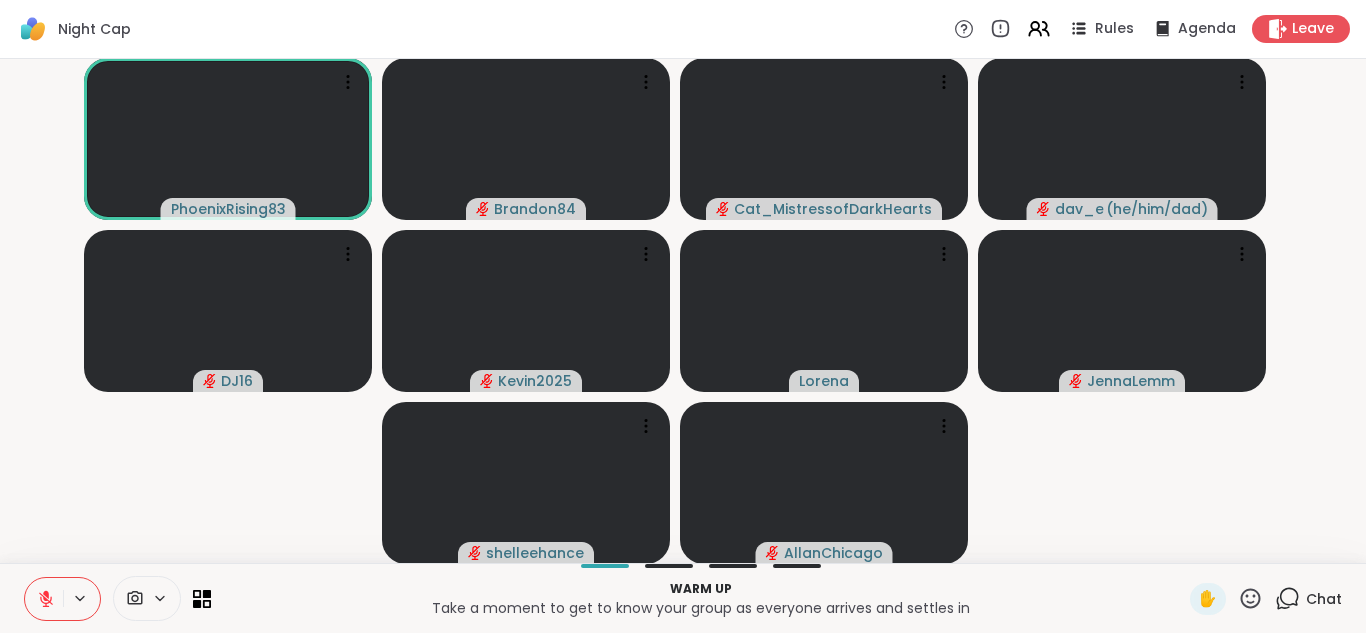 click at bounding box center (44, 599) 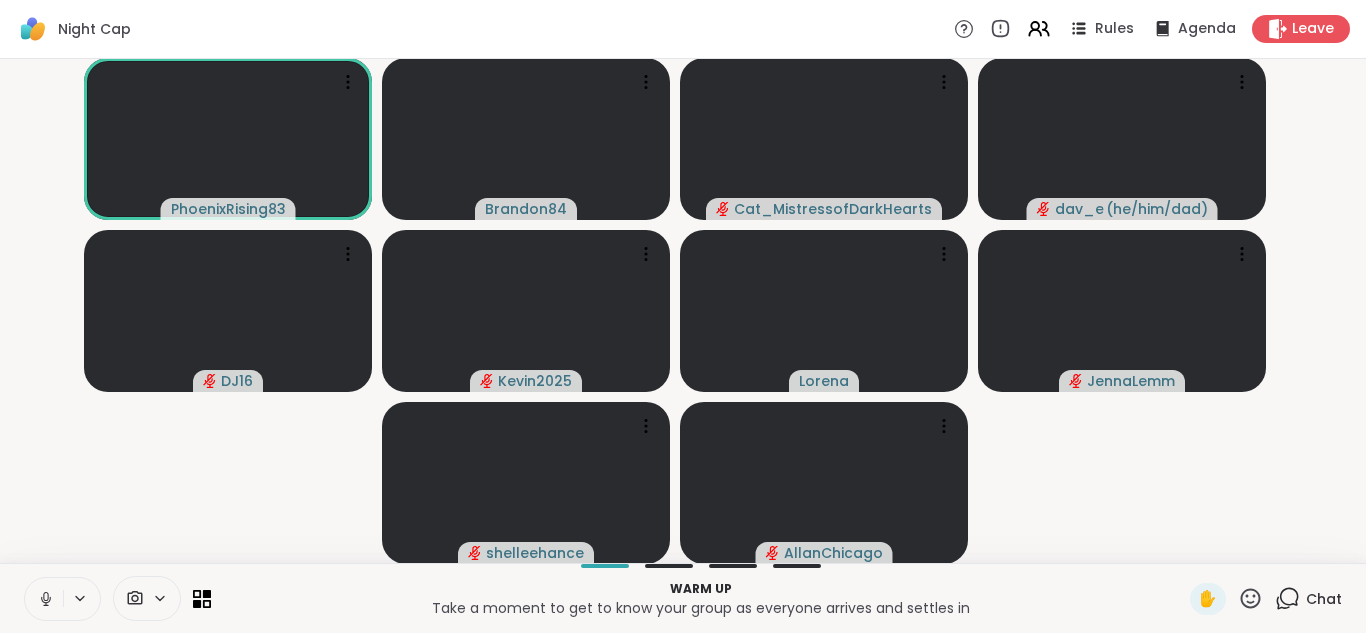 click at bounding box center [44, 599] 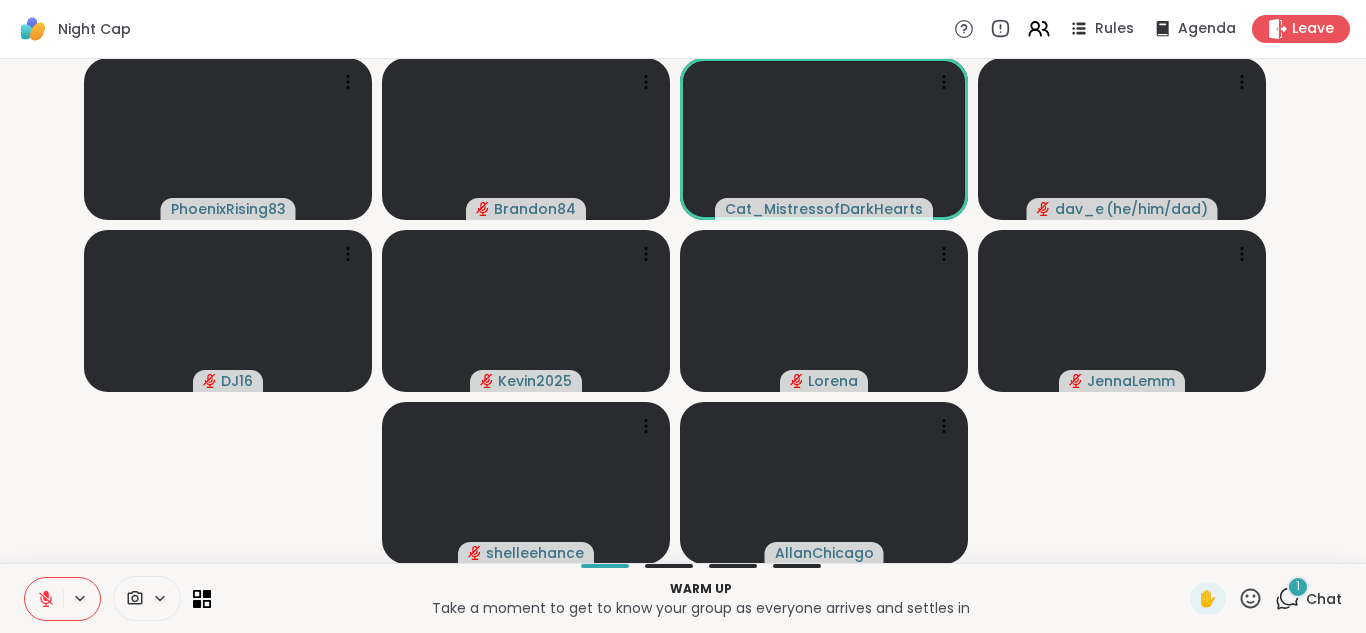 click at bounding box center (44, 599) 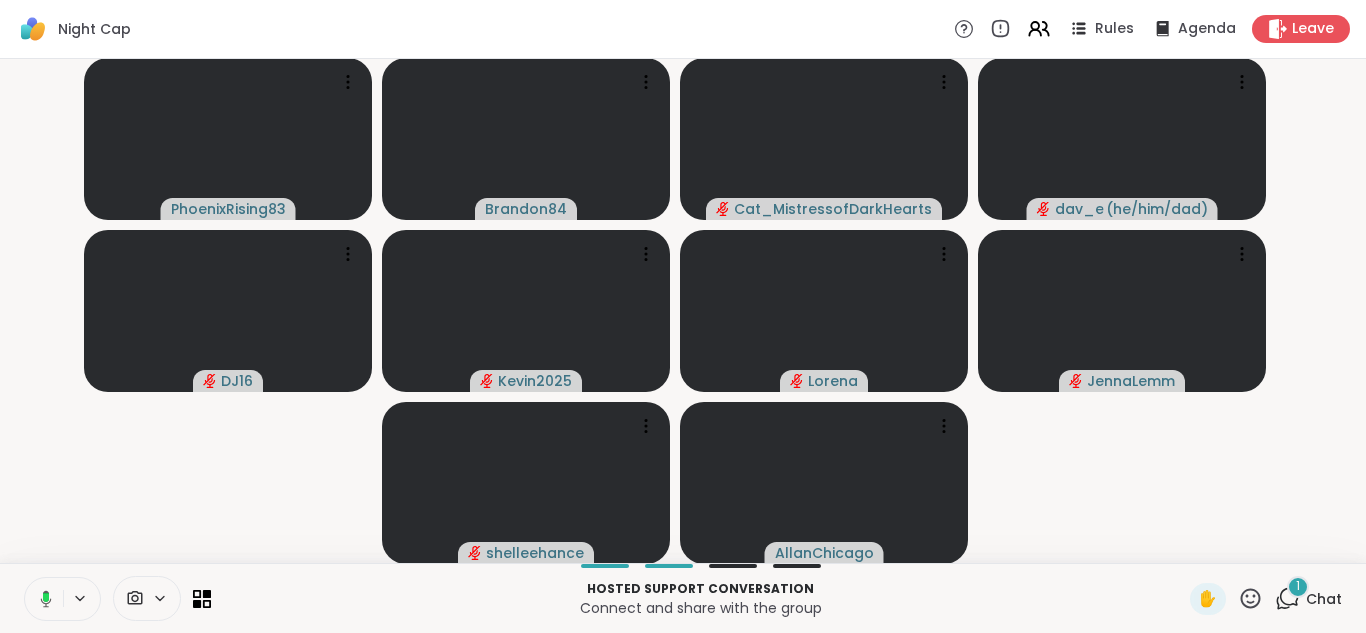 click at bounding box center [42, 599] 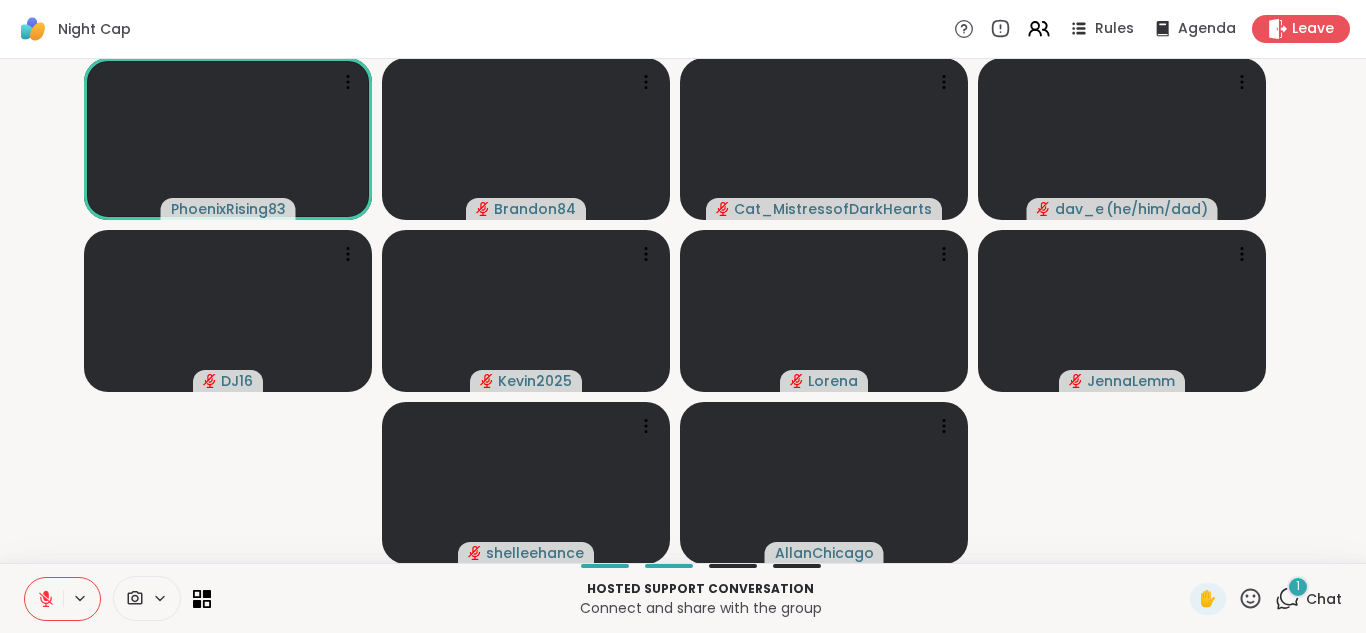 click 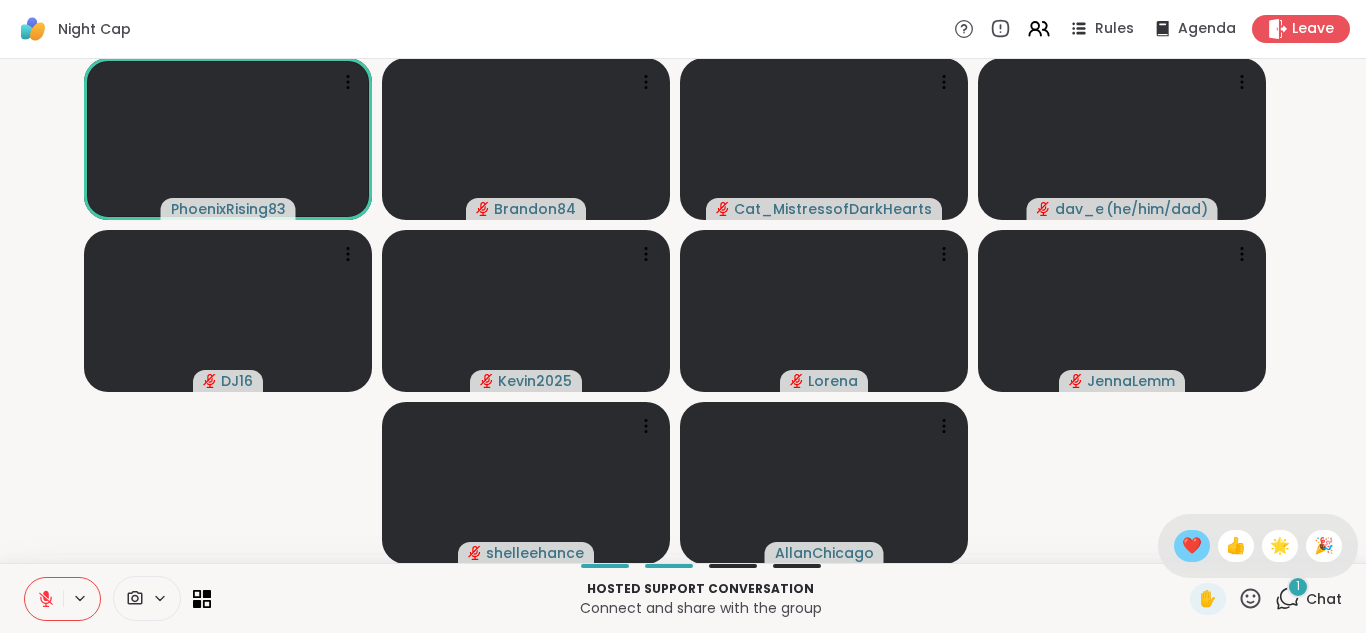 click on "❤️" at bounding box center [1192, 546] 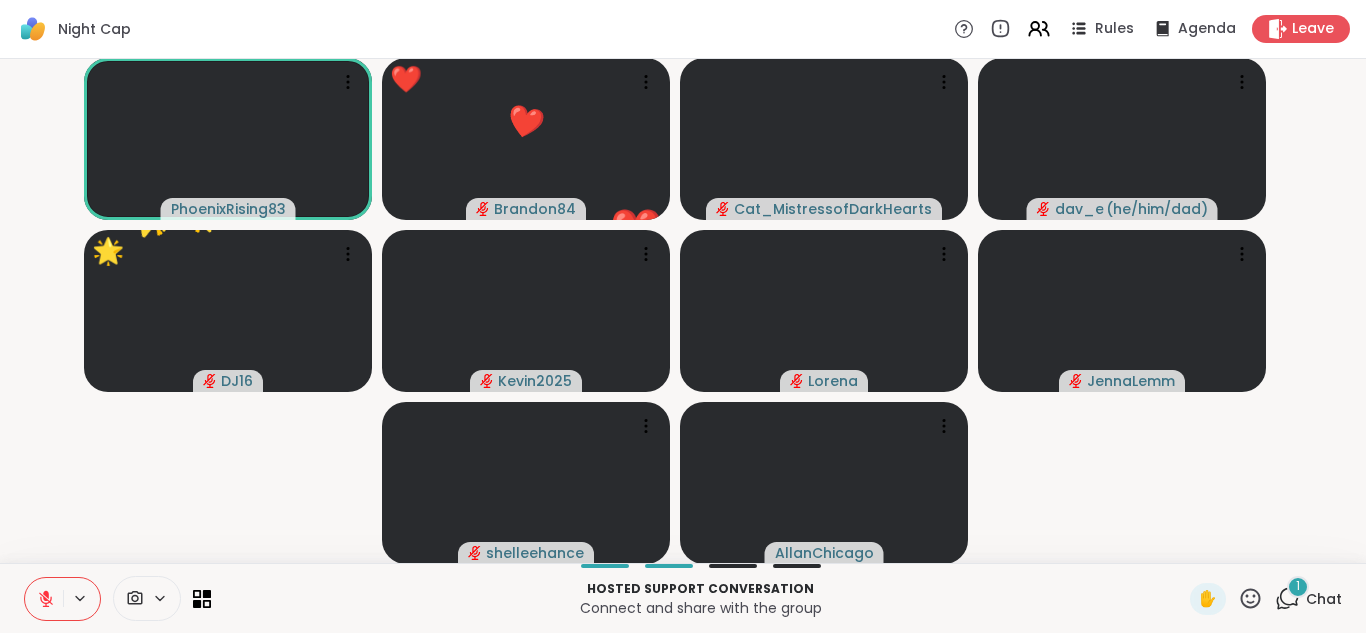 click 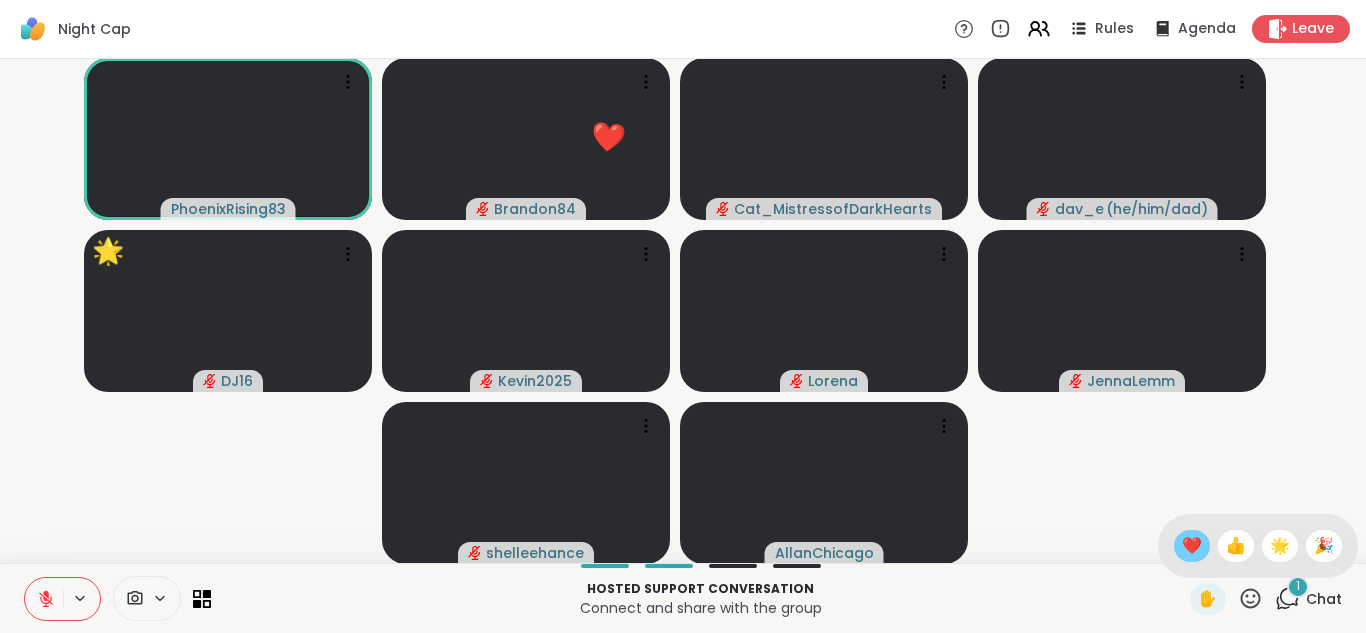 click on "❤️" at bounding box center [1192, 546] 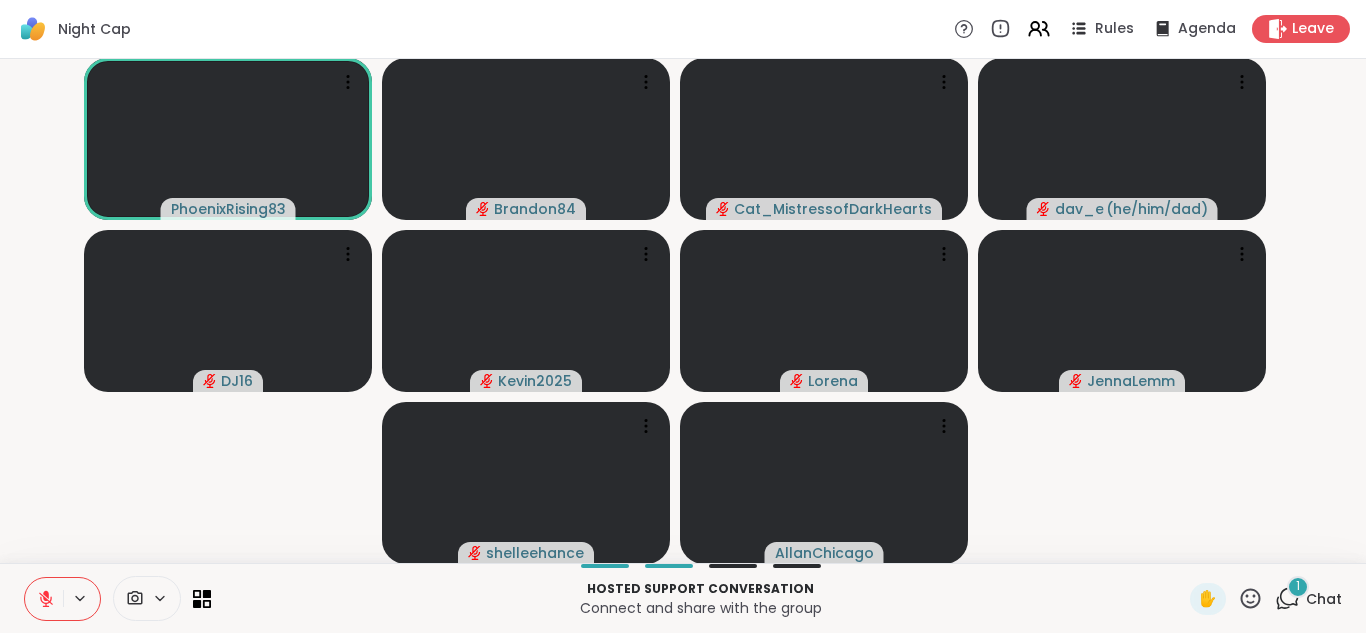 click on "1" at bounding box center (1298, 587) 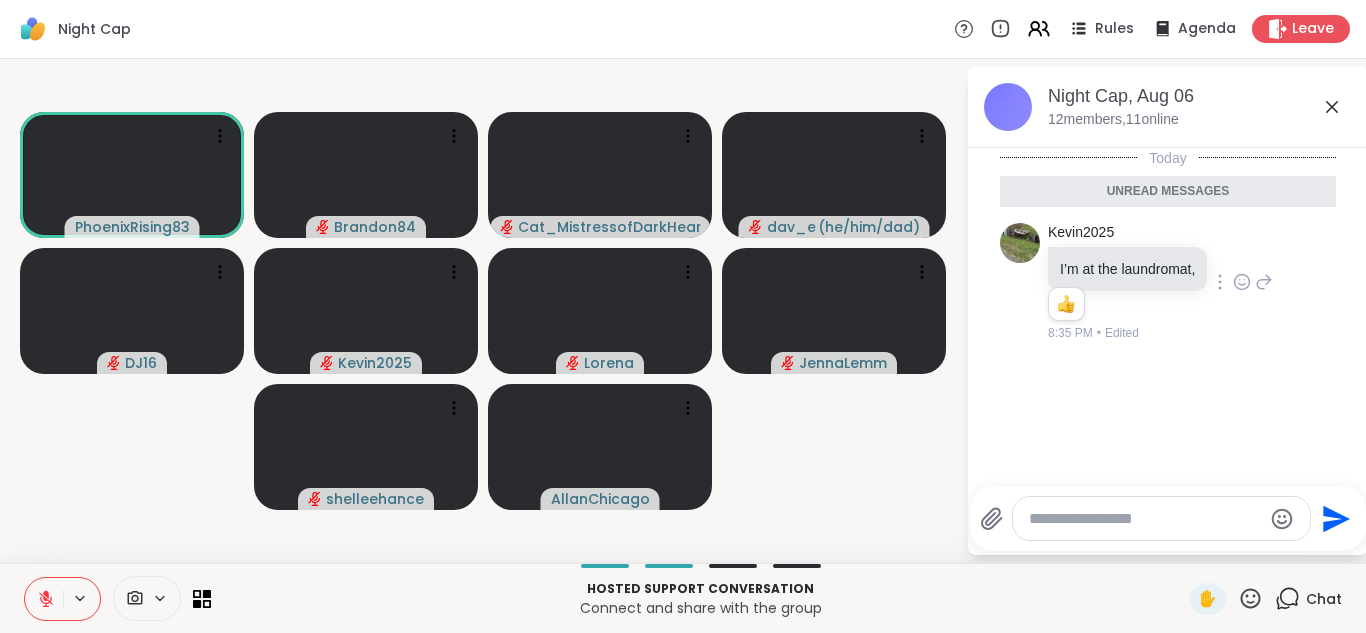 click 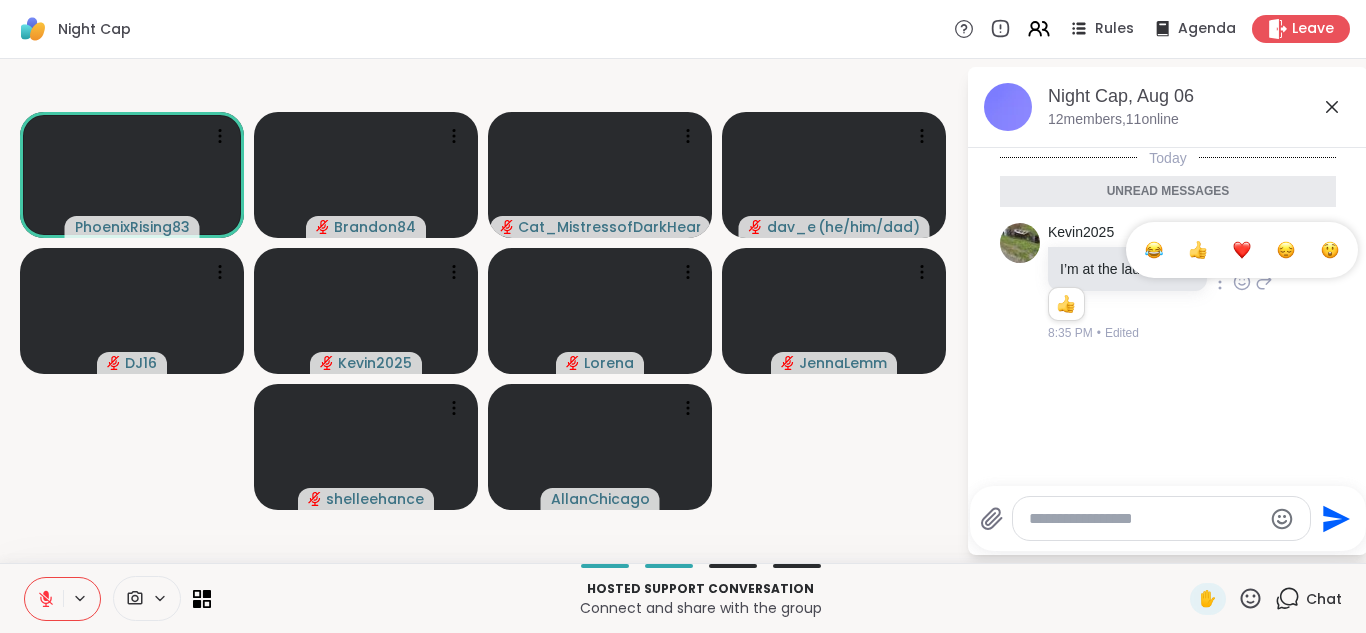 click at bounding box center (1198, 250) 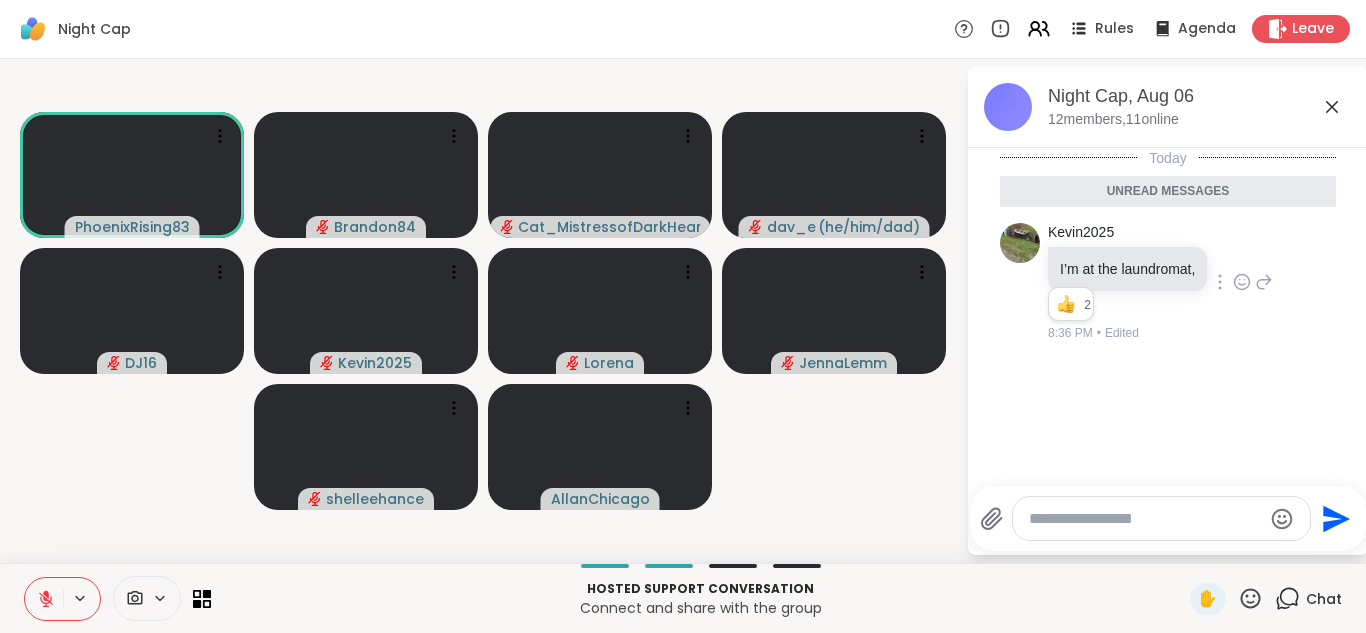 click 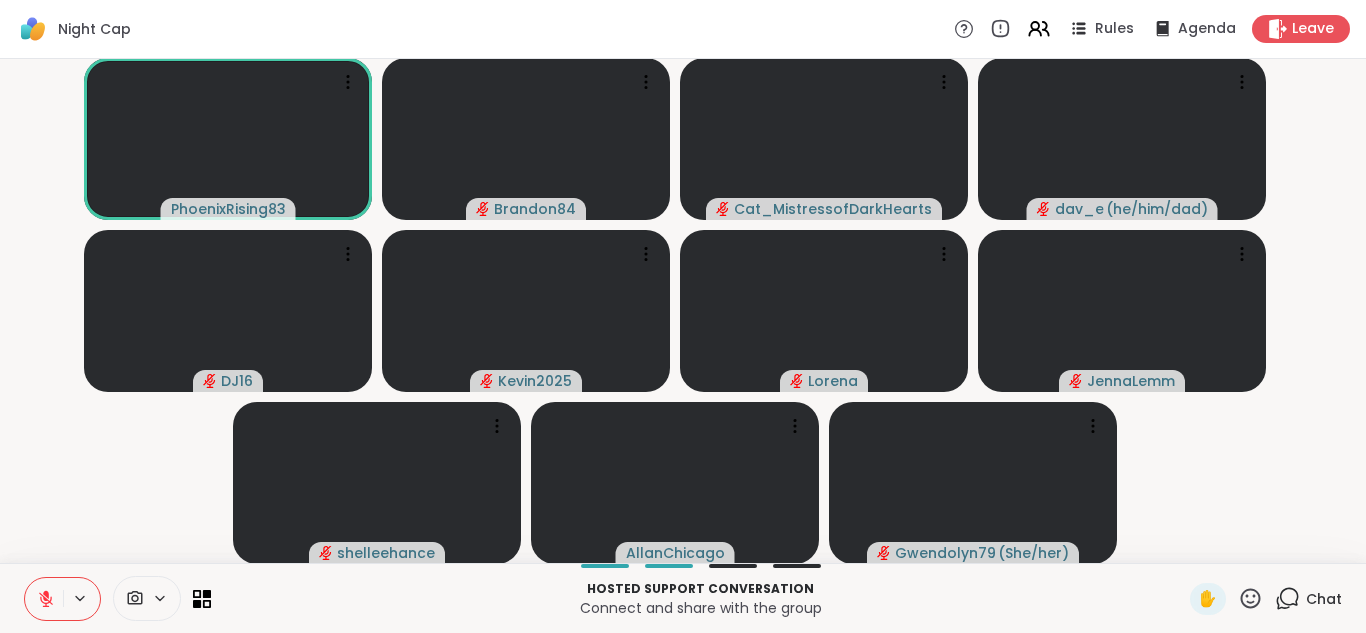 click 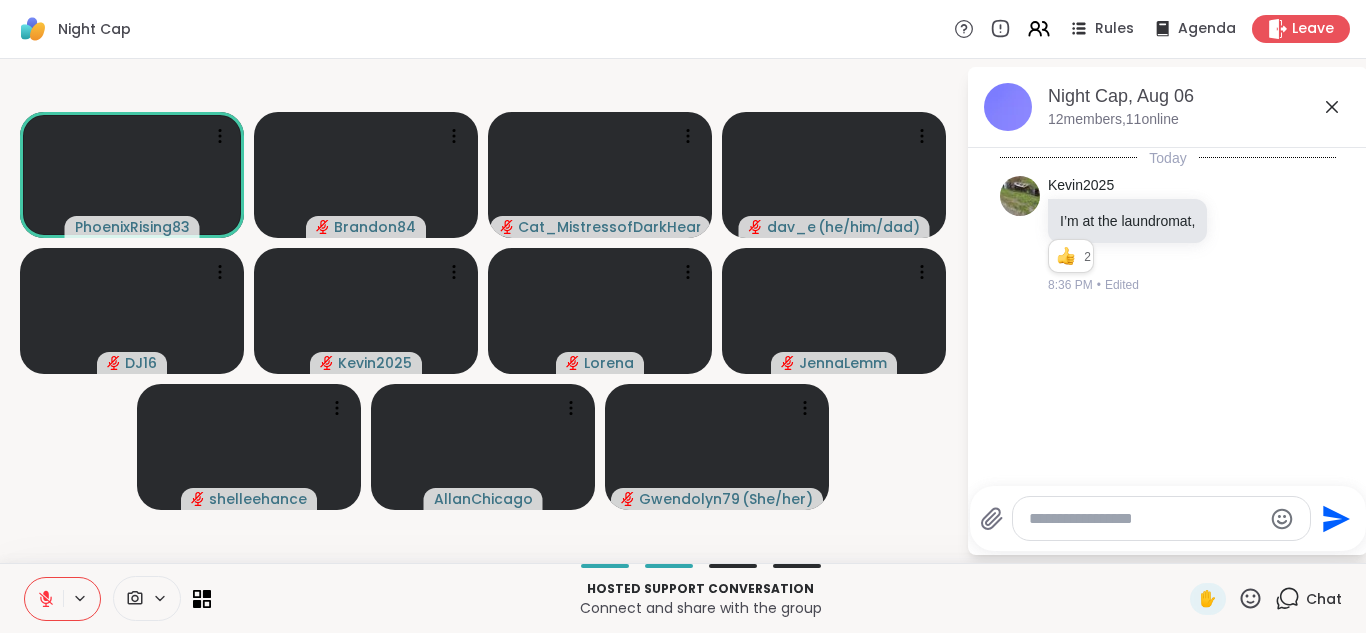 click at bounding box center (1161, 518) 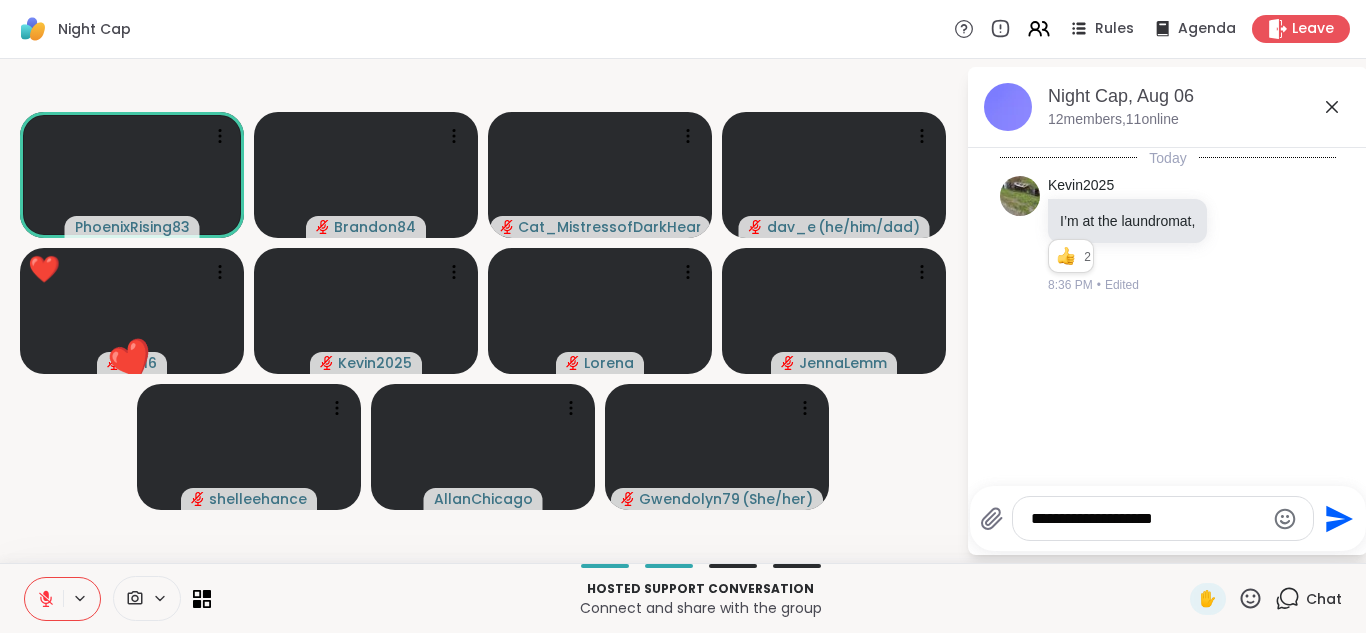 type on "**********" 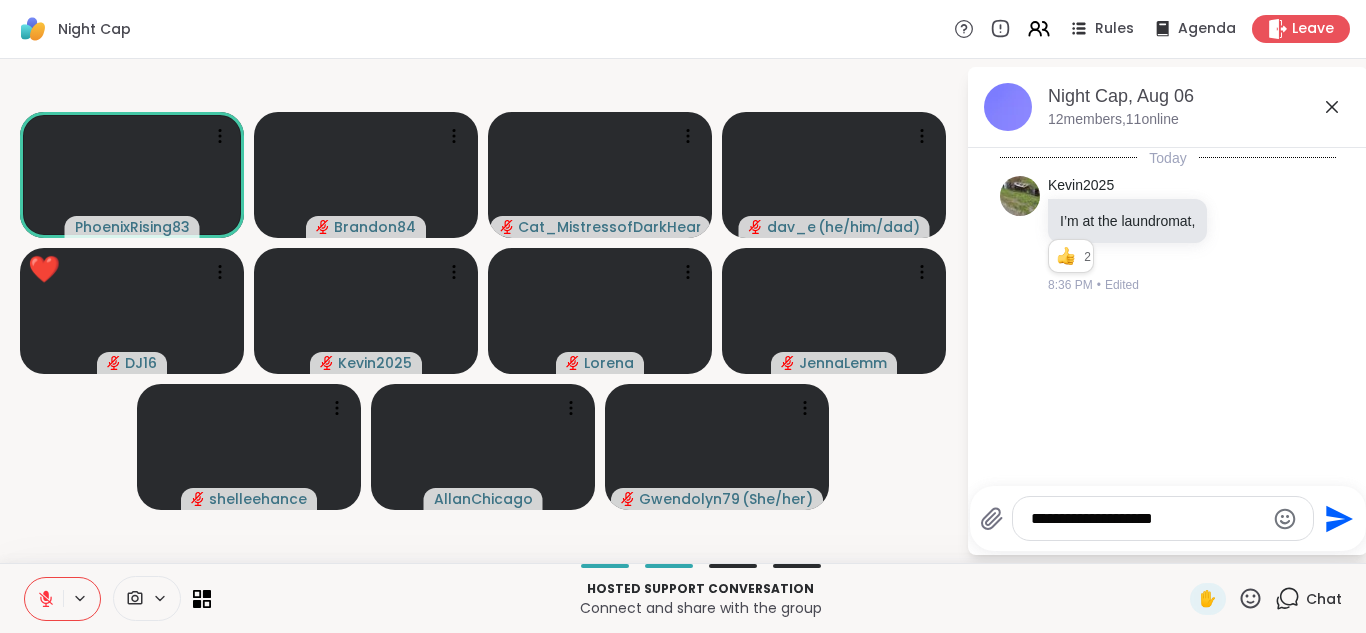 click on "Send" 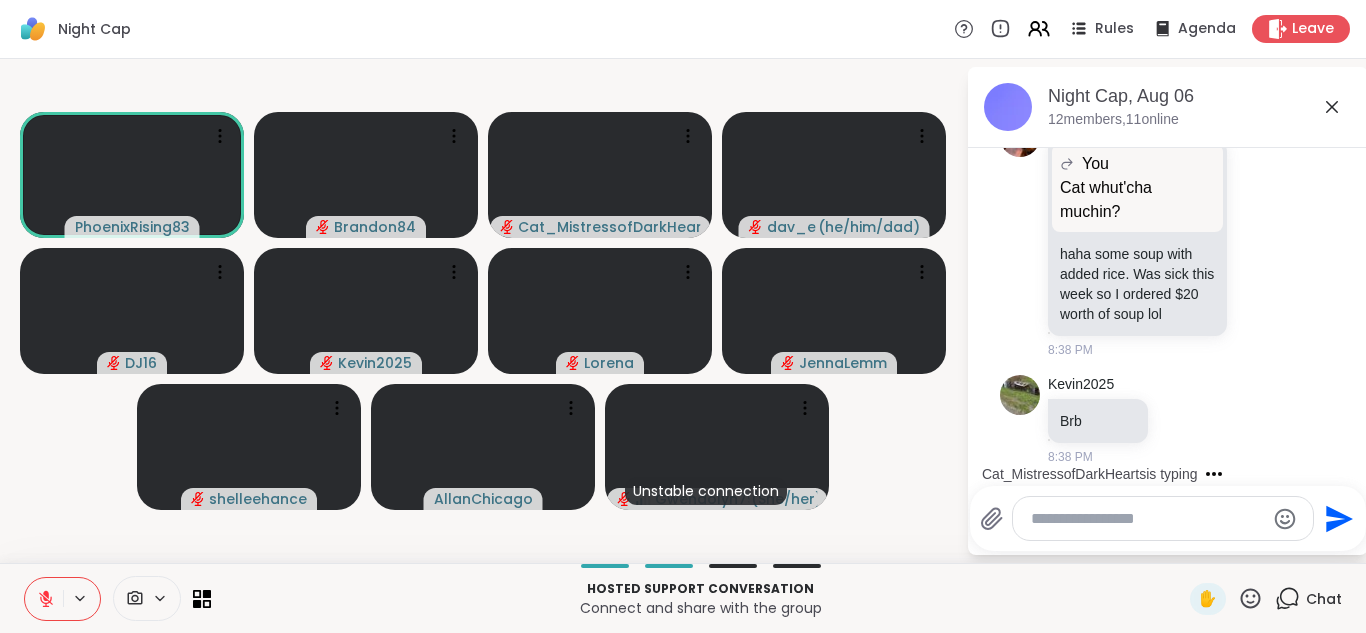 scroll, scrollTop: 448, scrollLeft: 0, axis: vertical 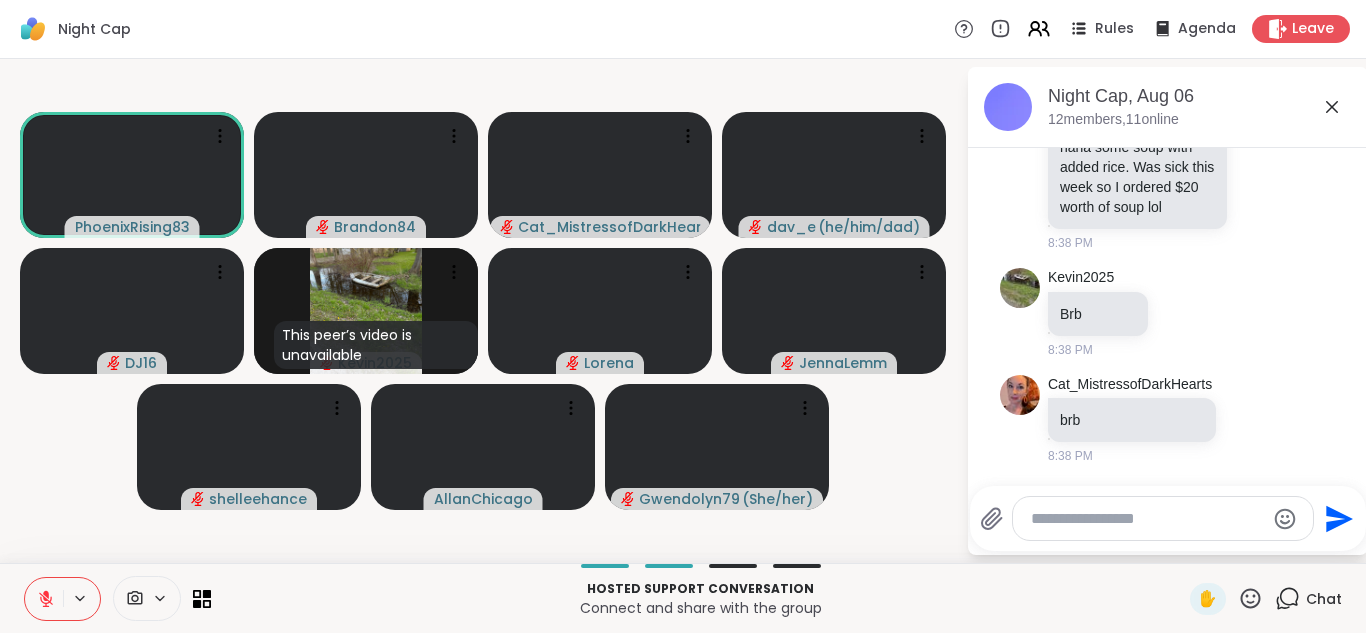 click on "Today [USERNAME] I’m at the laundromat,   2 2 2 8:36 PM • Edited You Cat whut'cha muchin? 8:38 PM • Sent Cat_MistressofDarkHearts You Cat whut'cha muchin? Cat whut'cha muchin? haha some soup with added rice. Was sick this week so I ordered $20 worth of soup lol 8:38 PM [USERNAME] Brb 8:38 PM Cat_MistressofDarkHearts brb 8:38 PM" at bounding box center [1168, 311] 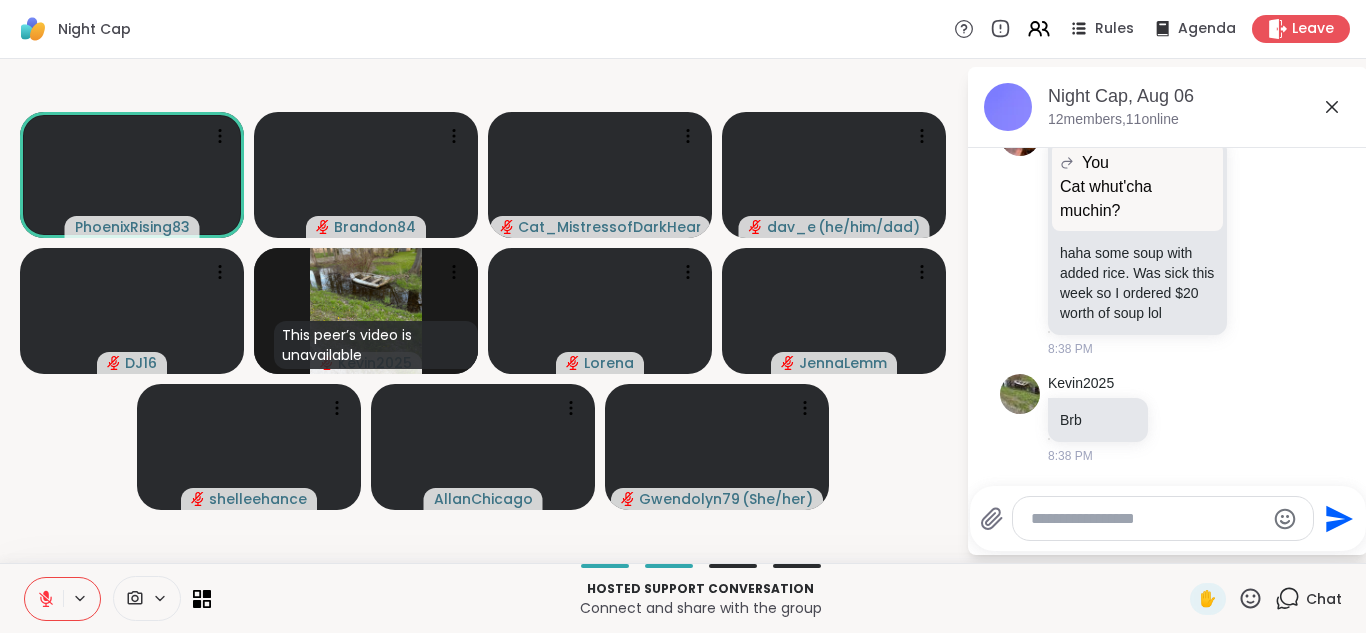 scroll, scrollTop: 310, scrollLeft: 0, axis: vertical 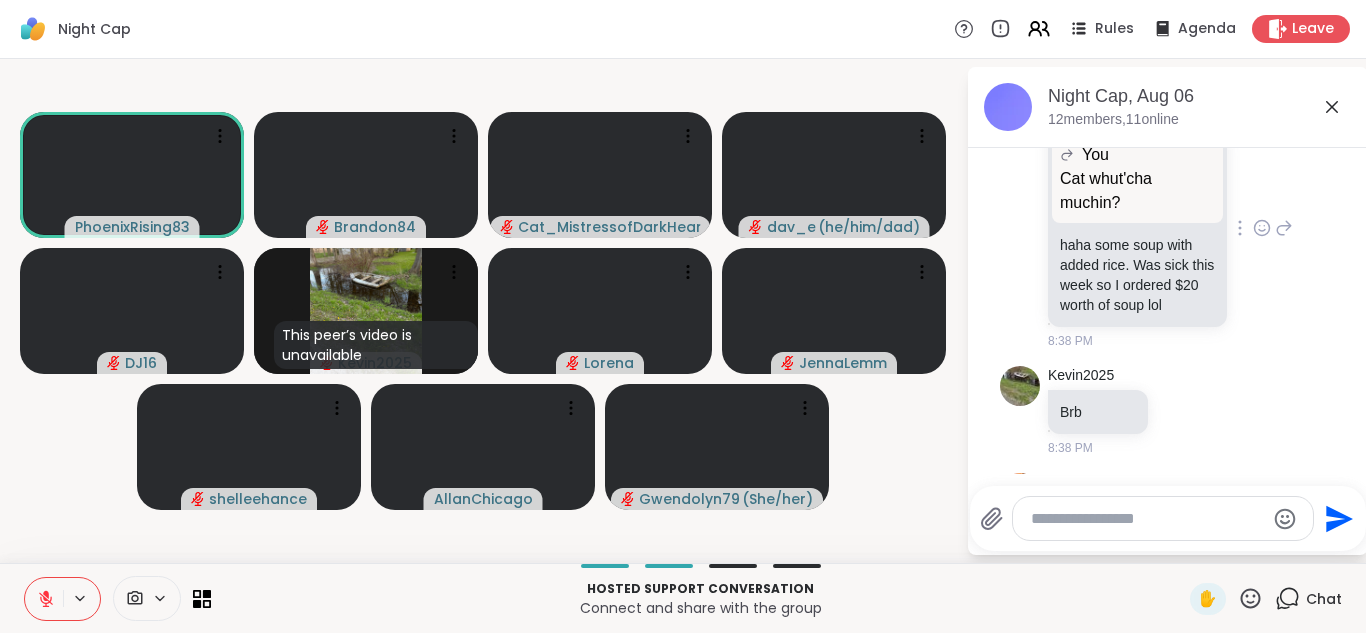 click 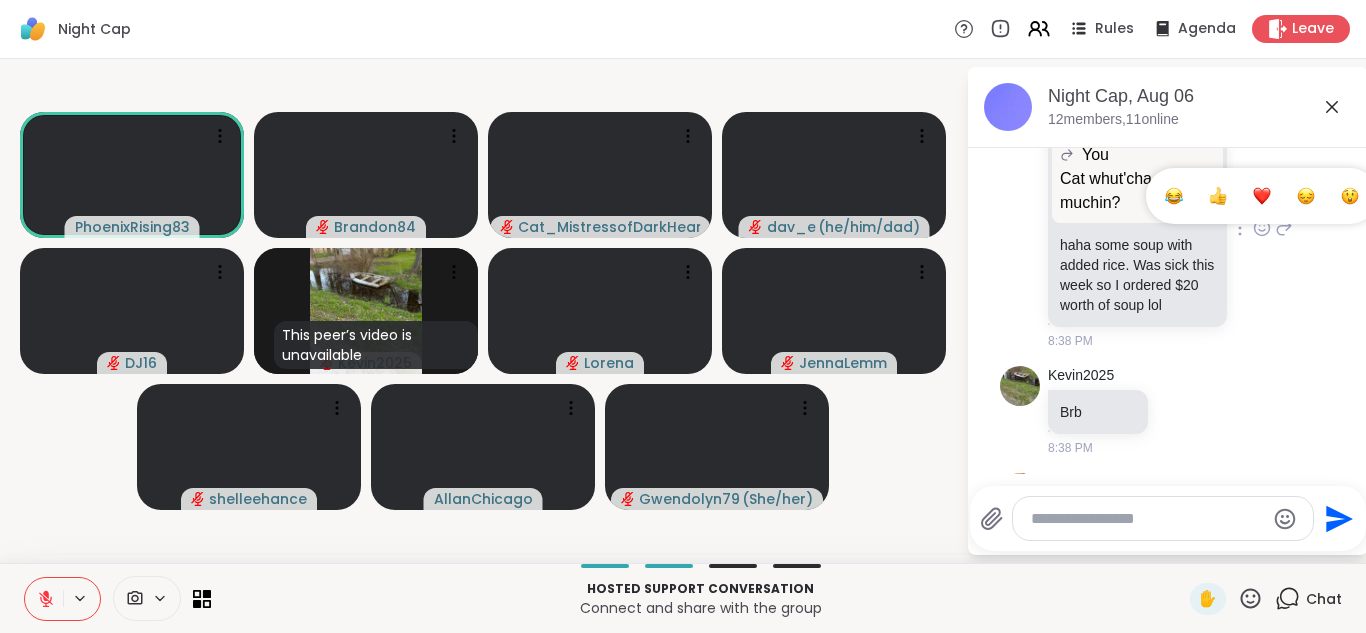 click at bounding box center [1262, 196] 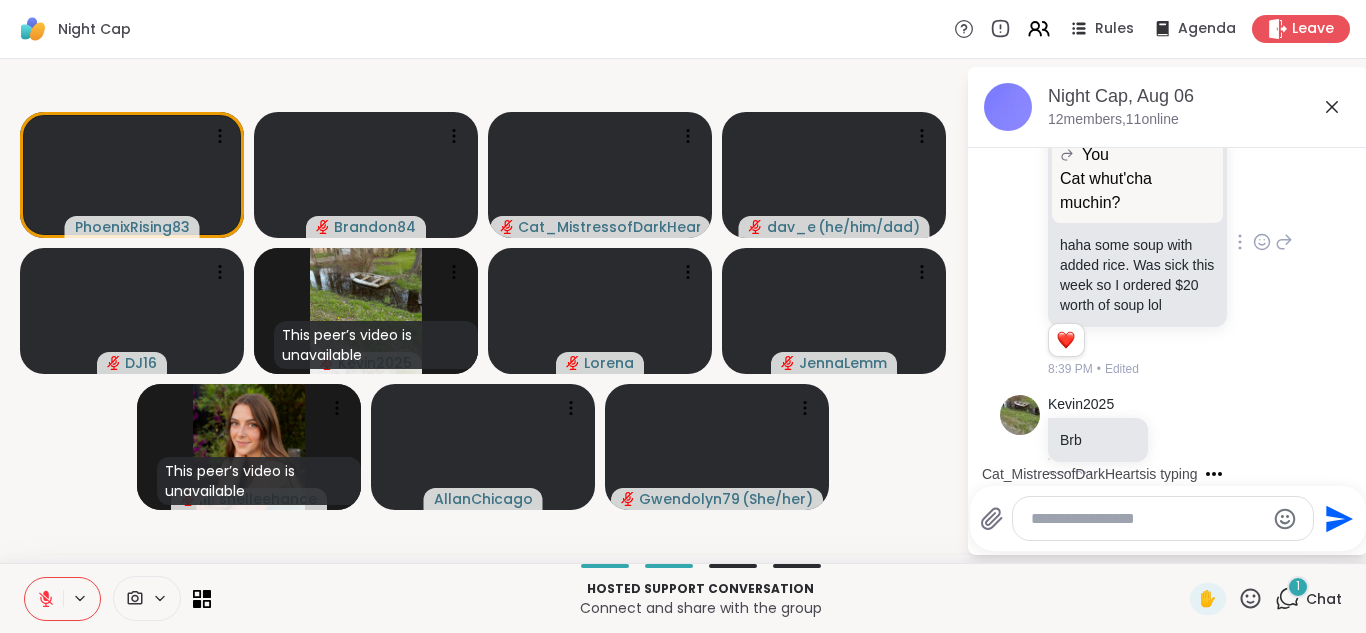 scroll, scrollTop: 583, scrollLeft: 0, axis: vertical 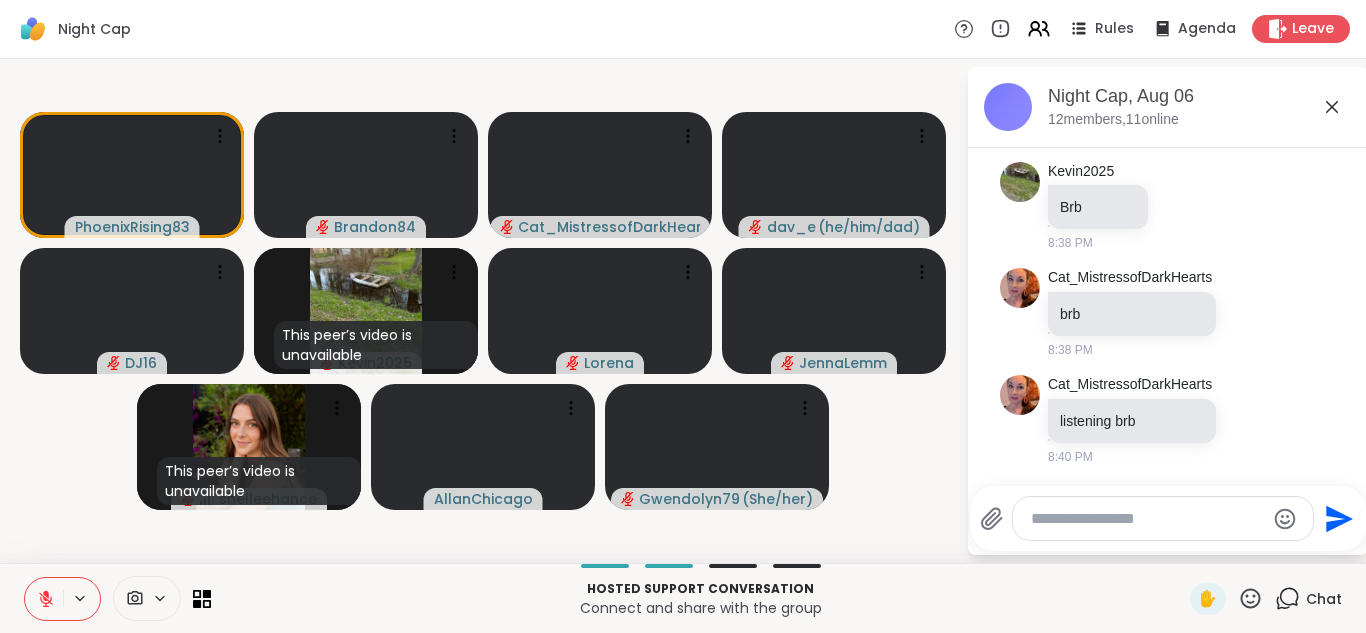 click 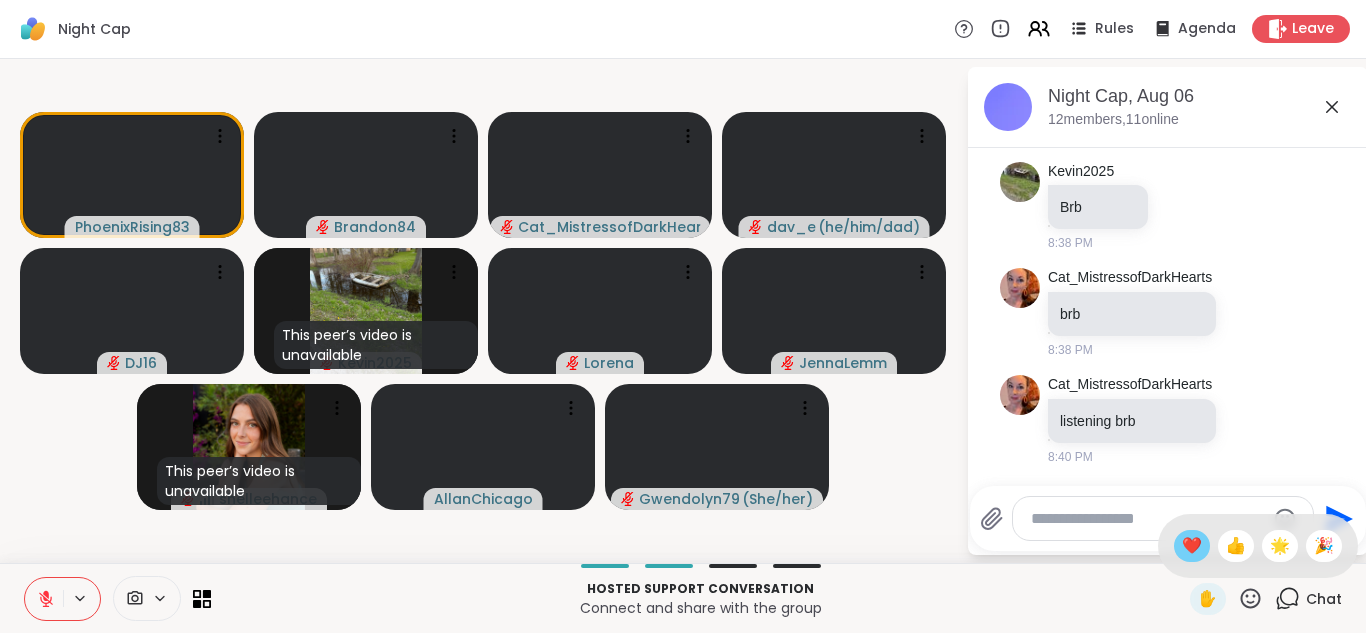 click on "❤️" at bounding box center [1192, 546] 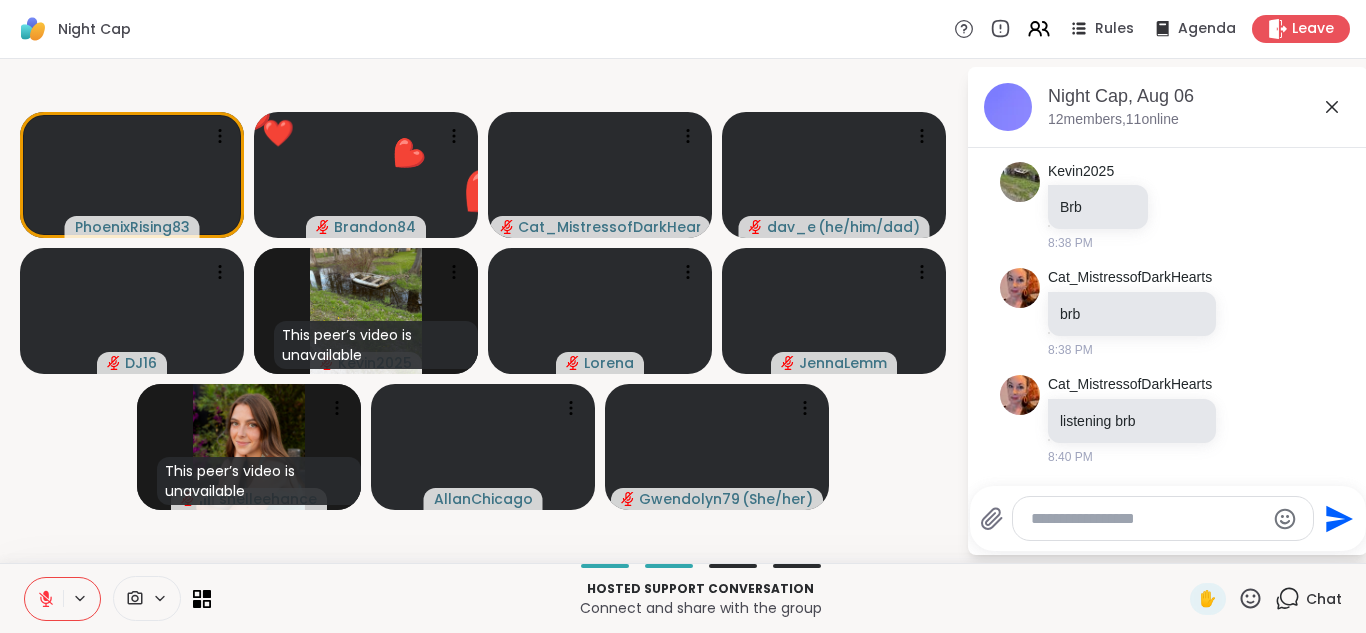 click 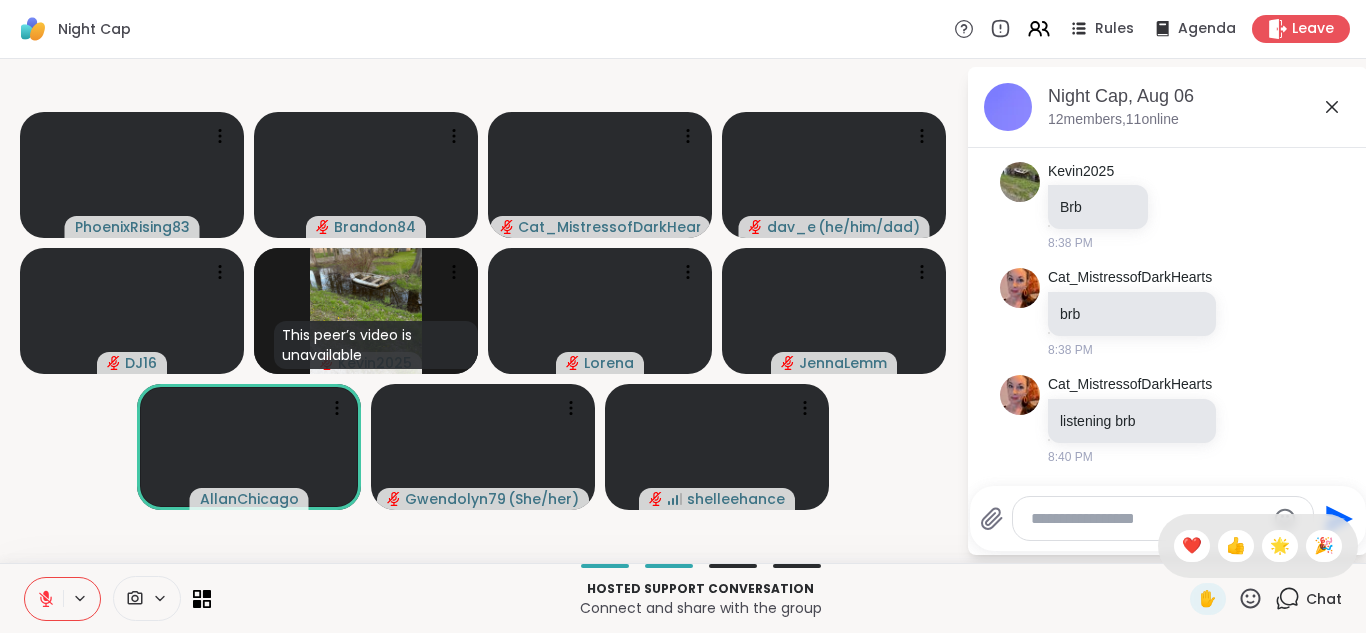 click at bounding box center (1147, 519) 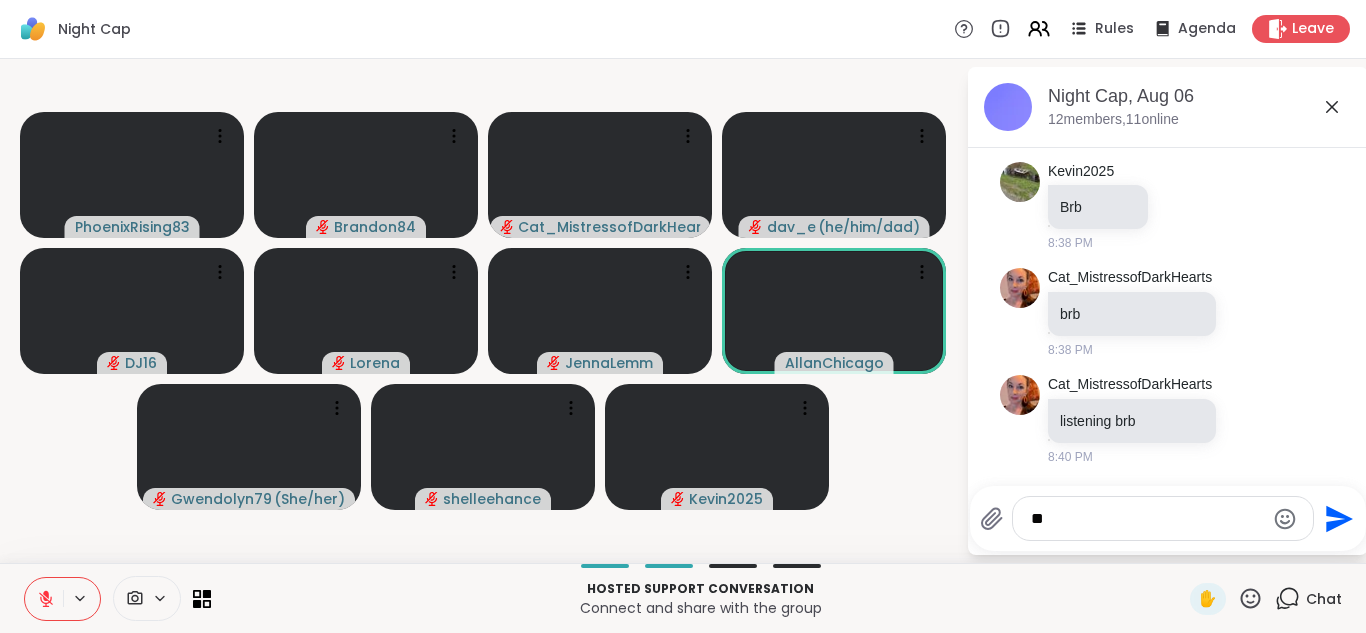 type on "*" 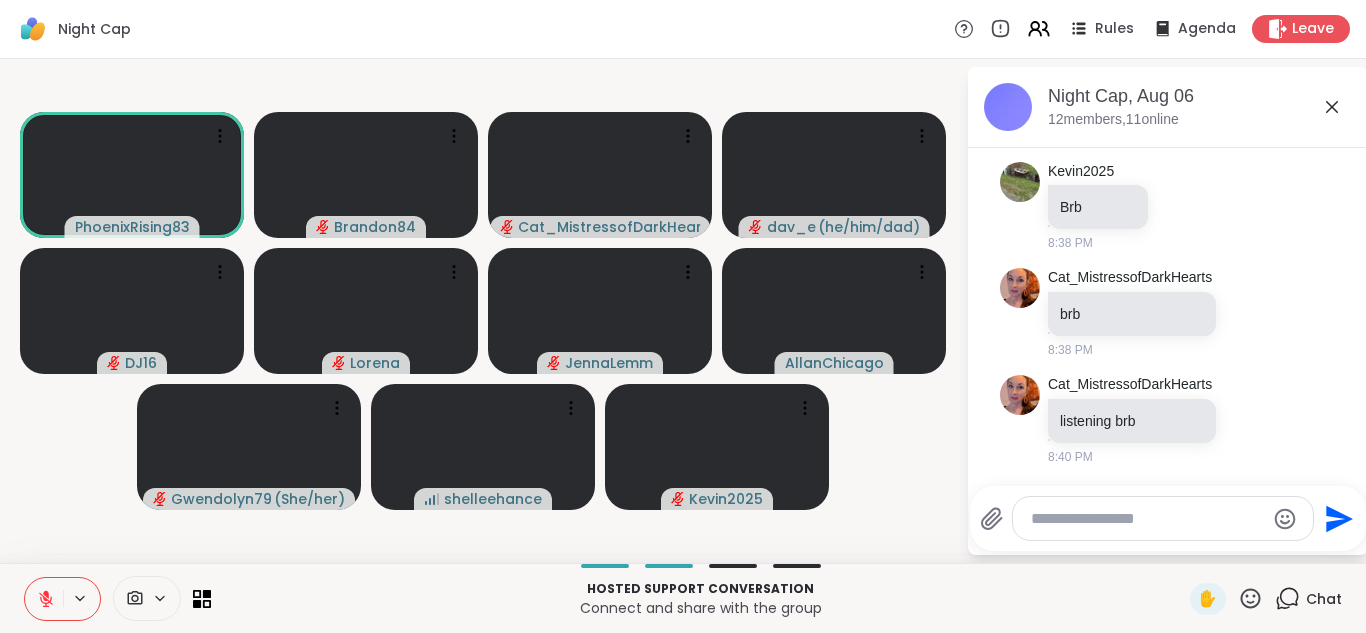 click 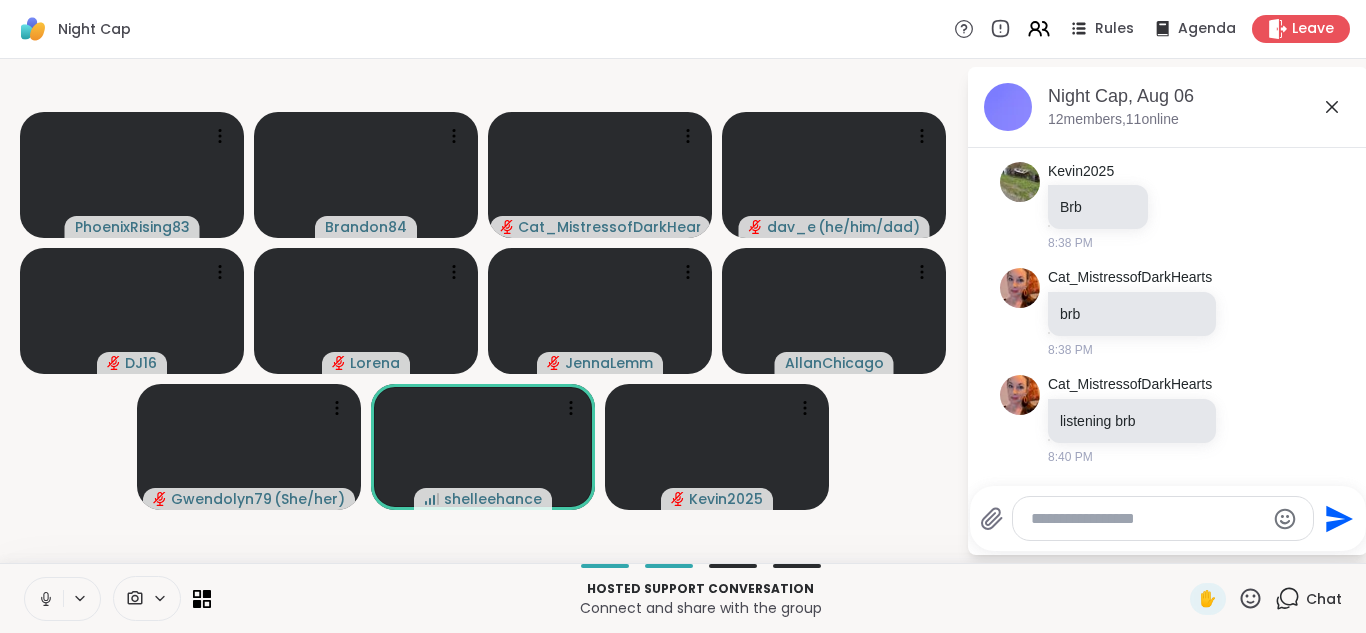 click 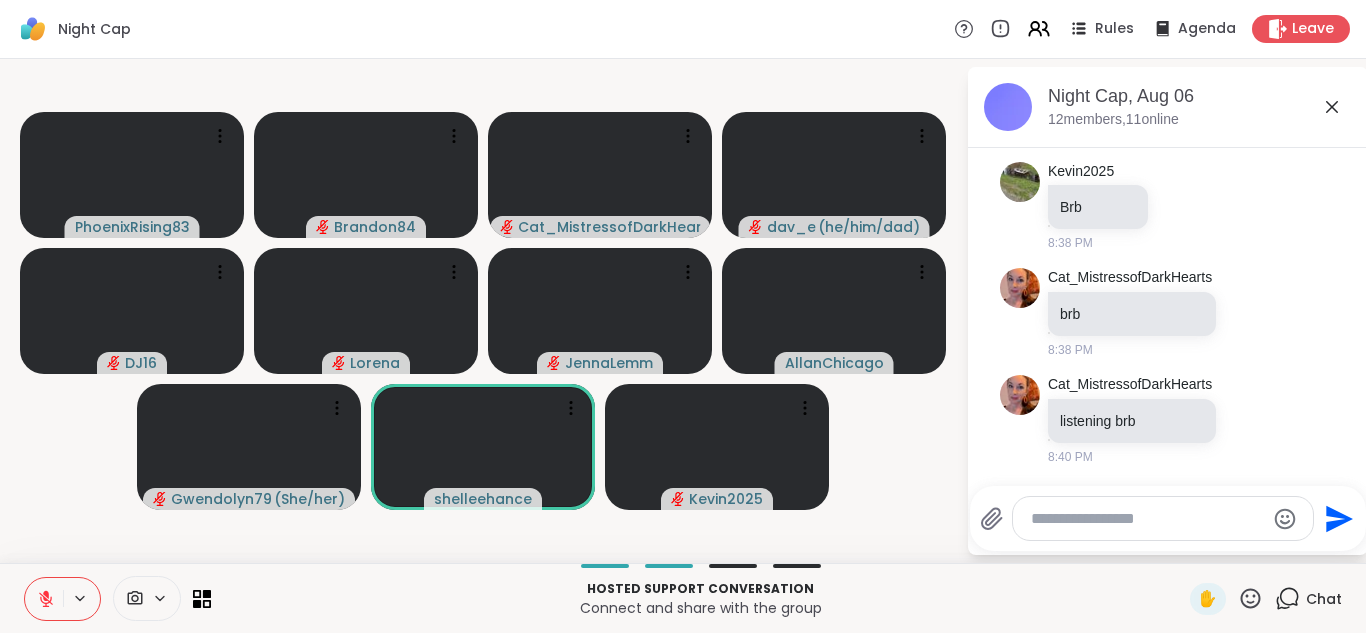 click at bounding box center [44, 599] 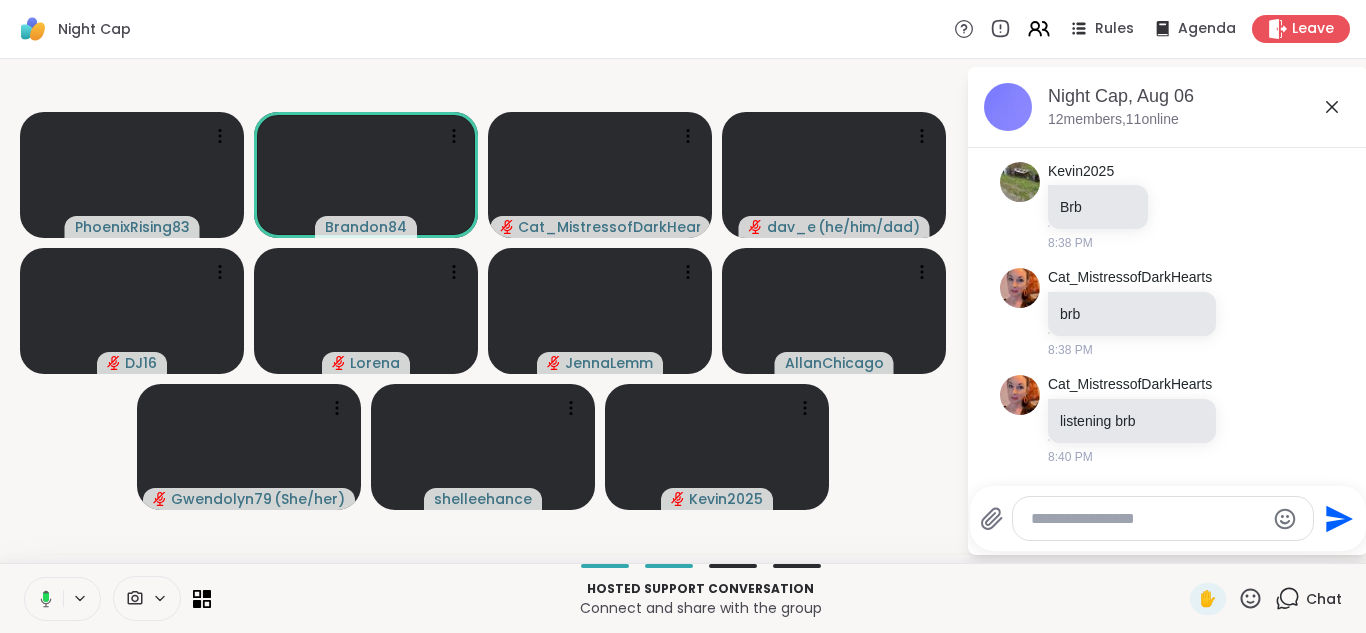 click at bounding box center (42, 599) 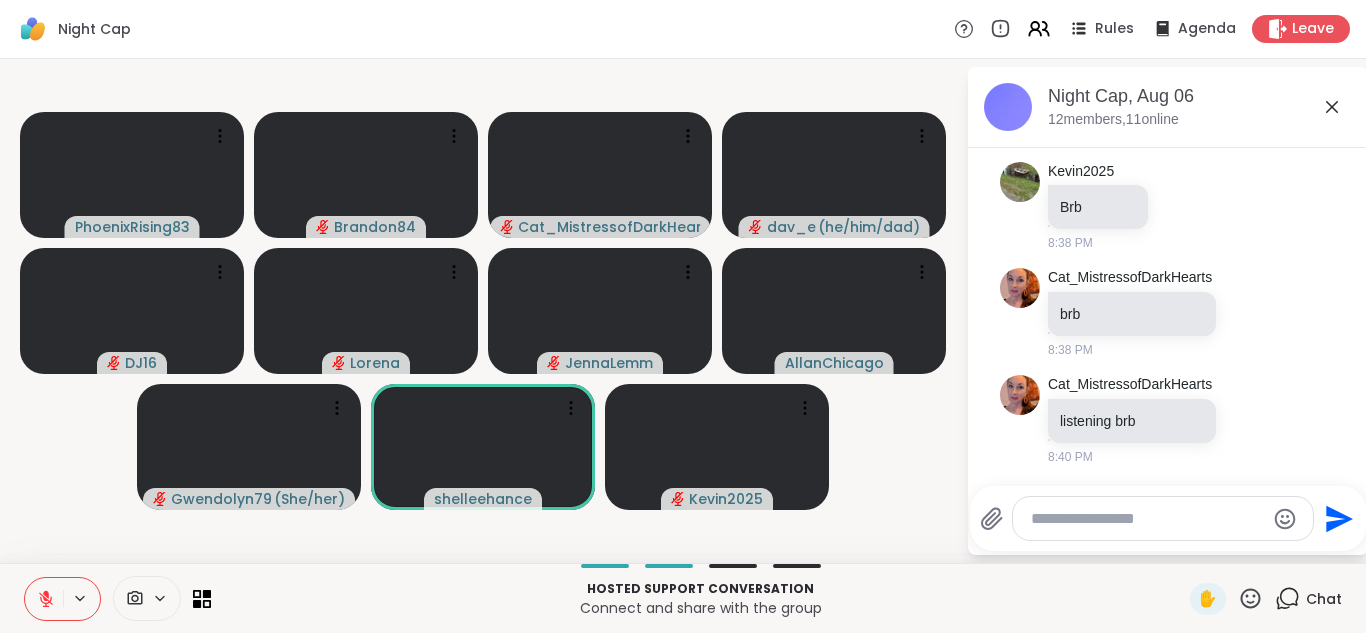 click at bounding box center (1147, 519) 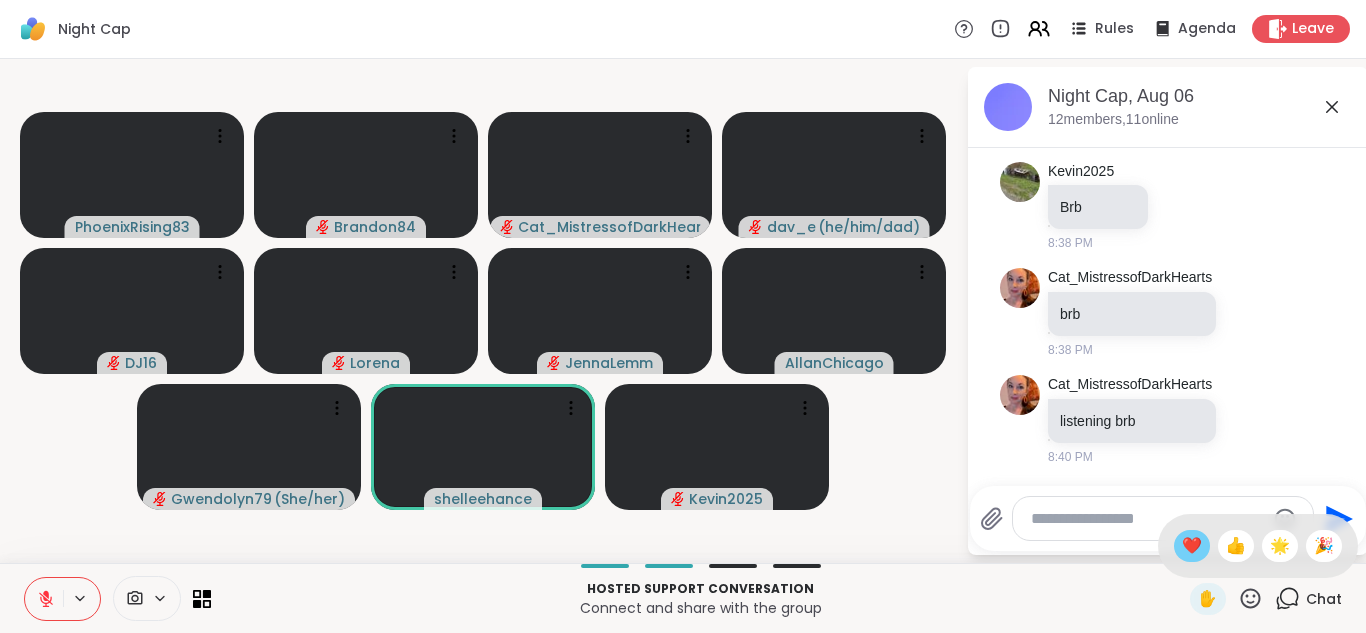 click on "❤️" at bounding box center (1192, 546) 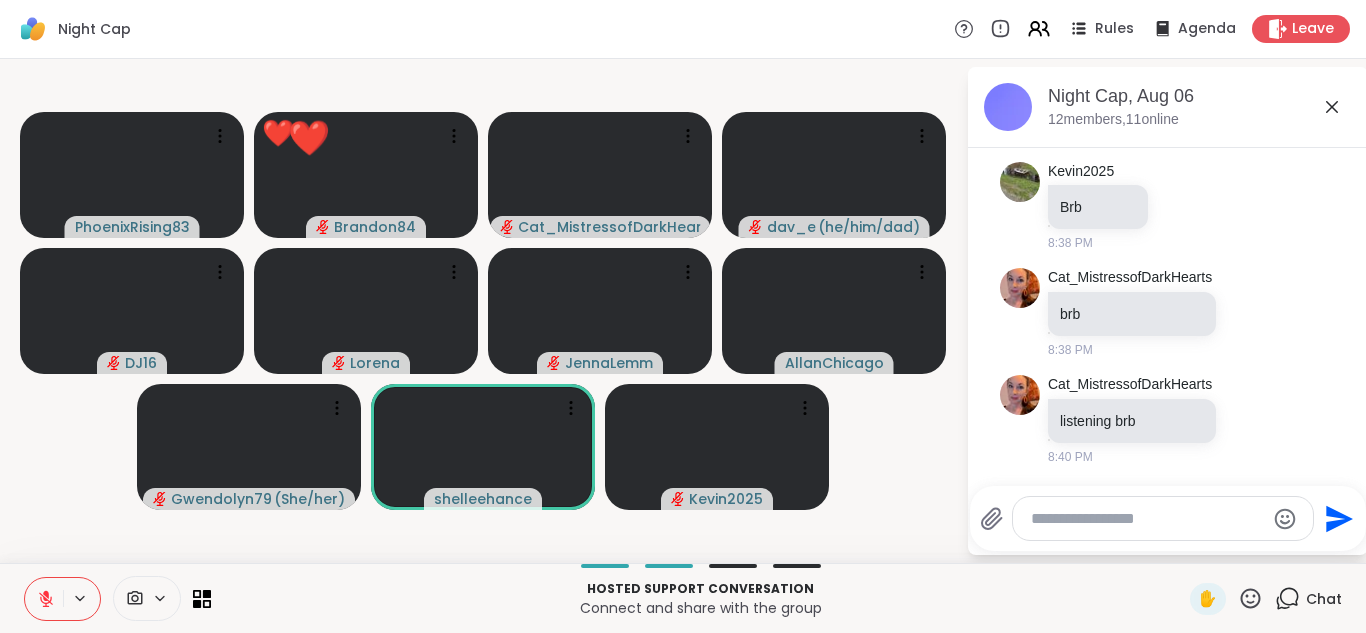 click 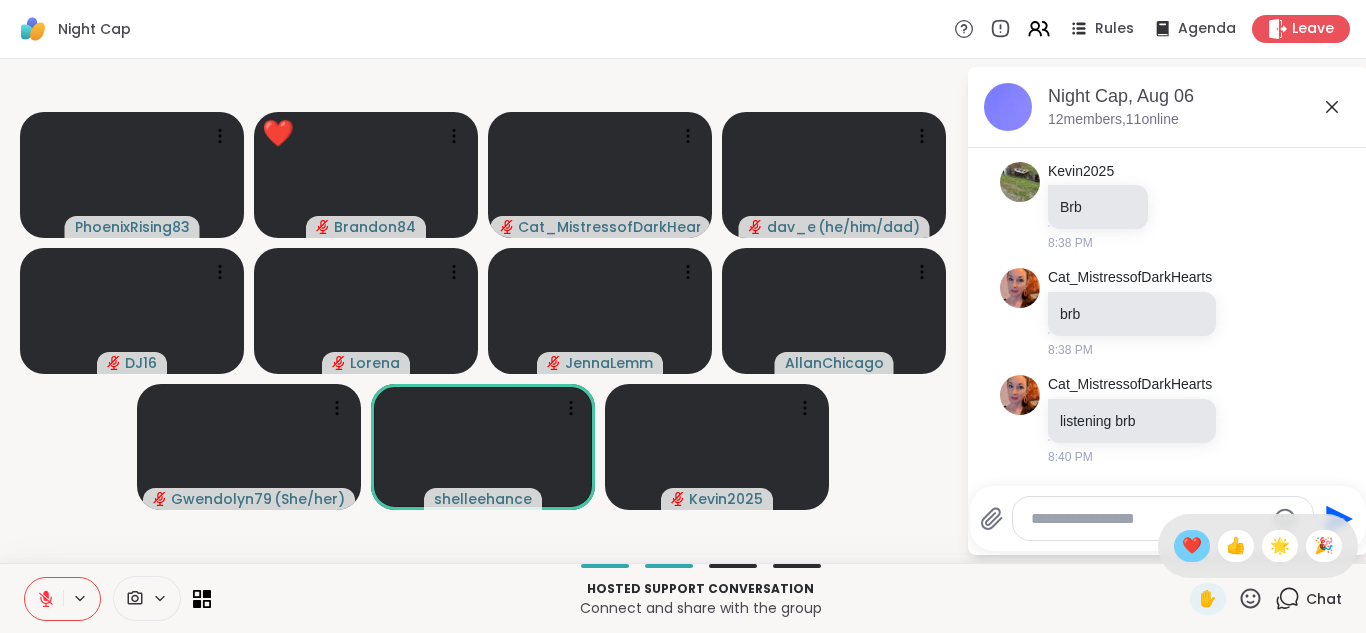 click on "❤️" at bounding box center [1192, 546] 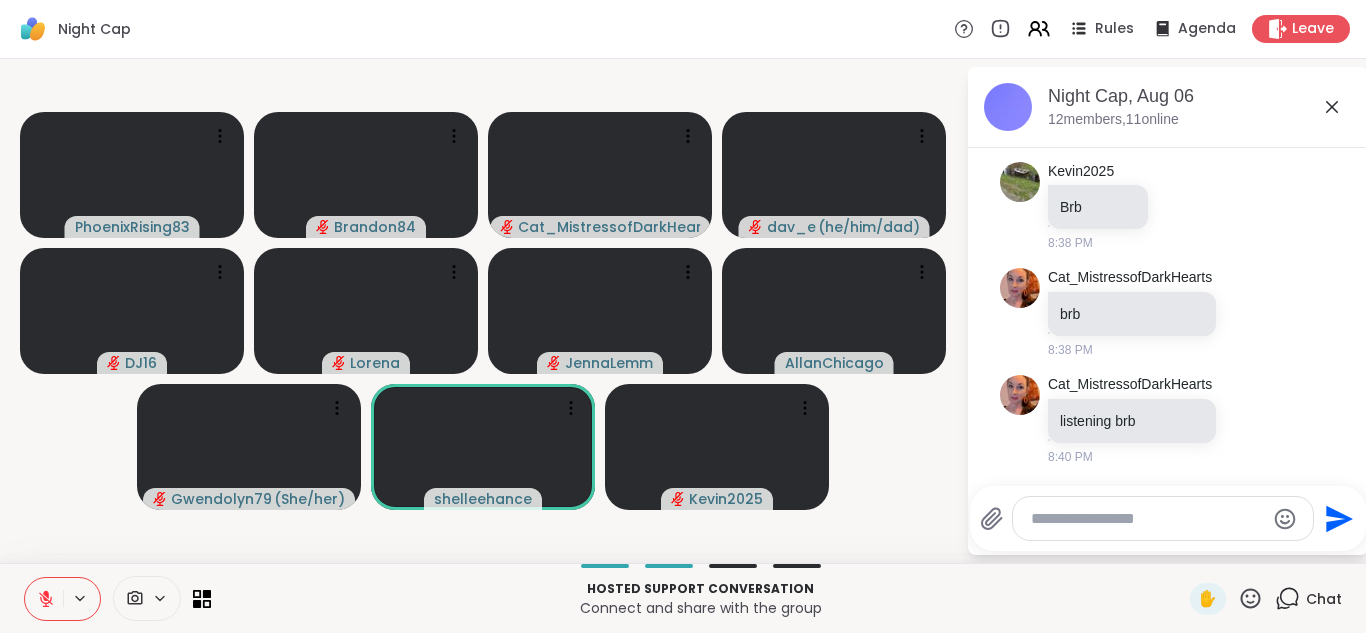 click 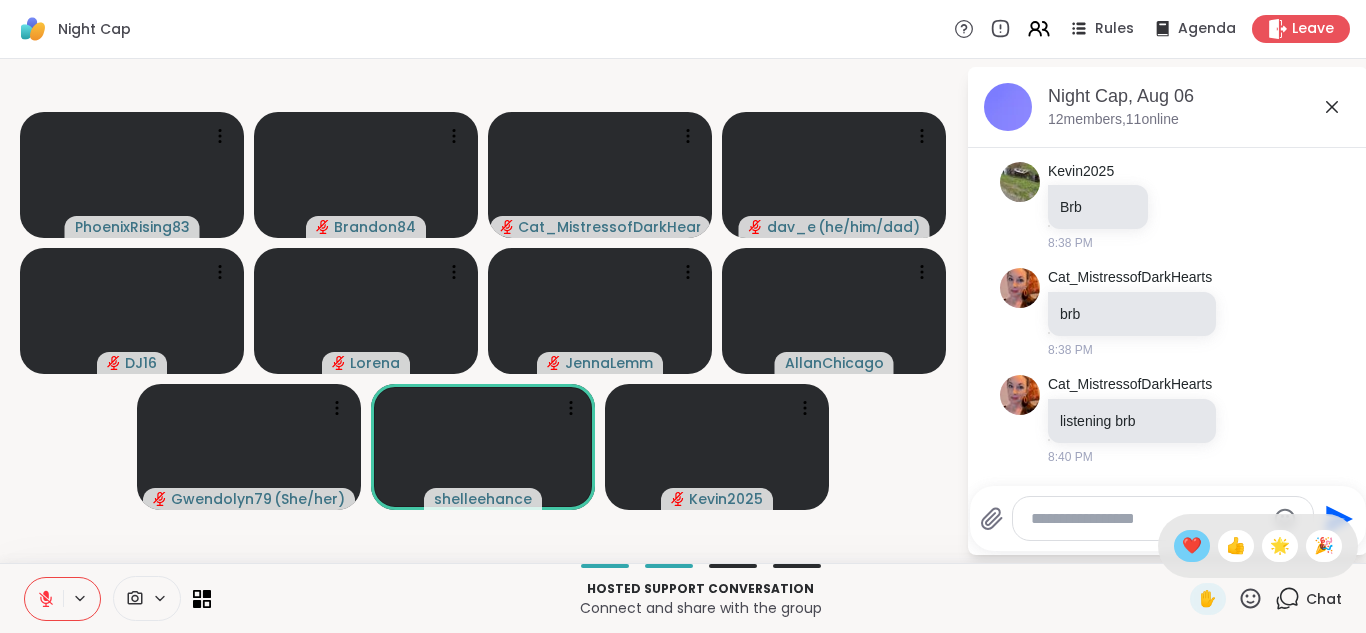 click on "❤️" at bounding box center (1192, 546) 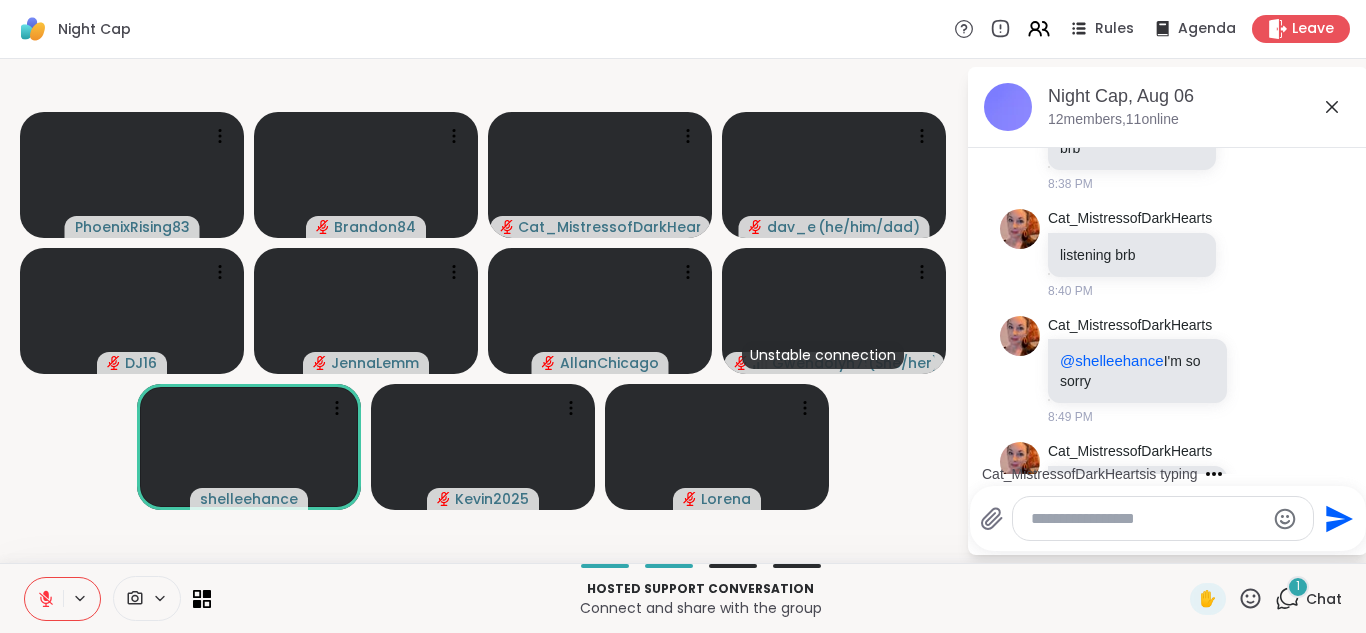 scroll, scrollTop: 876, scrollLeft: 0, axis: vertical 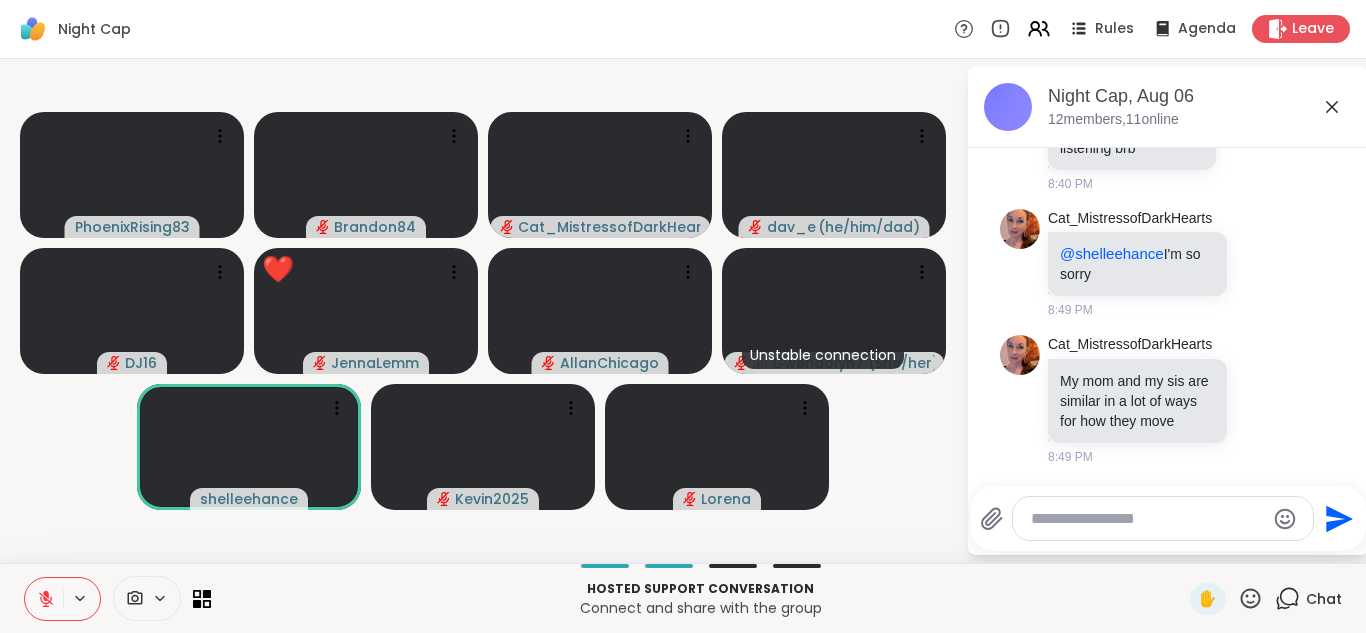 click 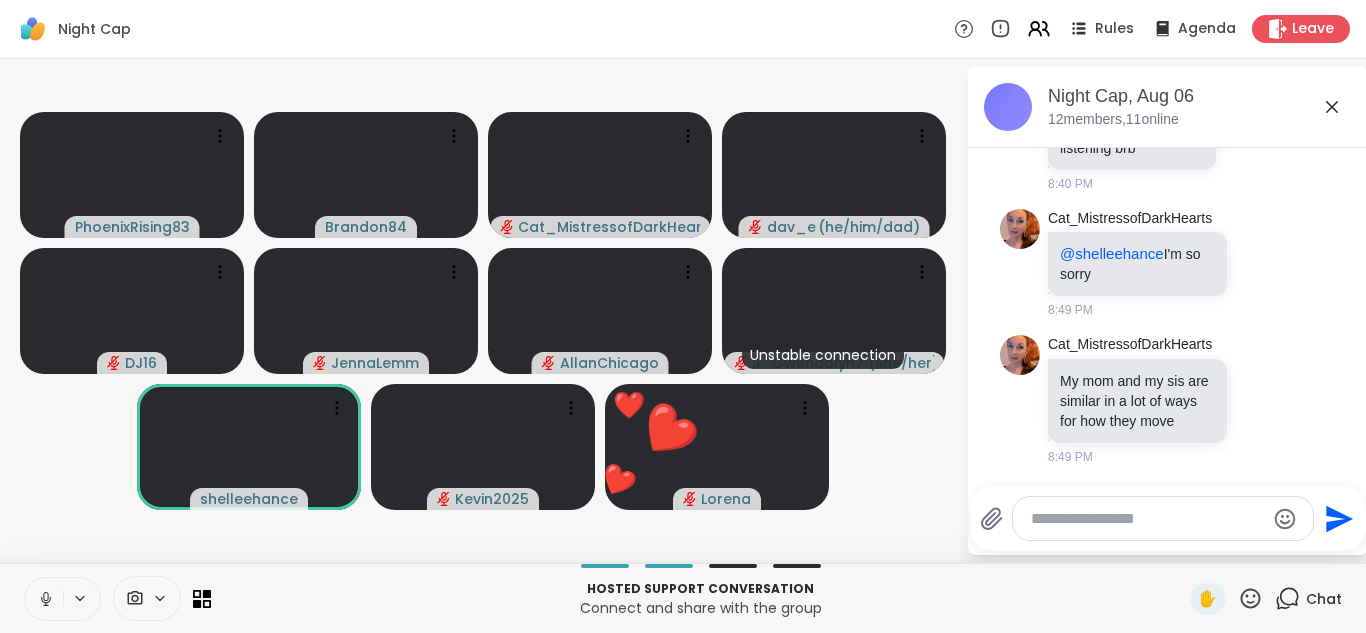 click 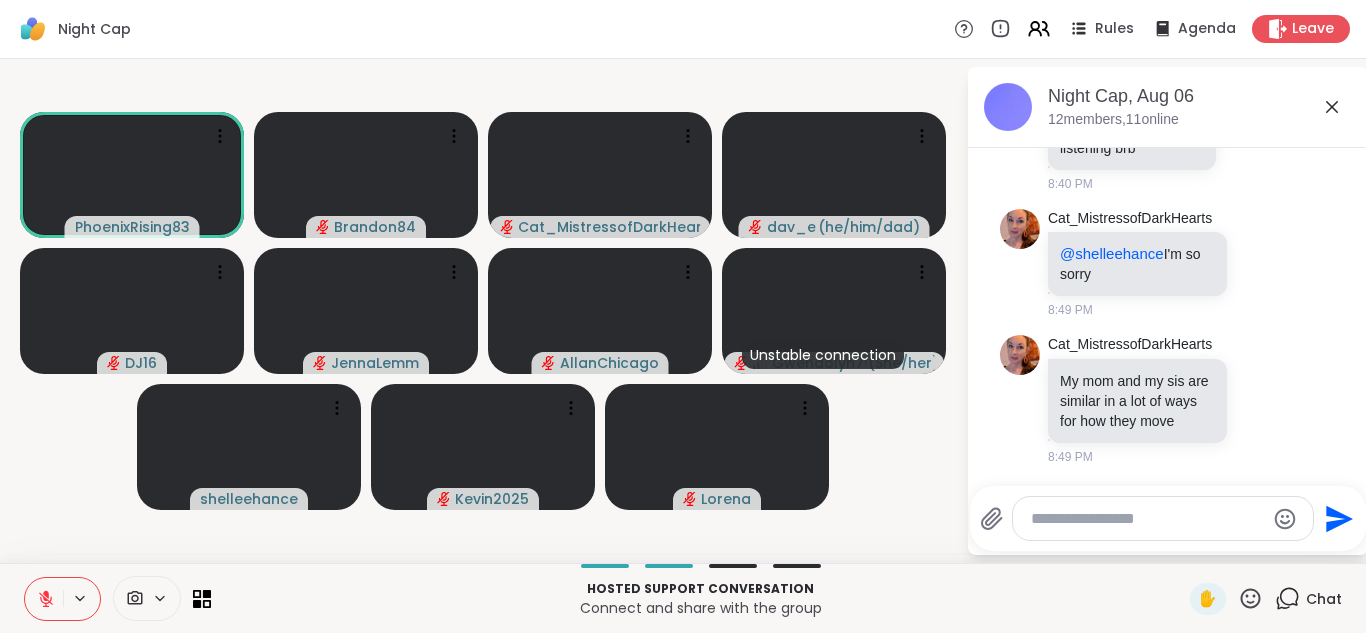 click 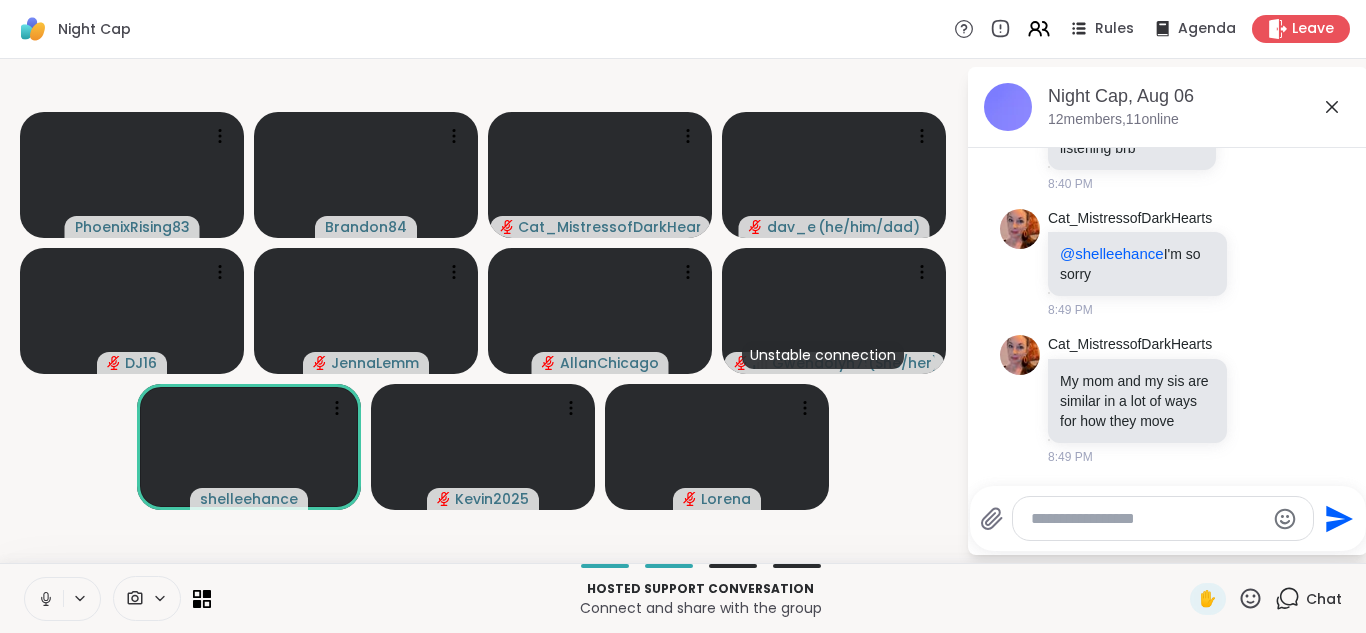 click 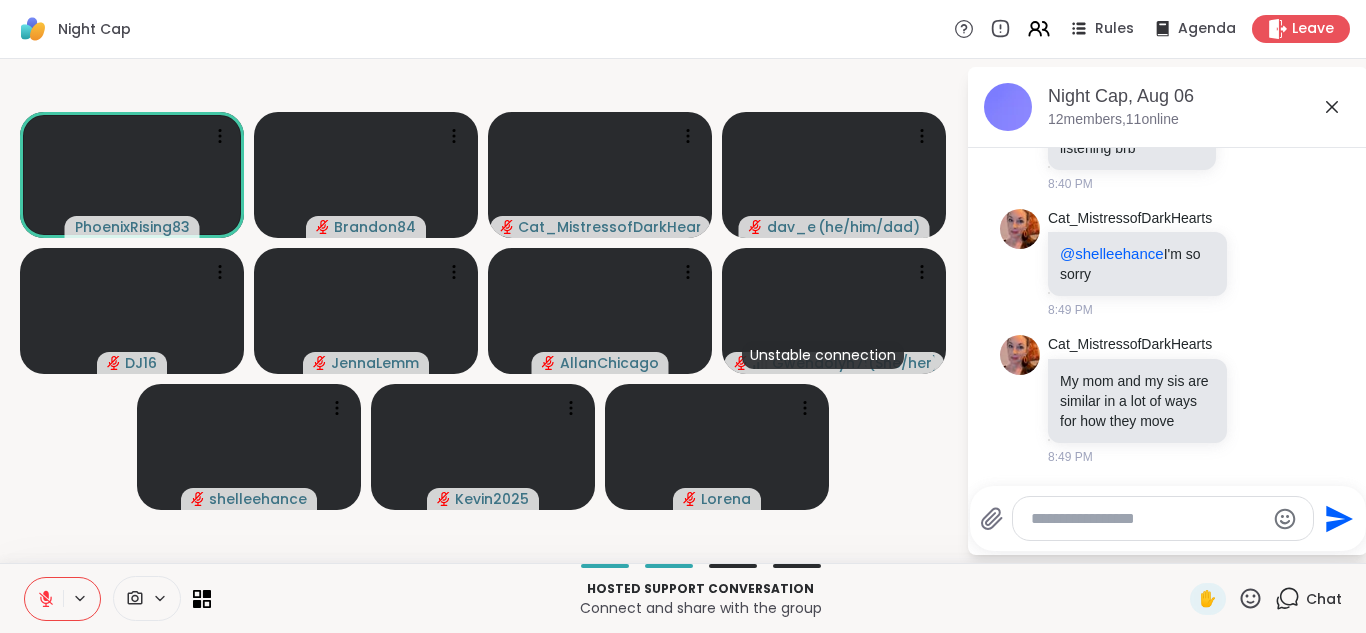 click at bounding box center (44, 599) 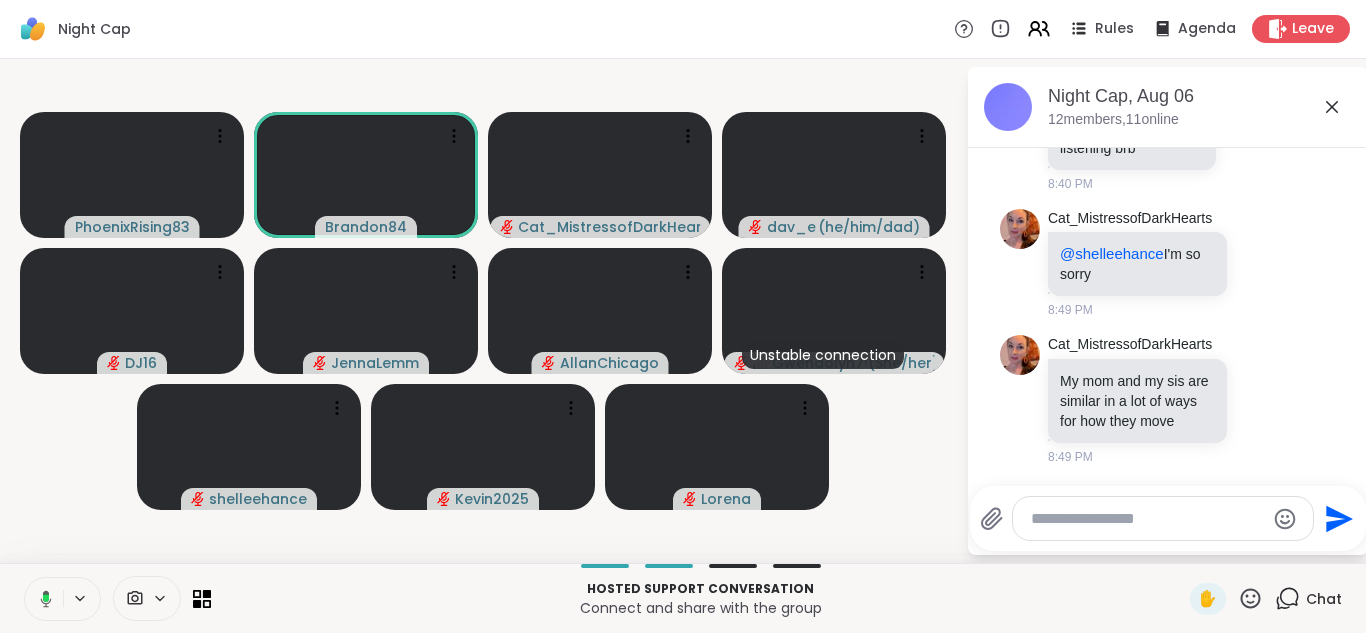 click at bounding box center [42, 599] 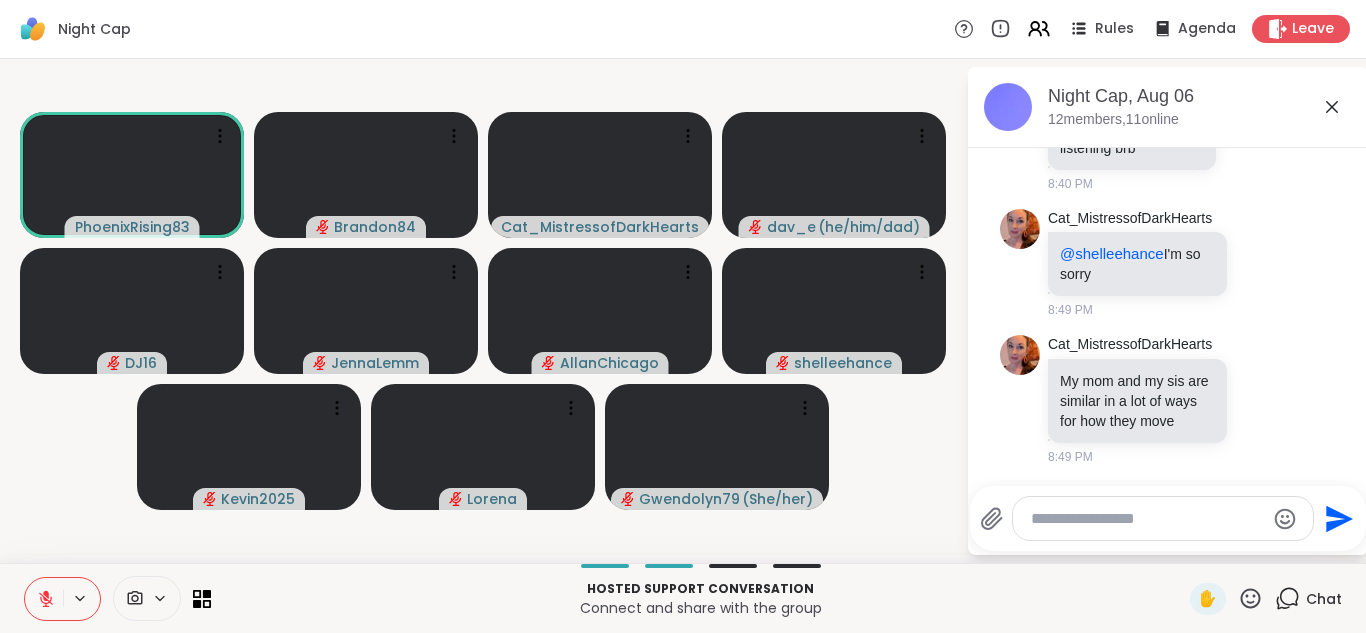 click at bounding box center [44, 599] 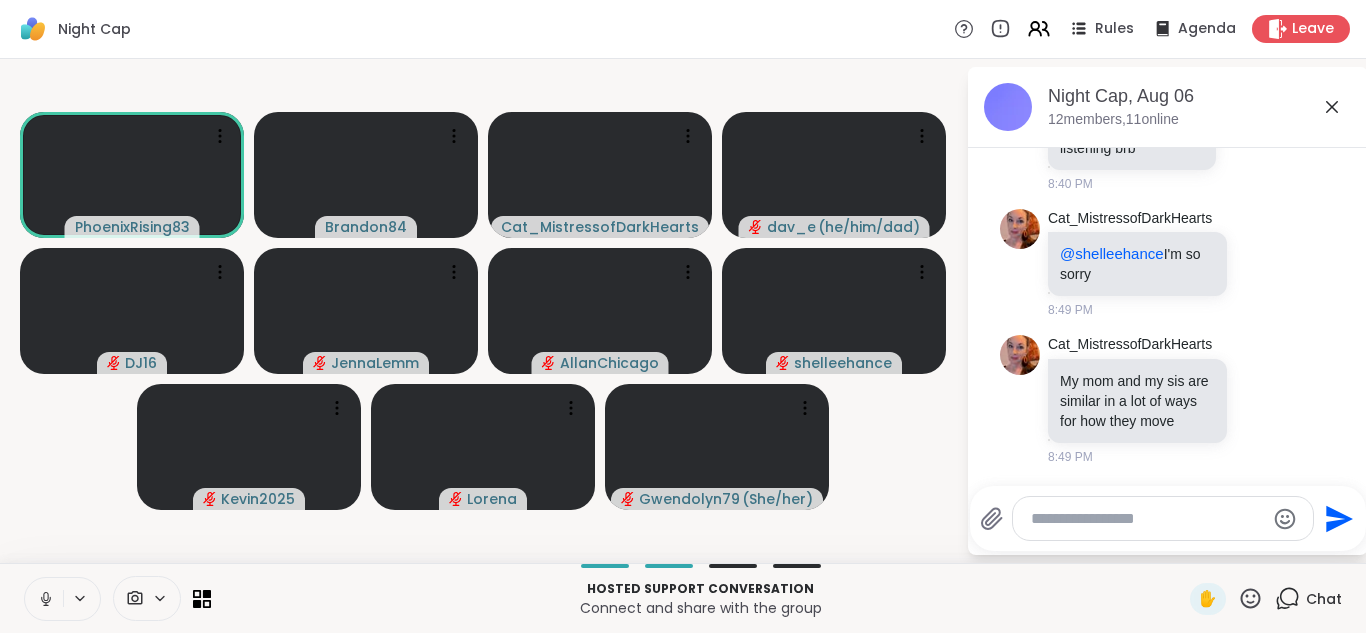 click at bounding box center (44, 599) 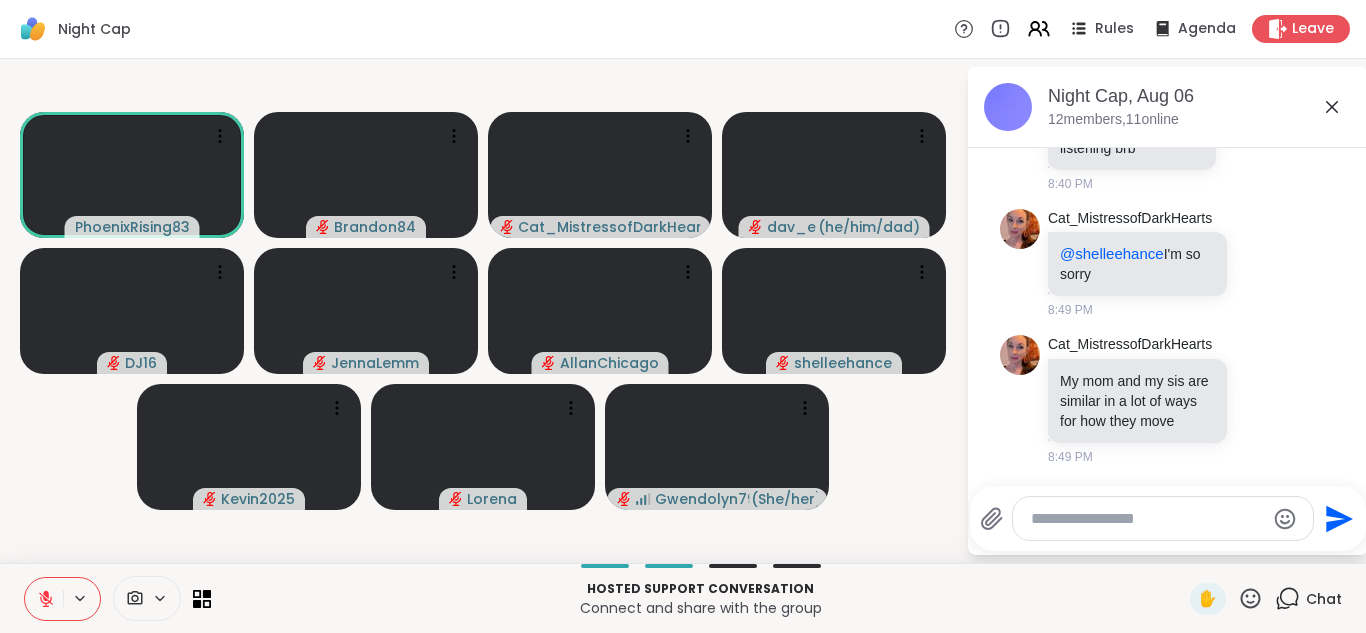 click at bounding box center [44, 599] 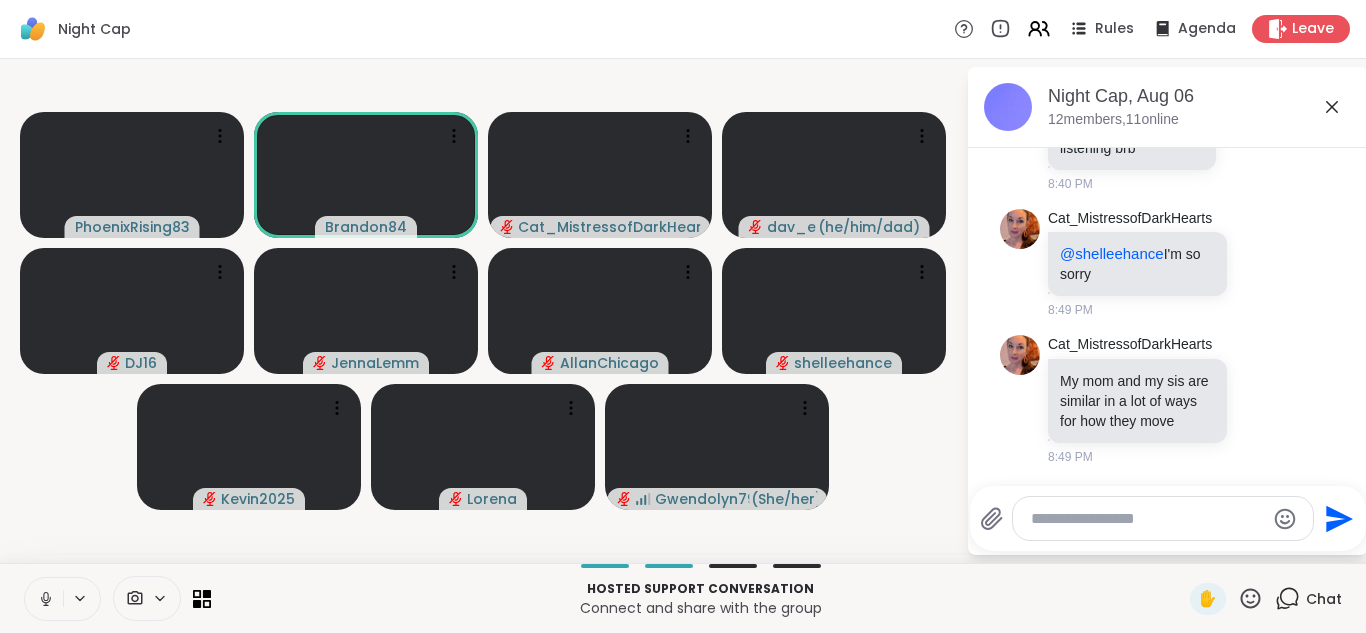 click at bounding box center (44, 599) 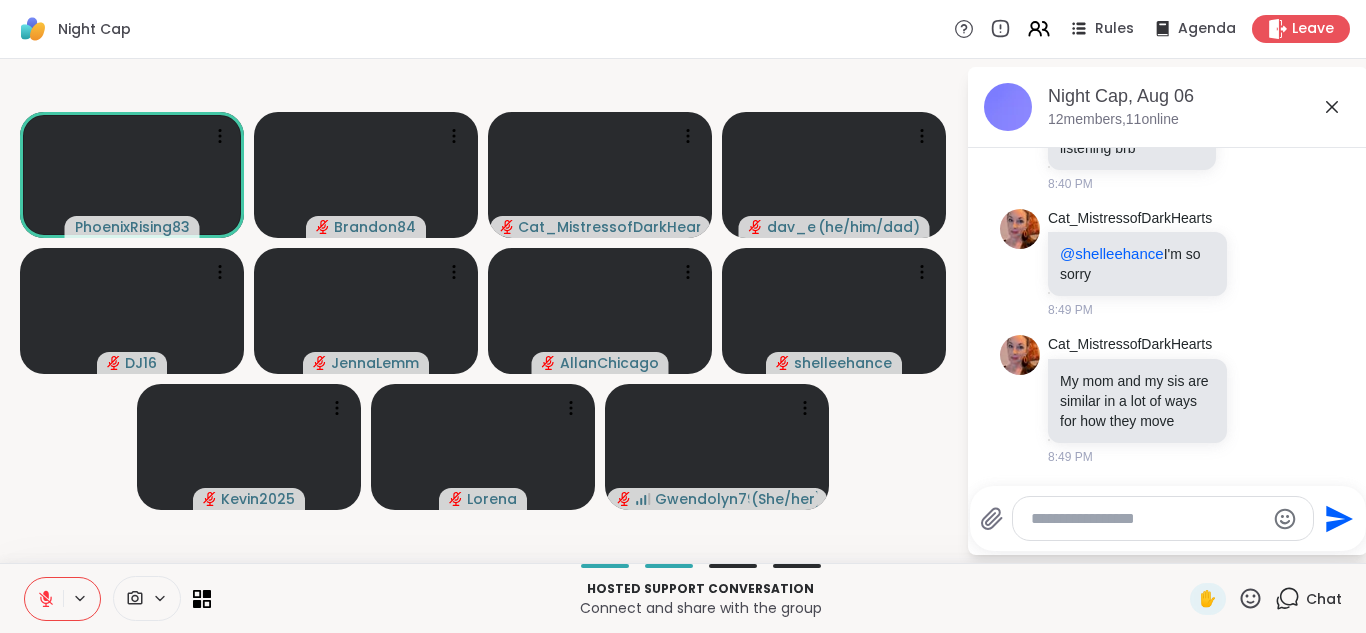 click at bounding box center (44, 599) 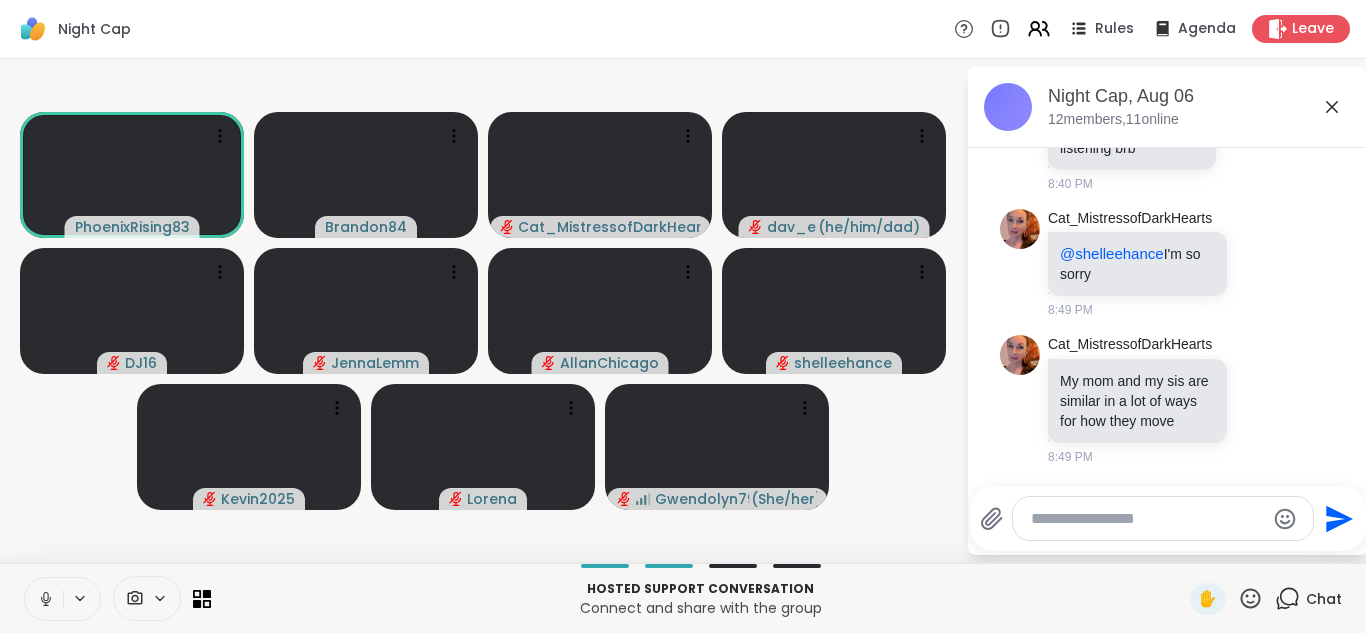 click at bounding box center (44, 599) 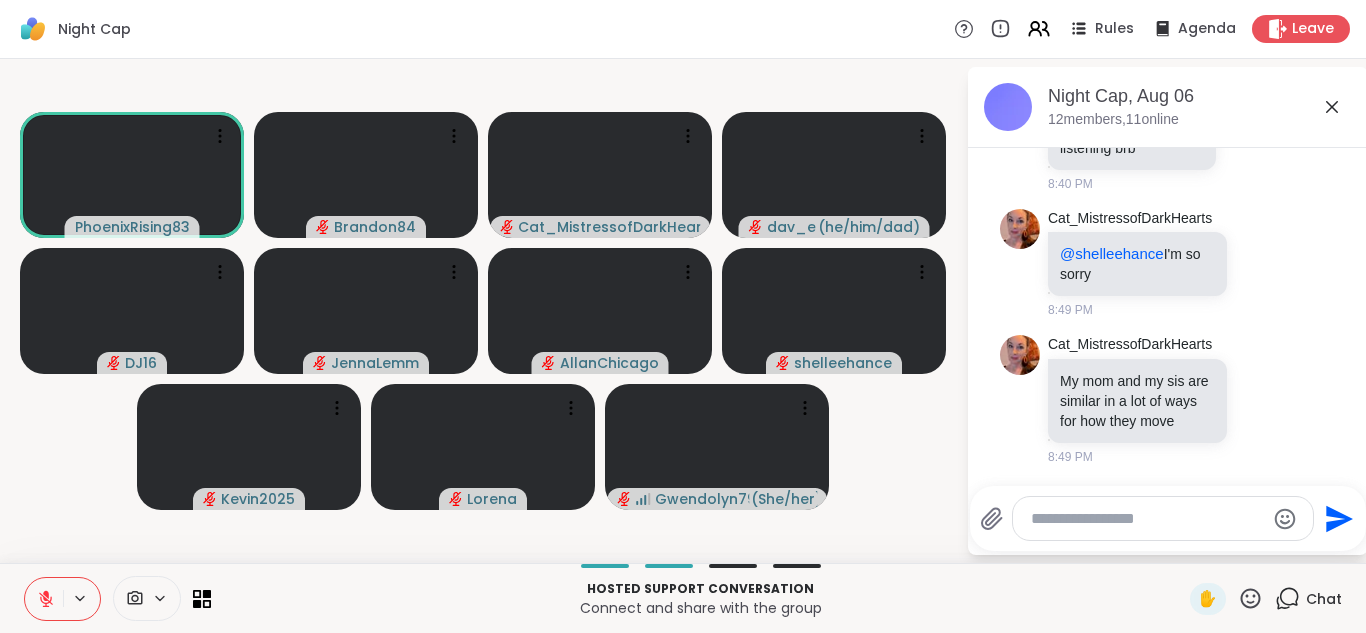 click at bounding box center (44, 599) 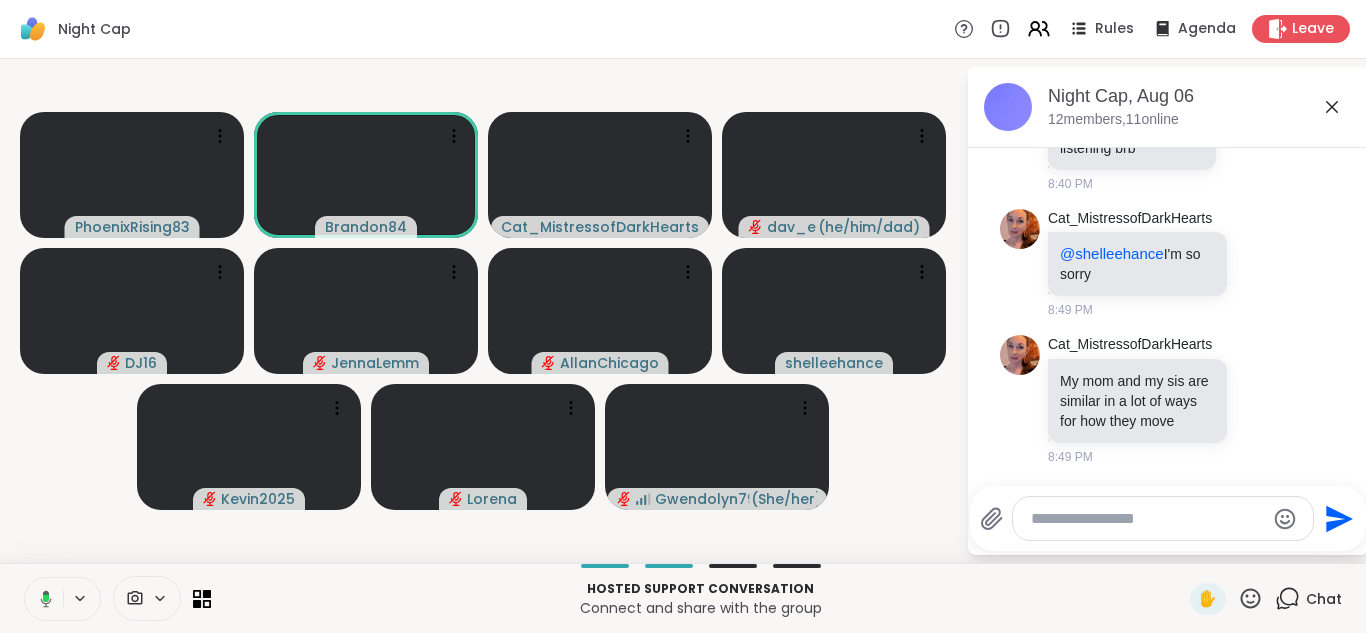 click at bounding box center (42, 599) 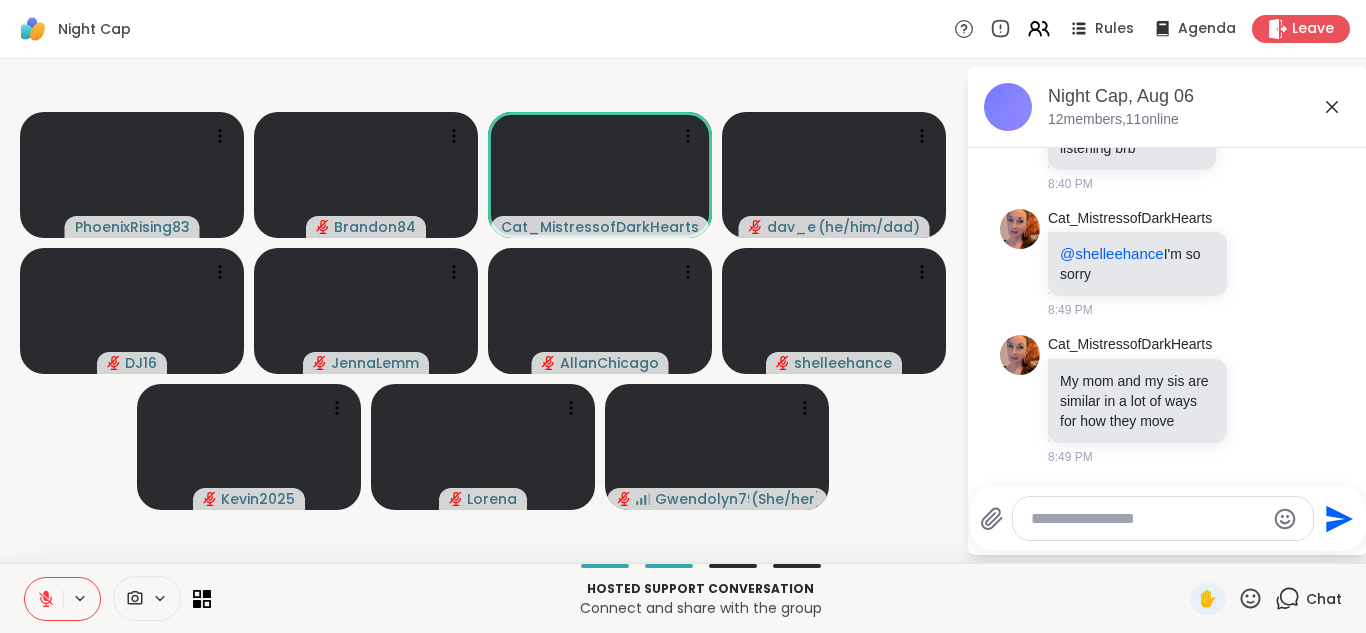 click at bounding box center [44, 599] 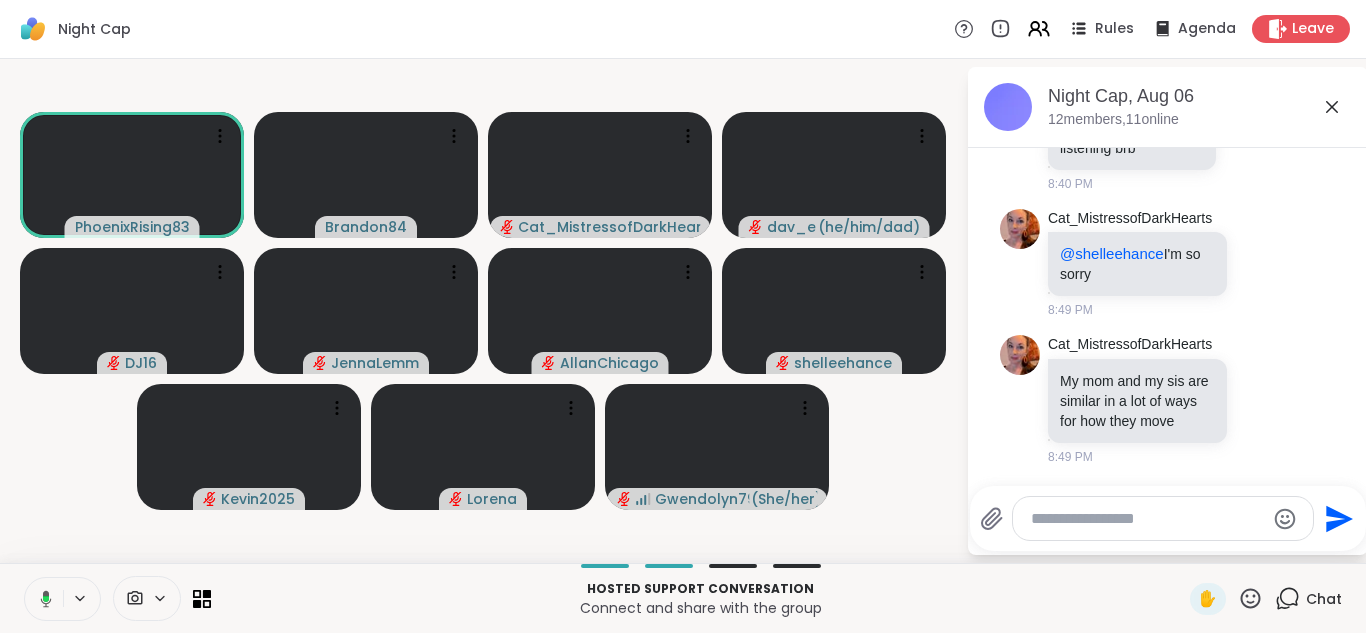 click at bounding box center (42, 599) 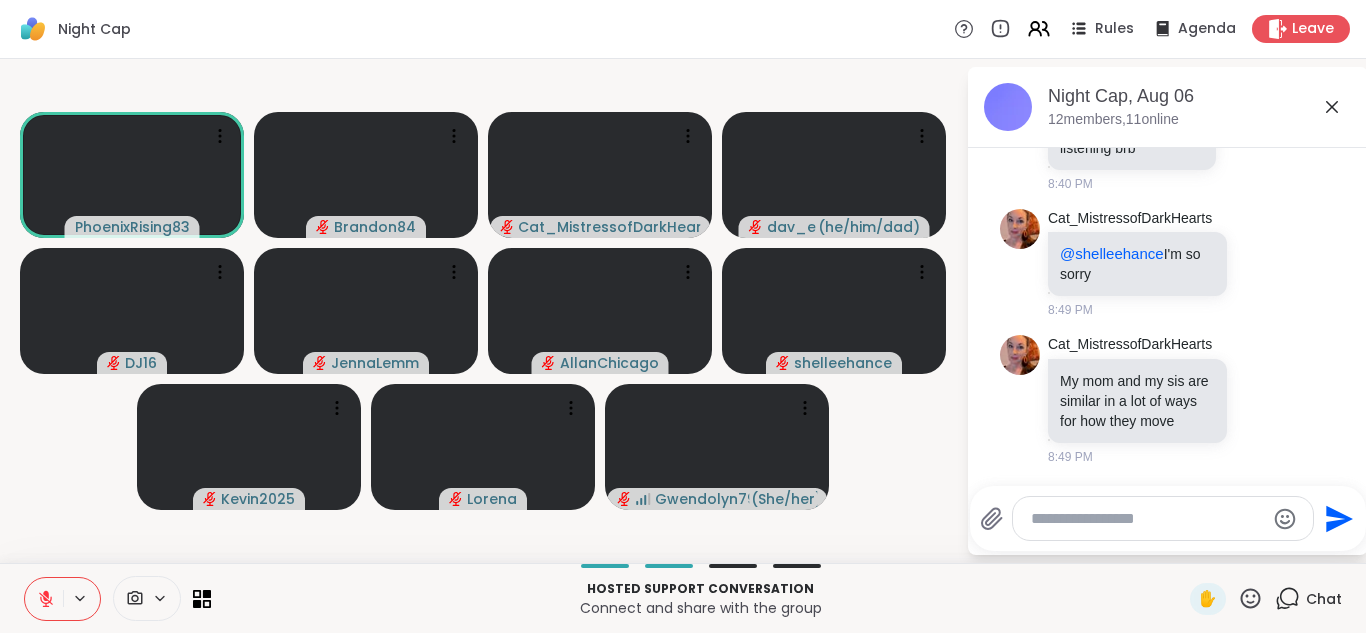 click at bounding box center [44, 599] 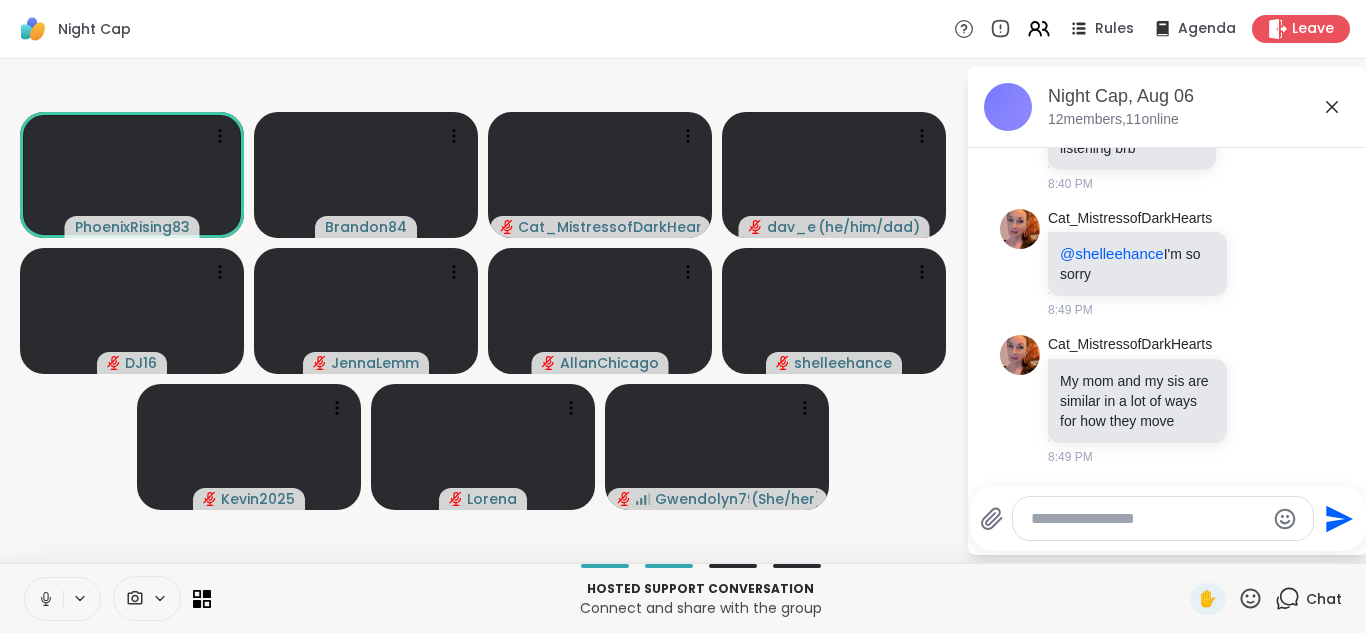 click at bounding box center (44, 599) 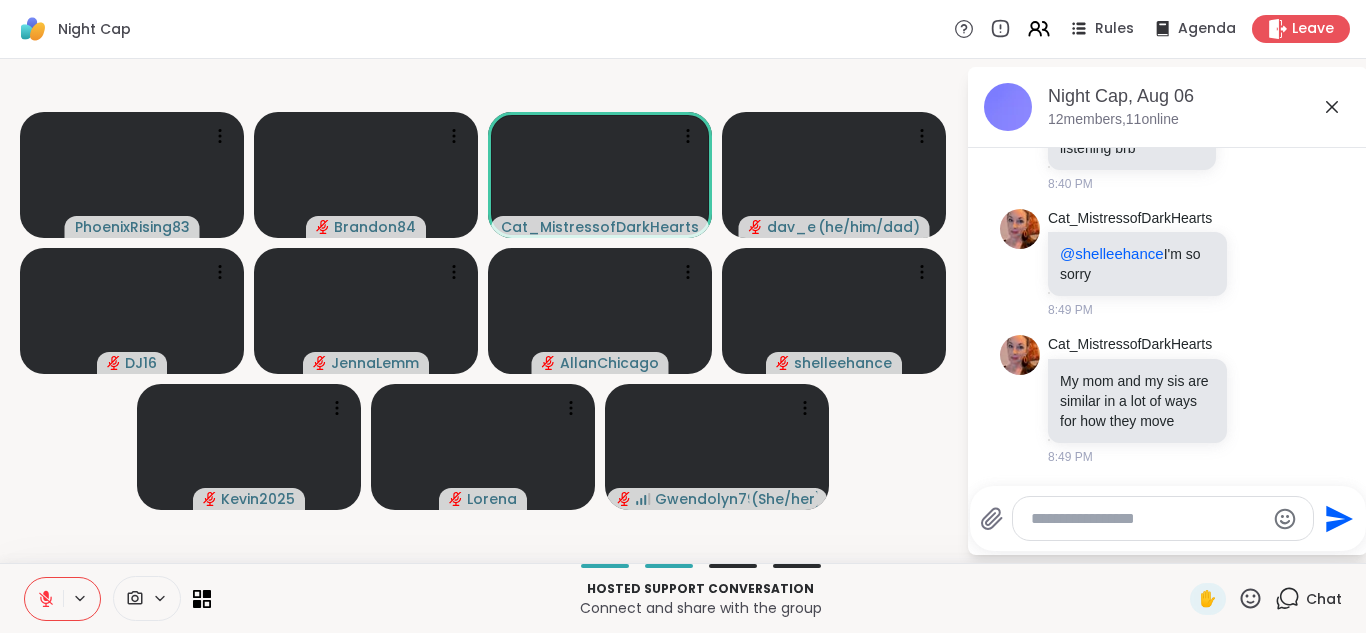 click at bounding box center [44, 599] 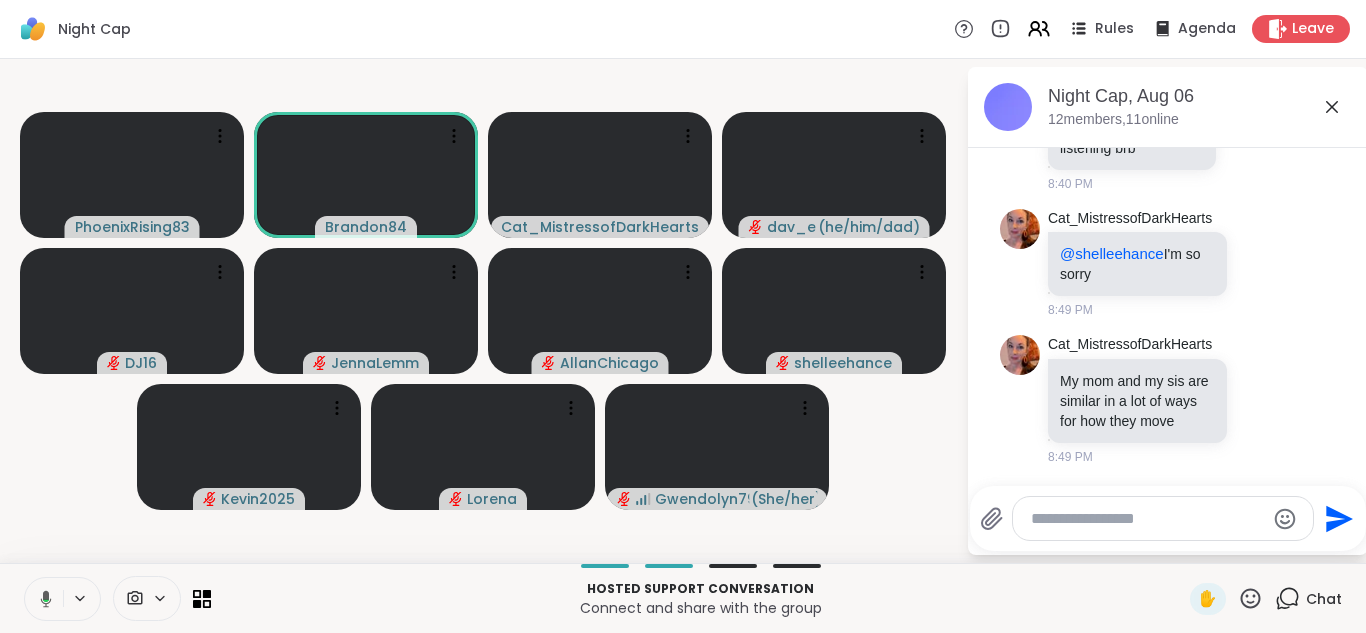 click at bounding box center [42, 599] 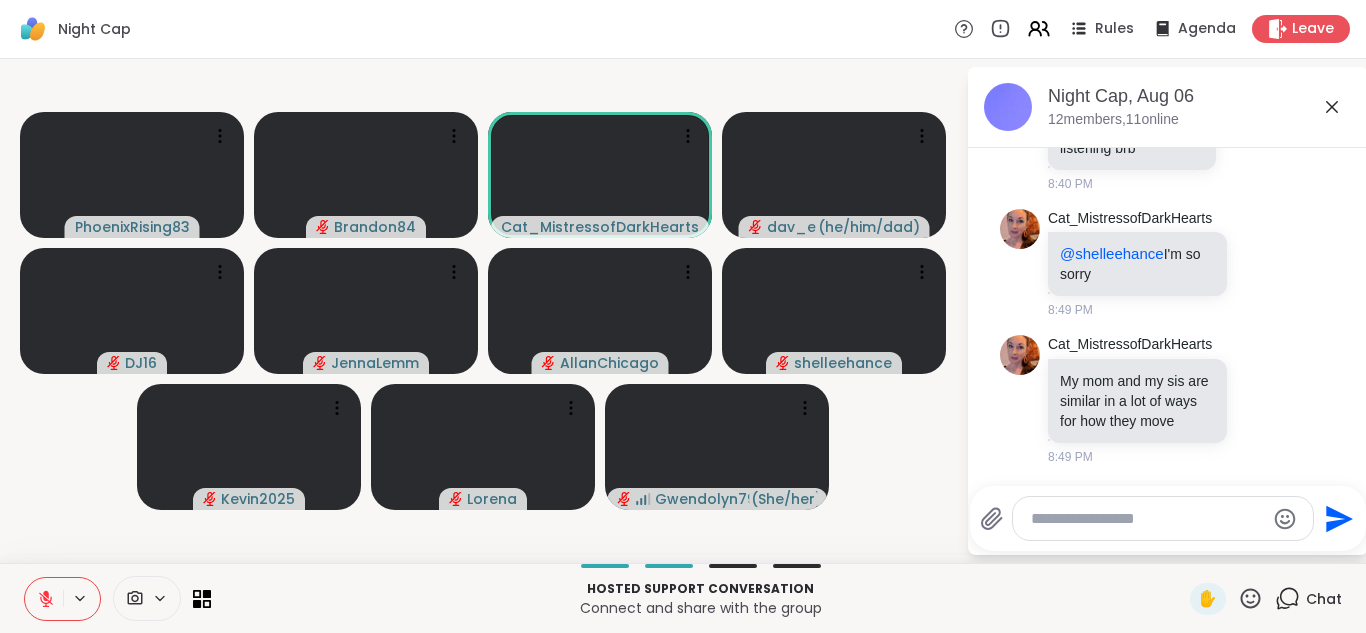 click at bounding box center (44, 599) 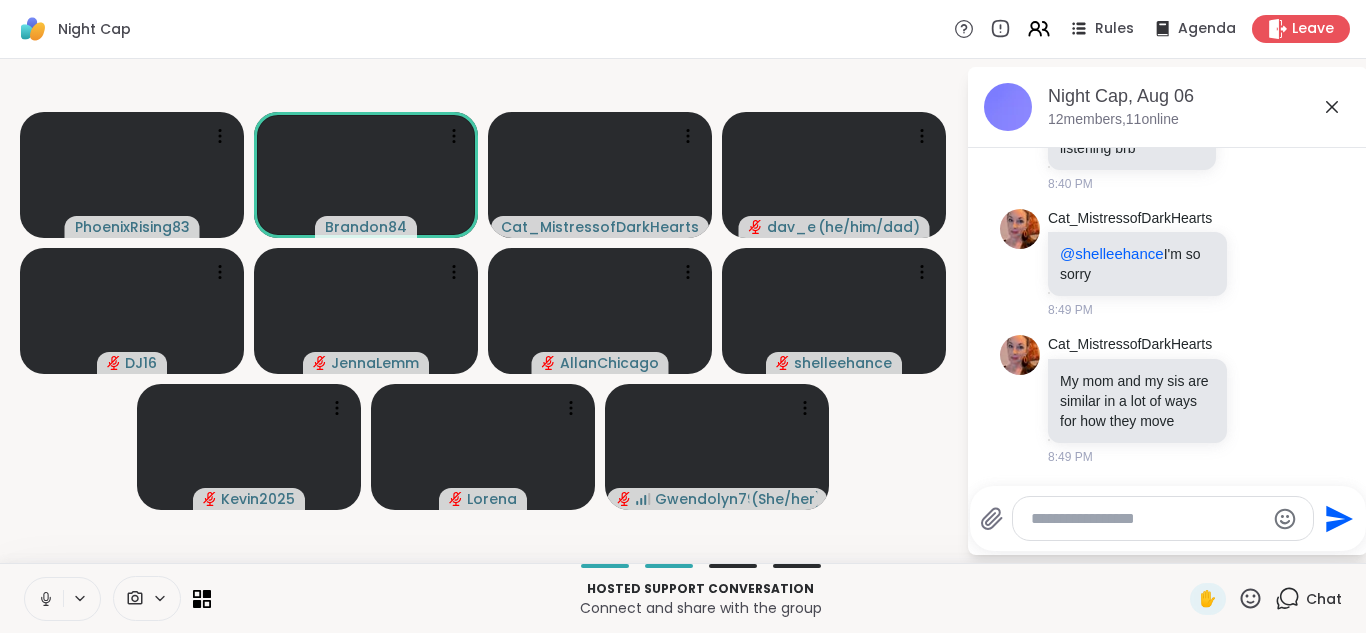 click at bounding box center [44, 599] 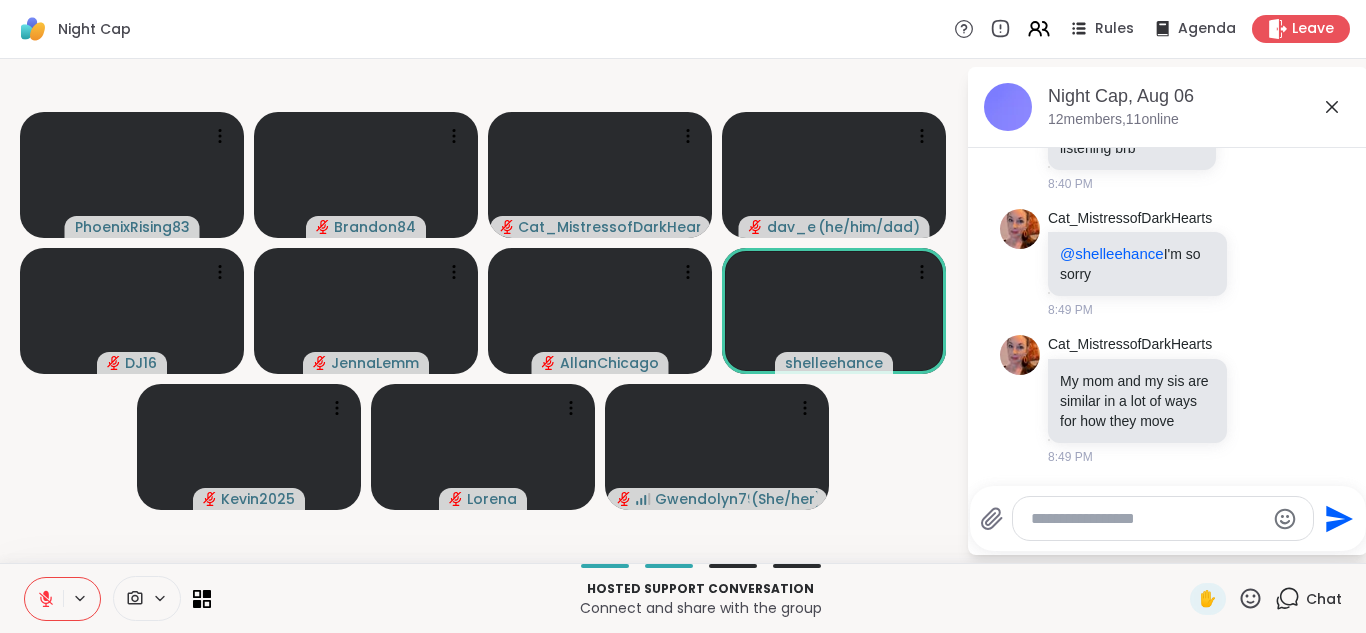 click at bounding box center [44, 599] 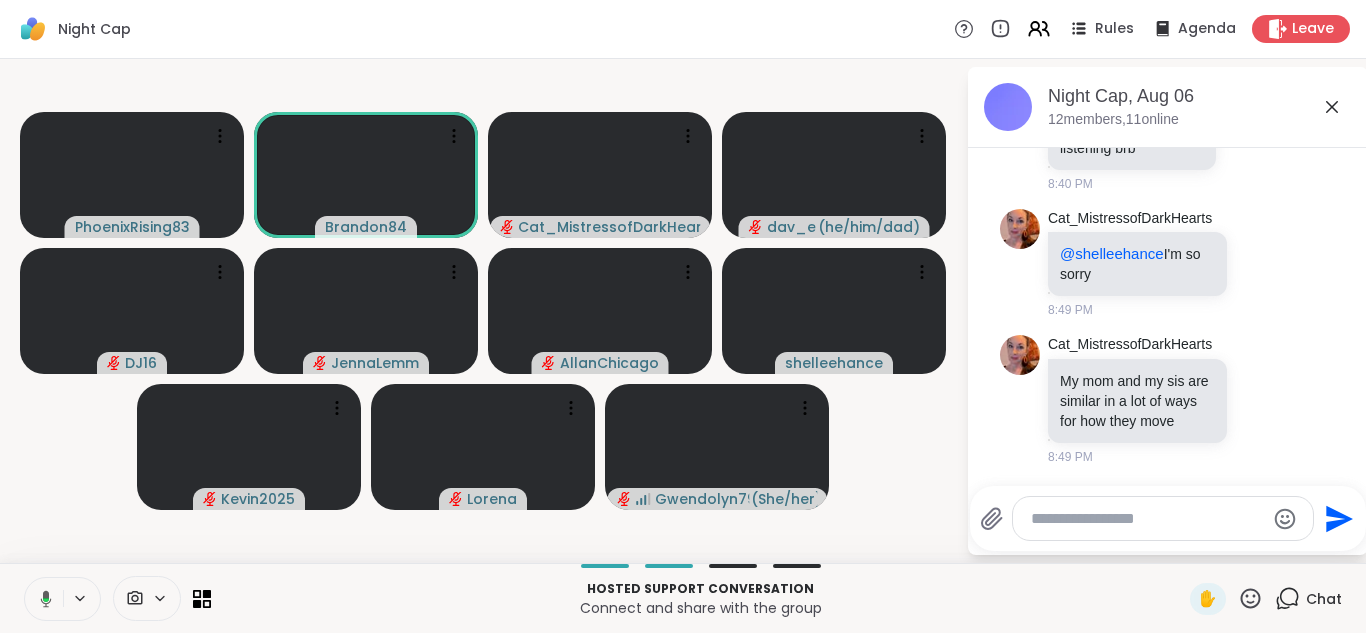 click at bounding box center (42, 599) 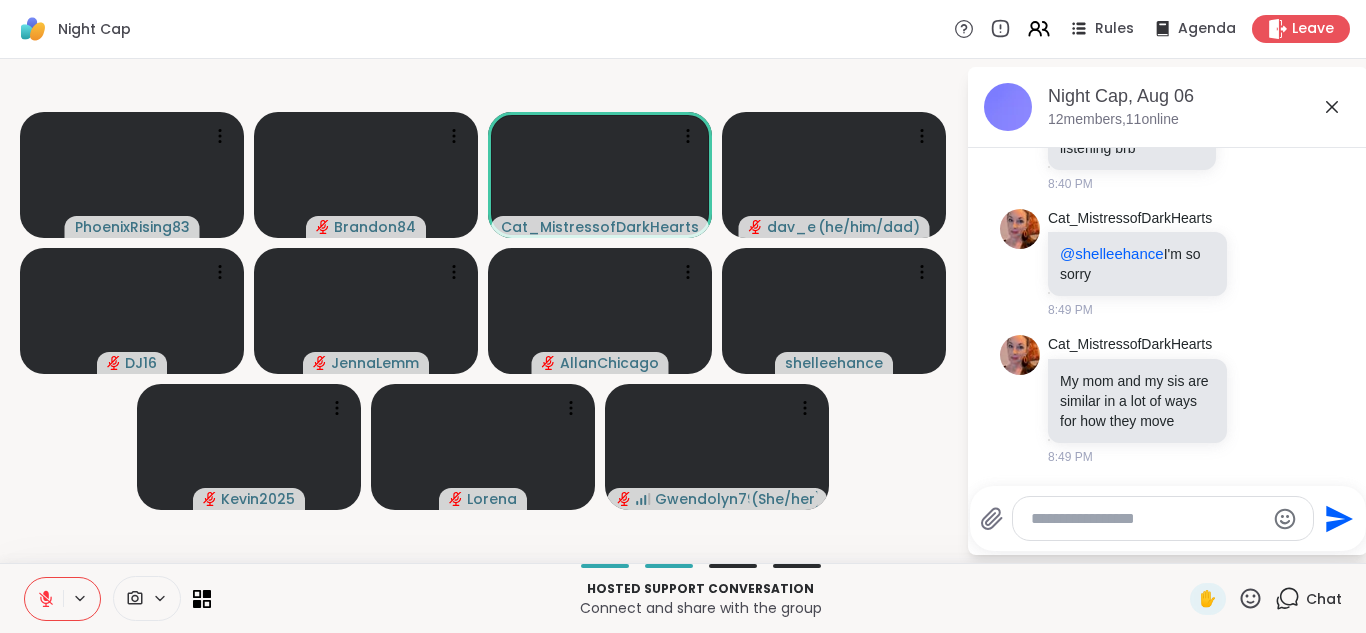 click at bounding box center (44, 599) 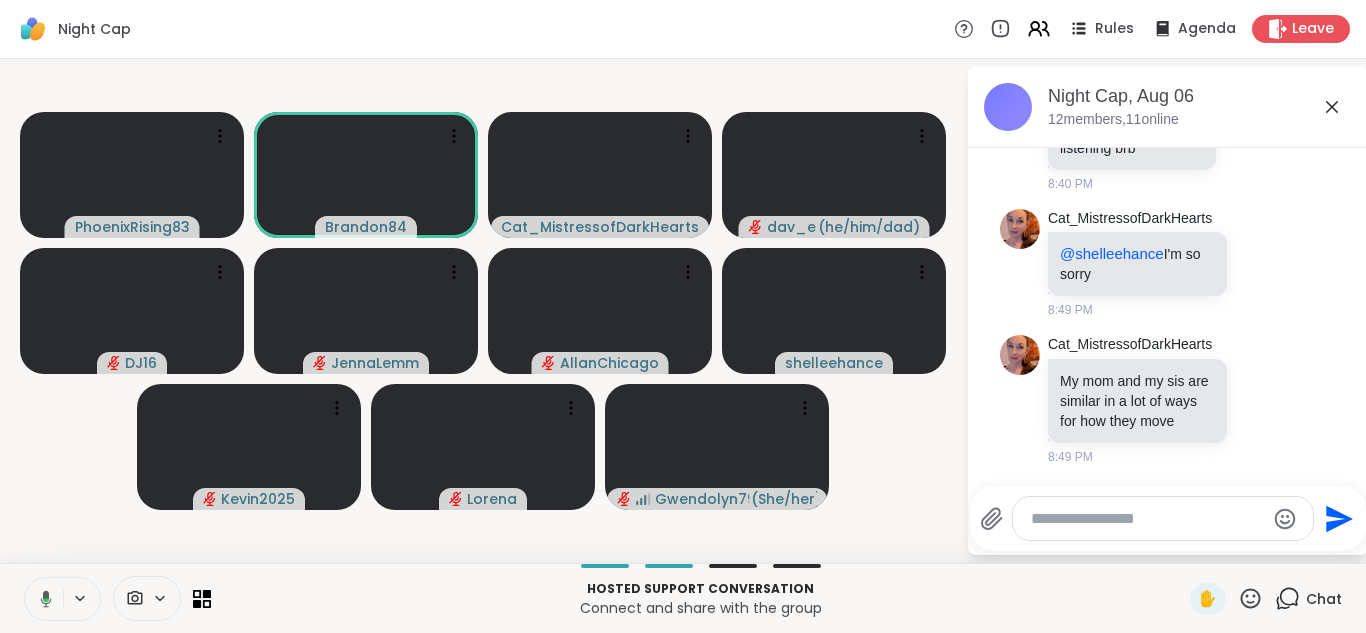 click at bounding box center (42, 599) 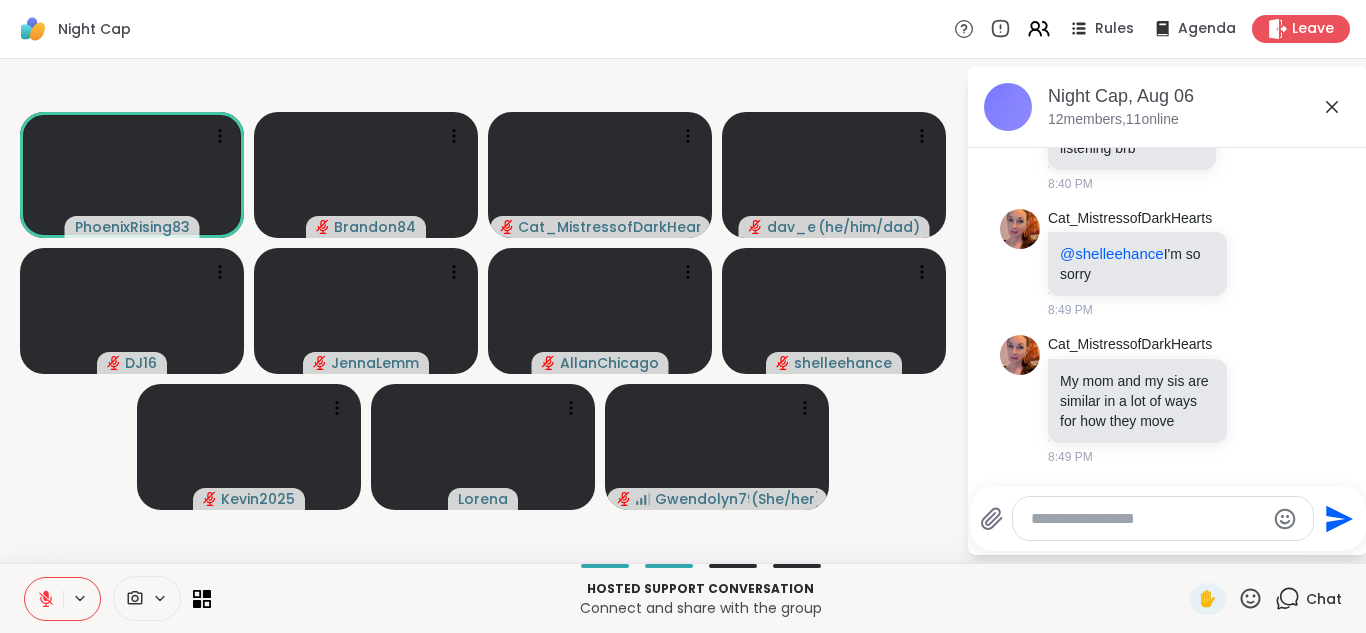 click 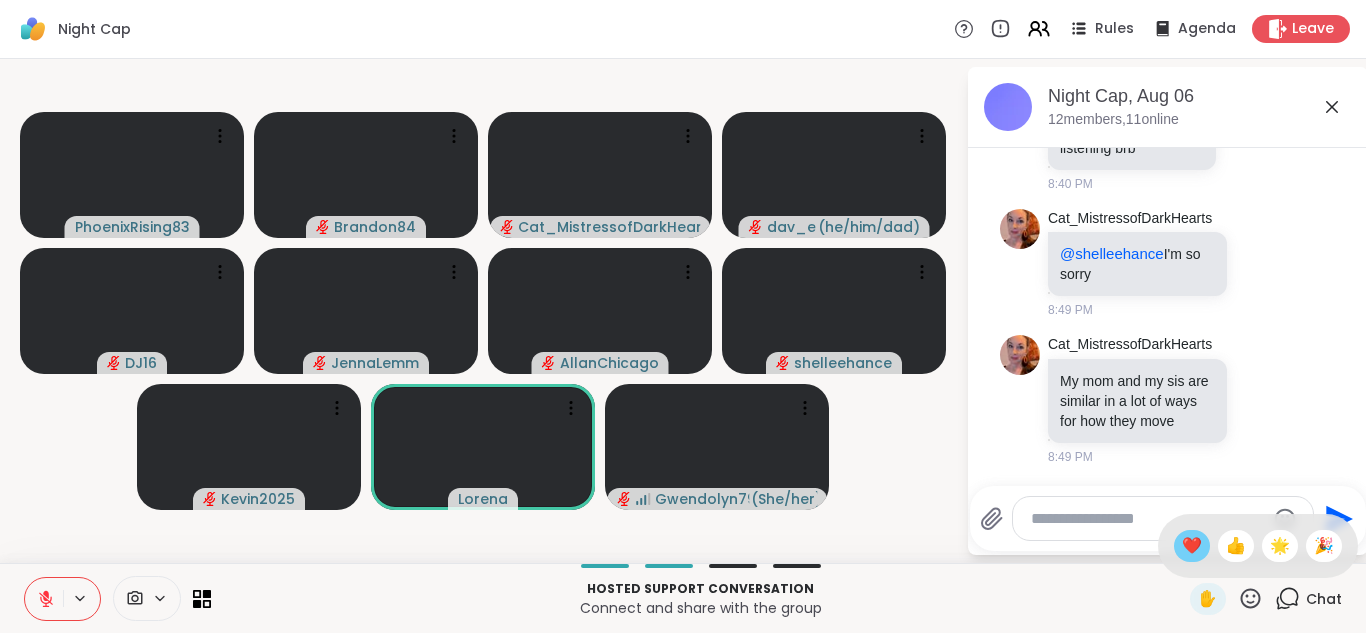 click on "❤️" at bounding box center (1192, 546) 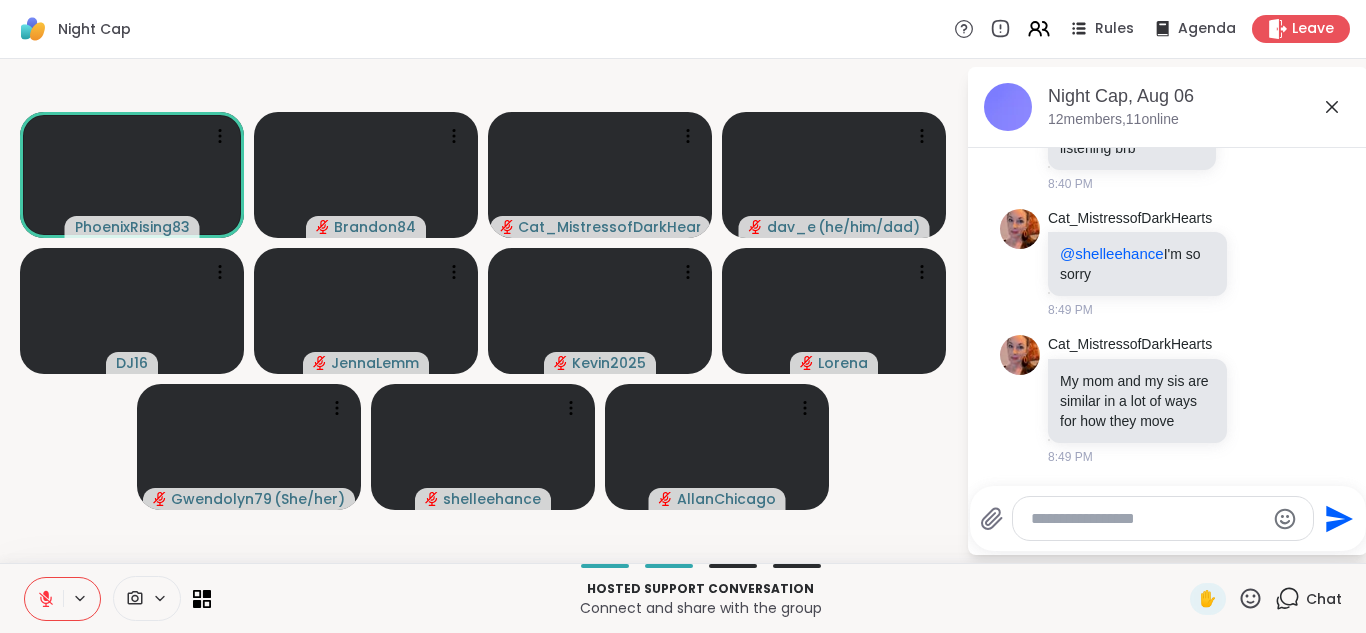 click 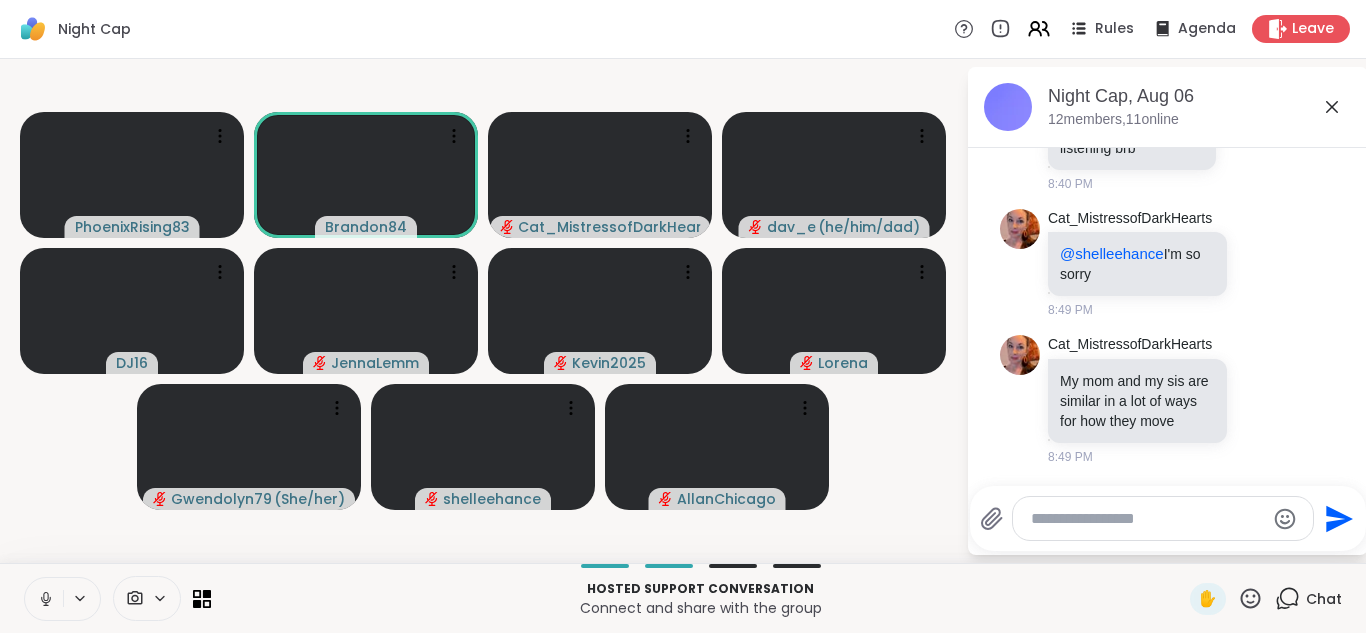 click 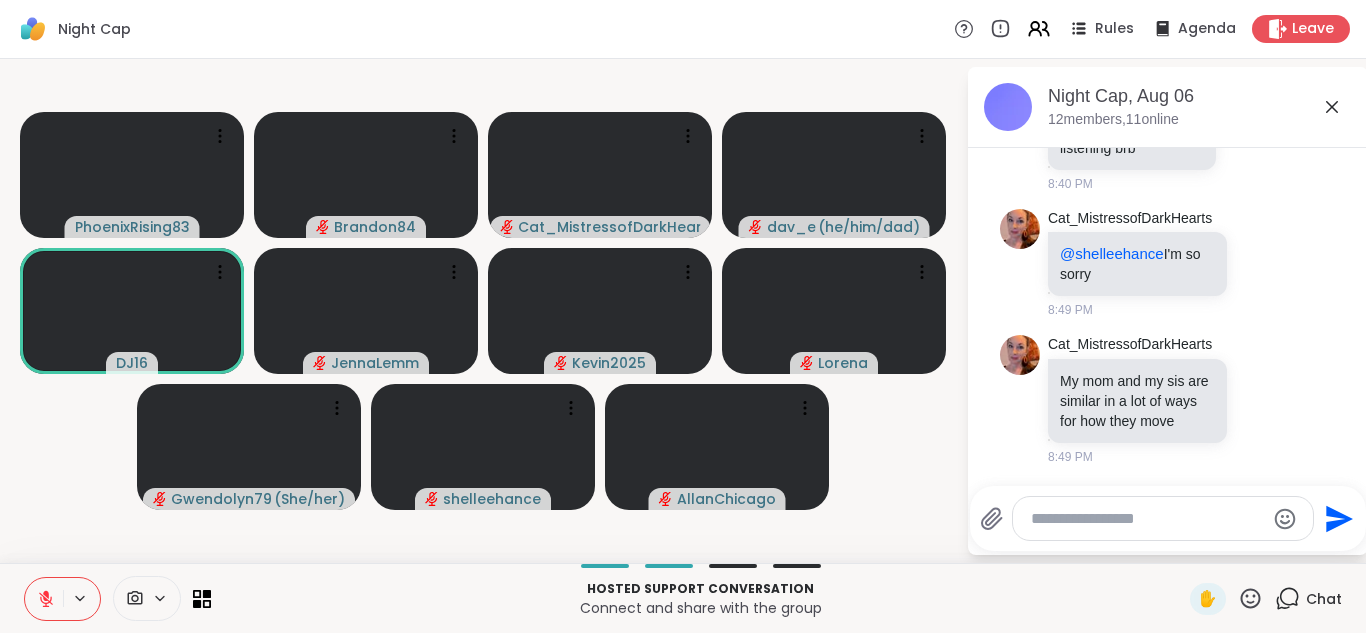 click at bounding box center [44, 599] 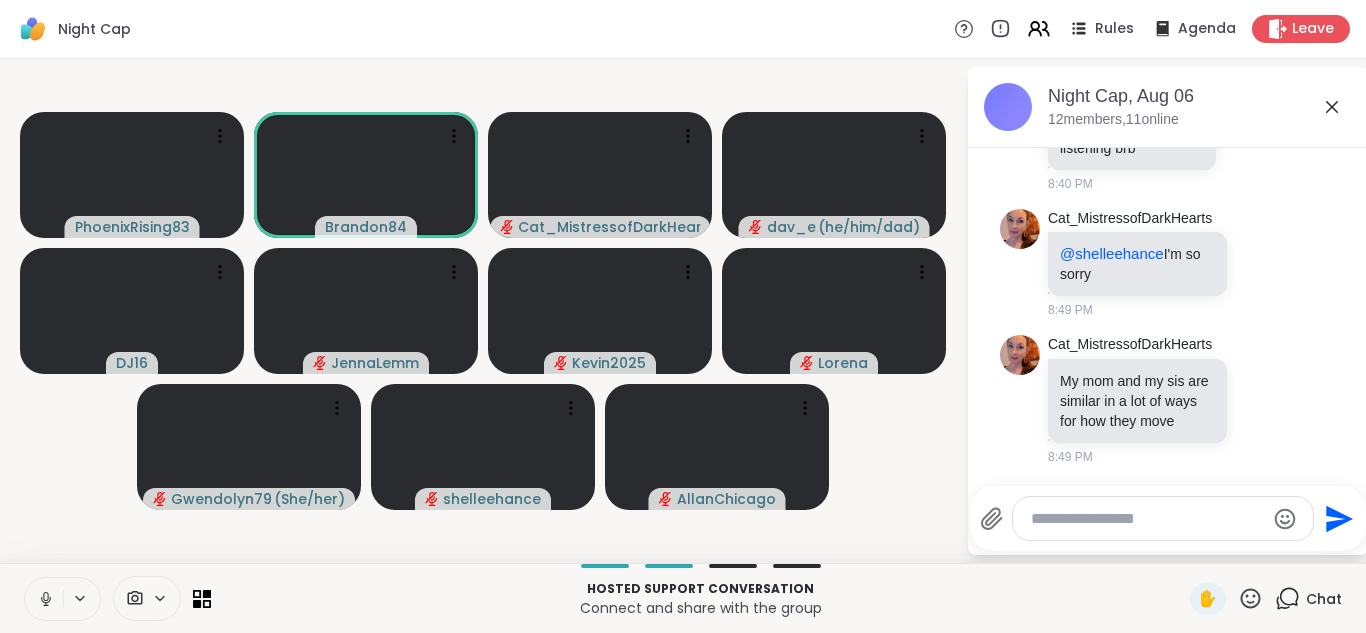 click at bounding box center (44, 599) 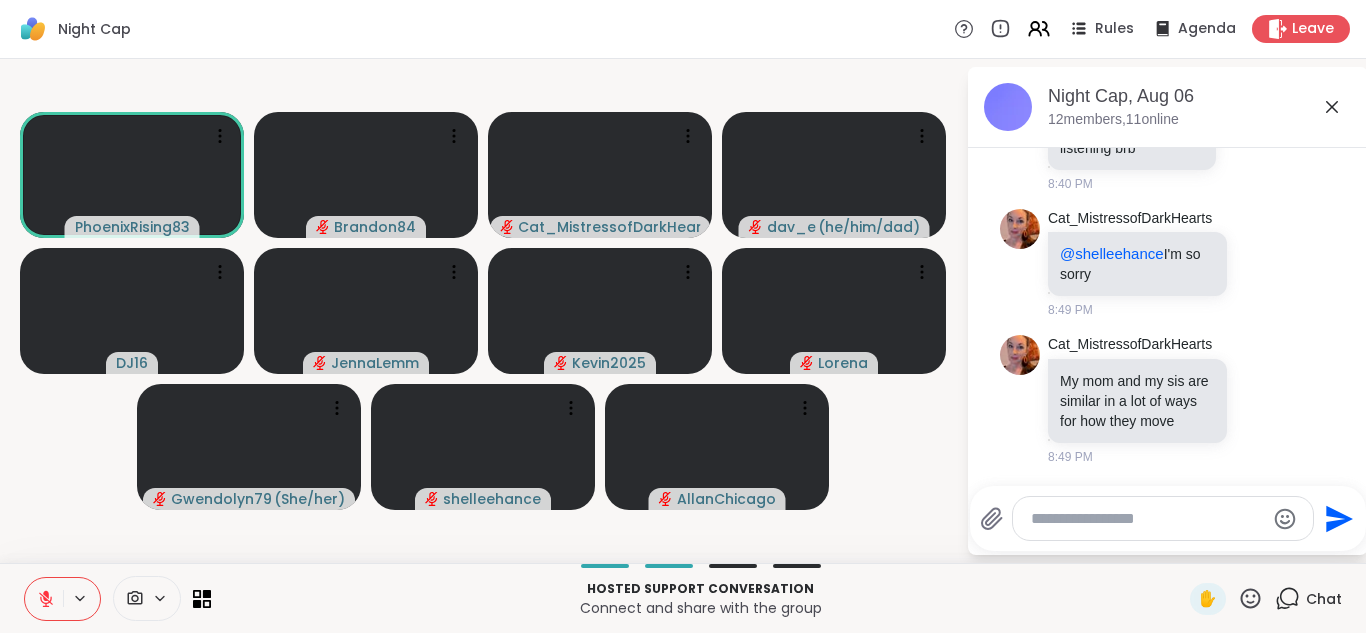 click at bounding box center [44, 599] 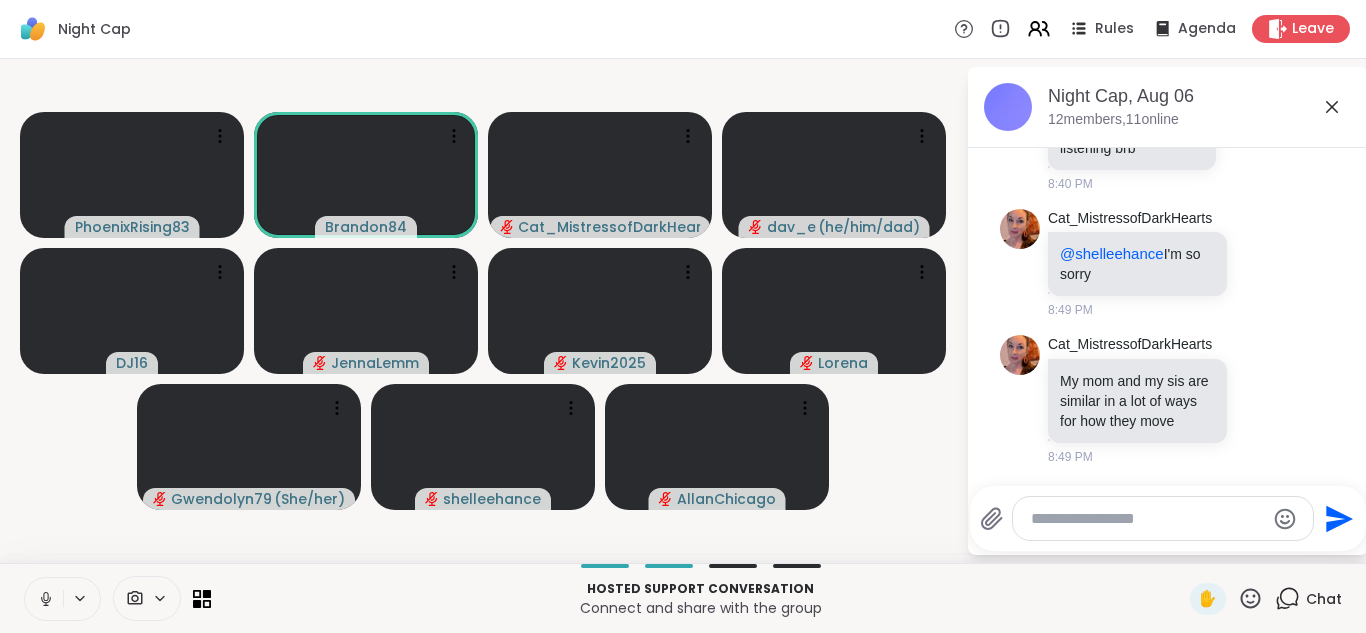 click at bounding box center (44, 599) 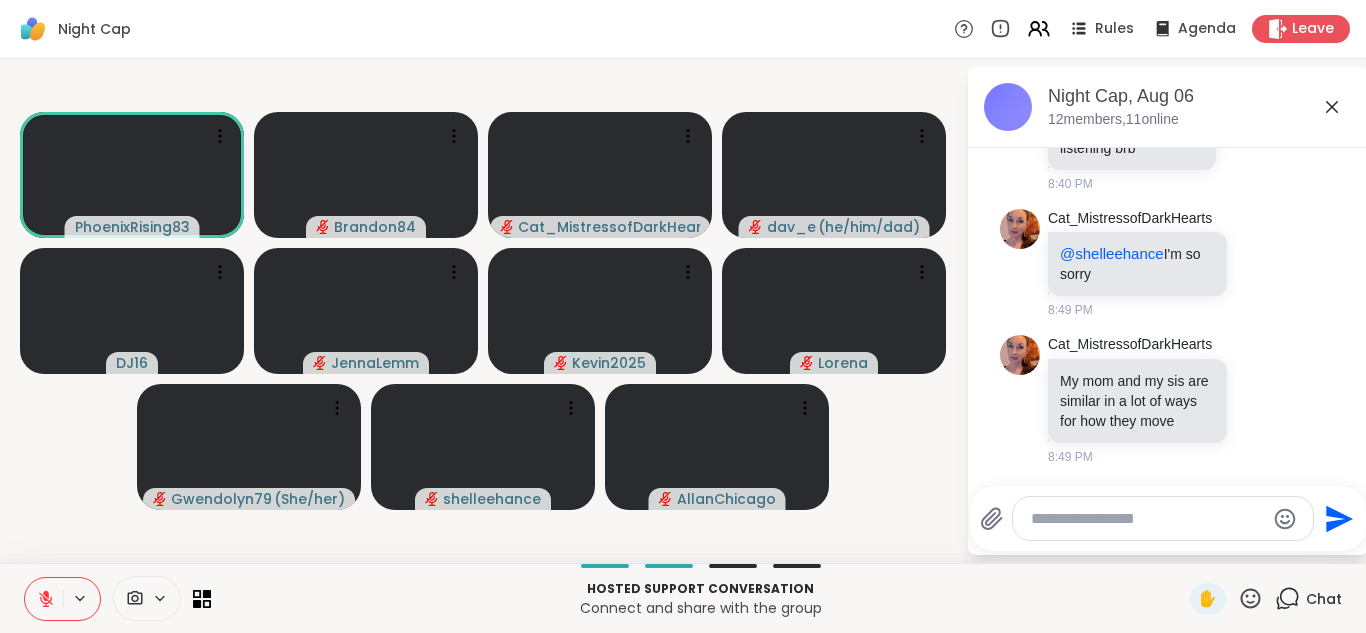 click at bounding box center (44, 599) 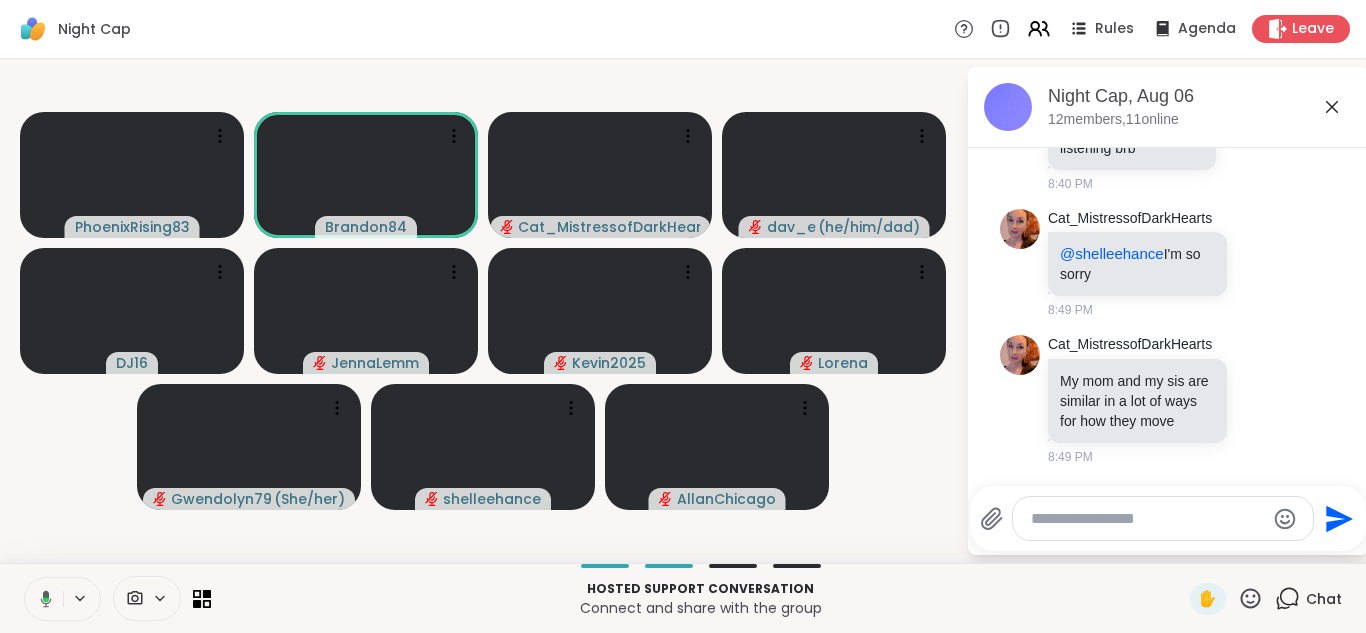 click at bounding box center [42, 599] 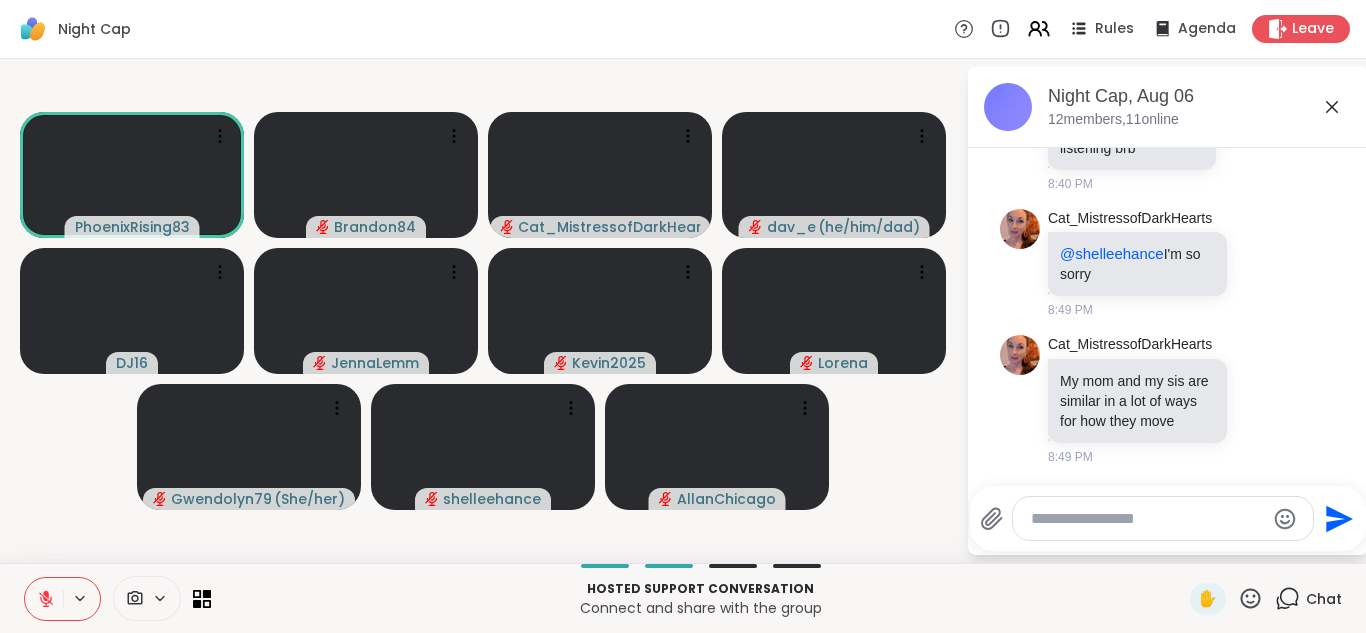 click at bounding box center [44, 599] 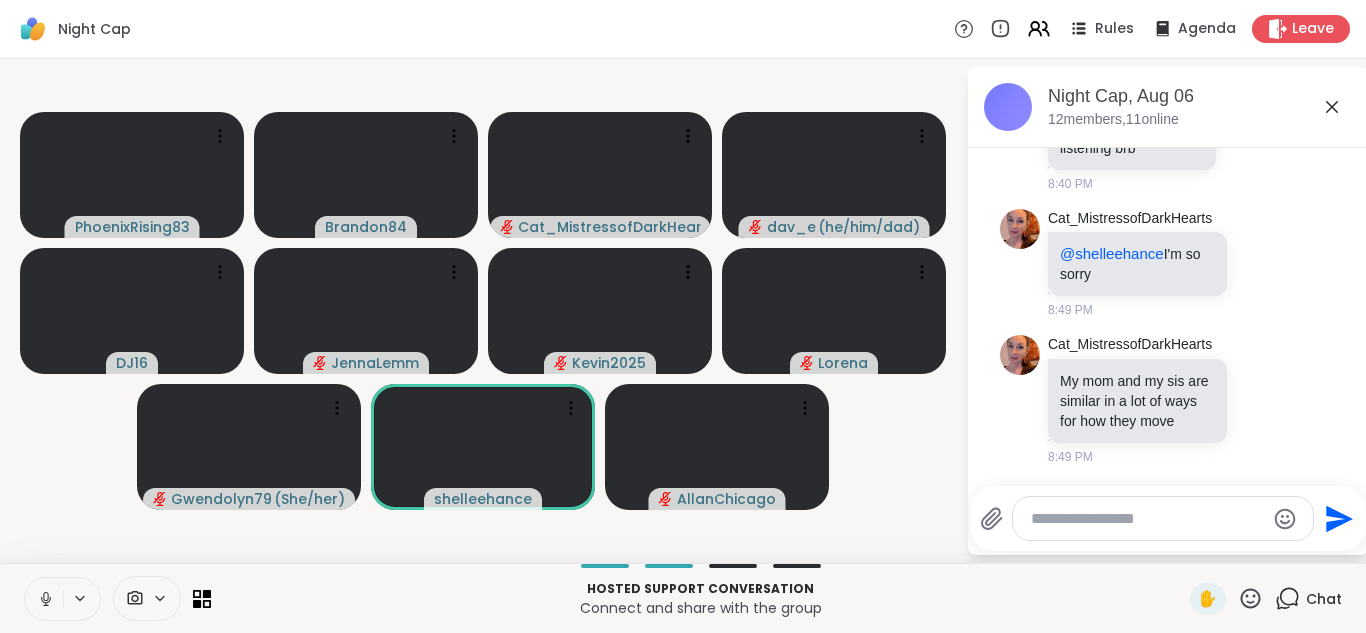 click at bounding box center [44, 599] 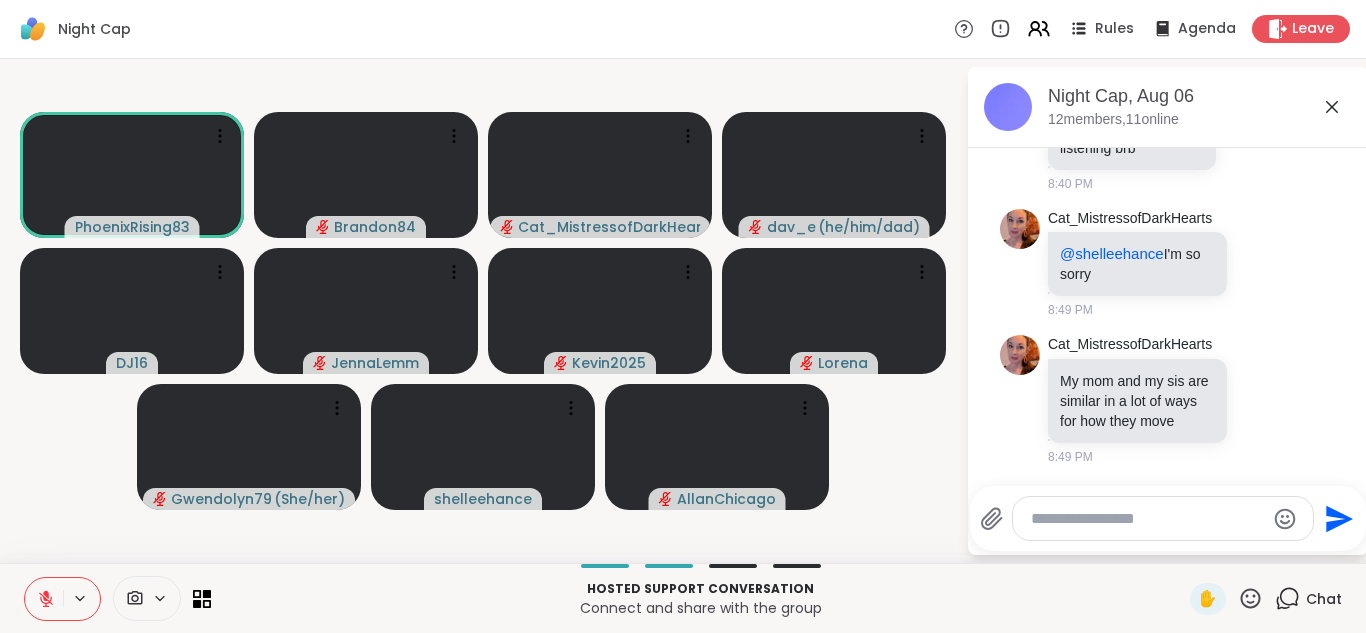 click at bounding box center (44, 599) 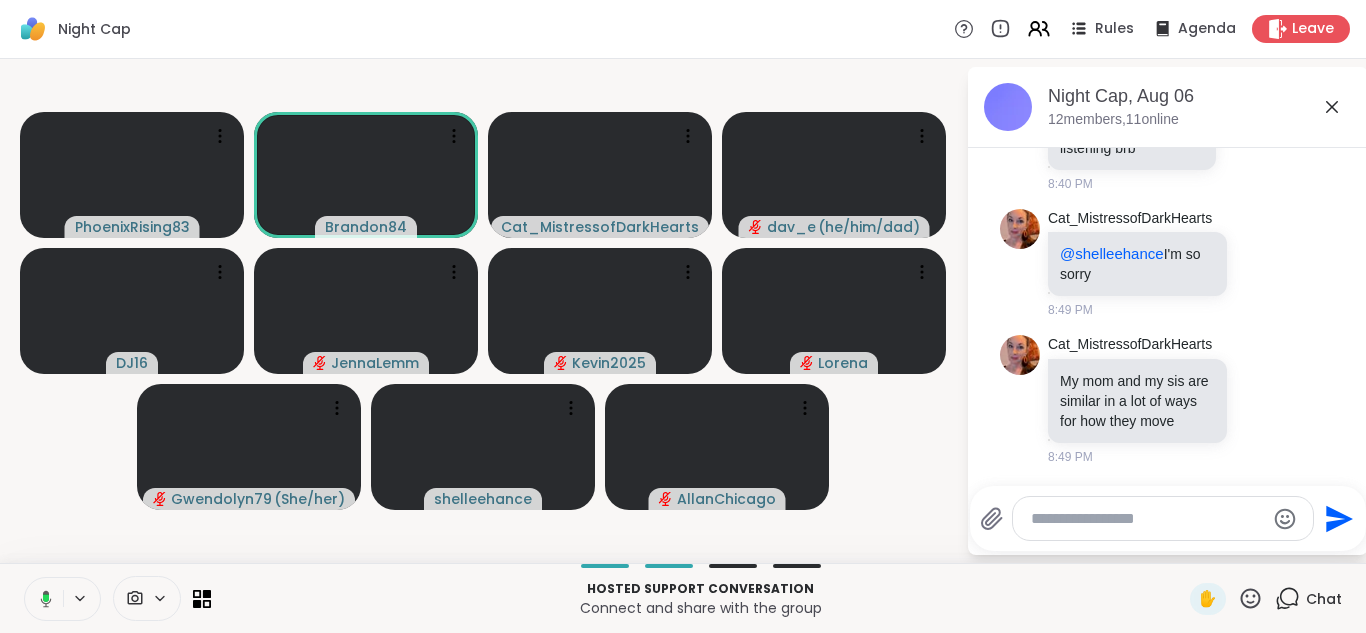 click at bounding box center [42, 599] 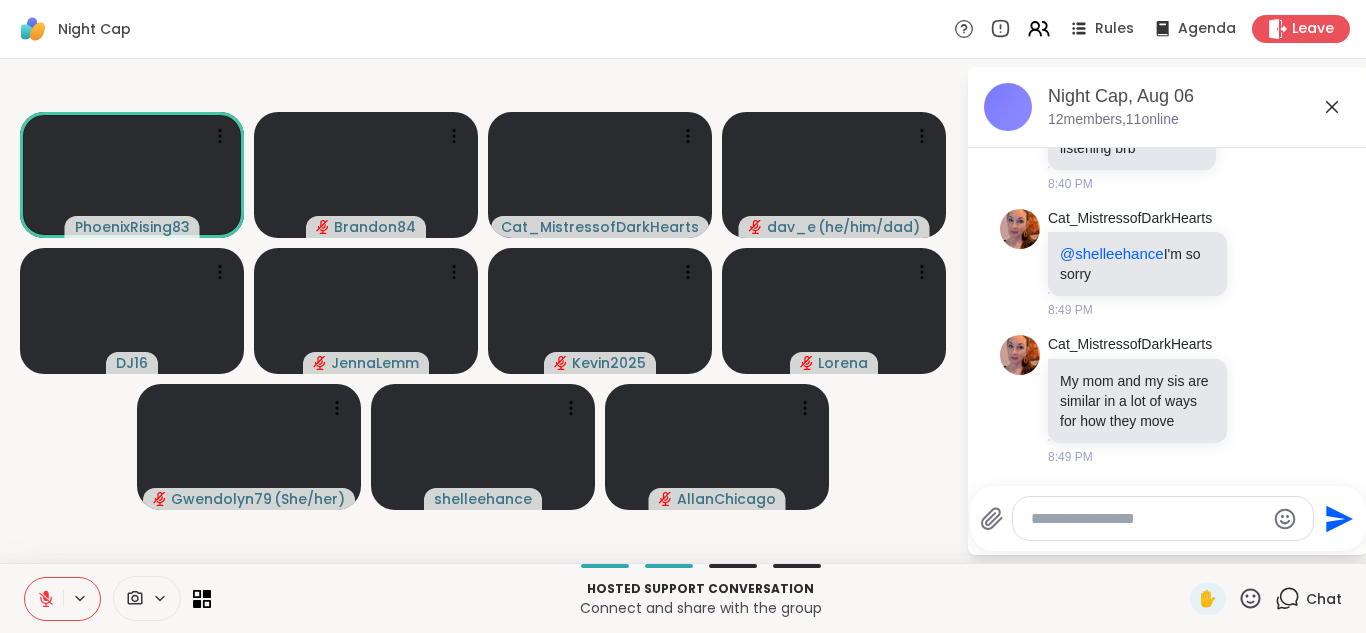 click at bounding box center [44, 599] 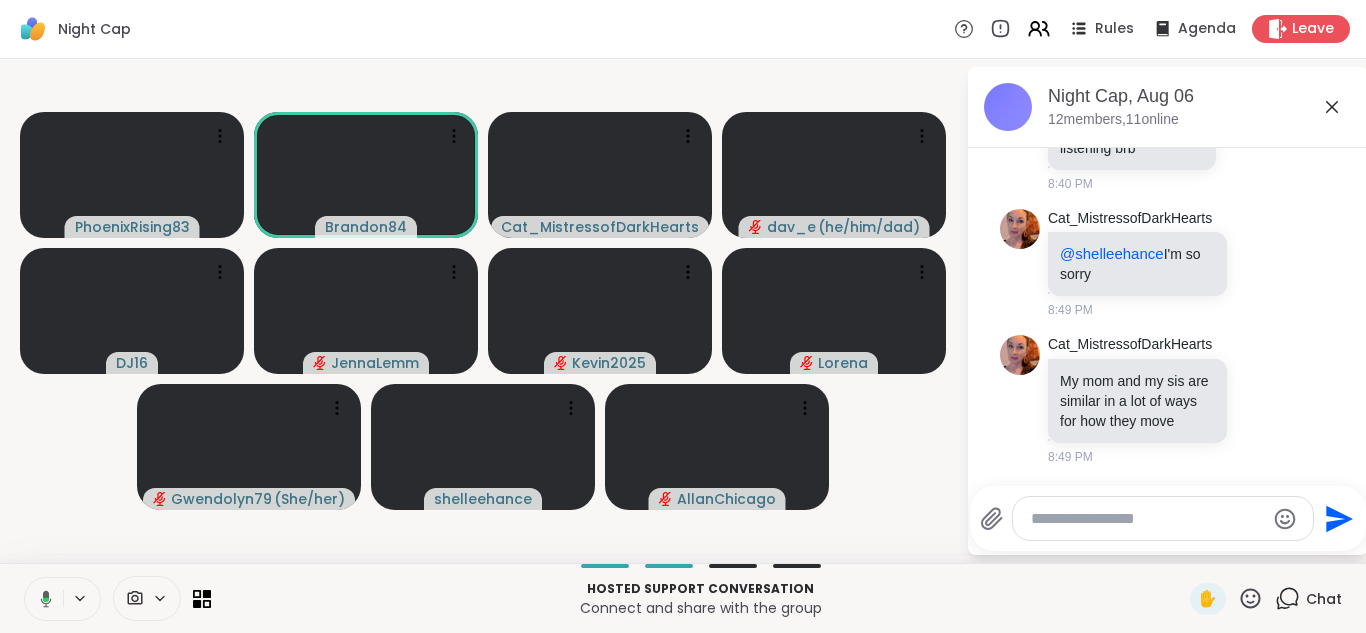 click at bounding box center [42, 599] 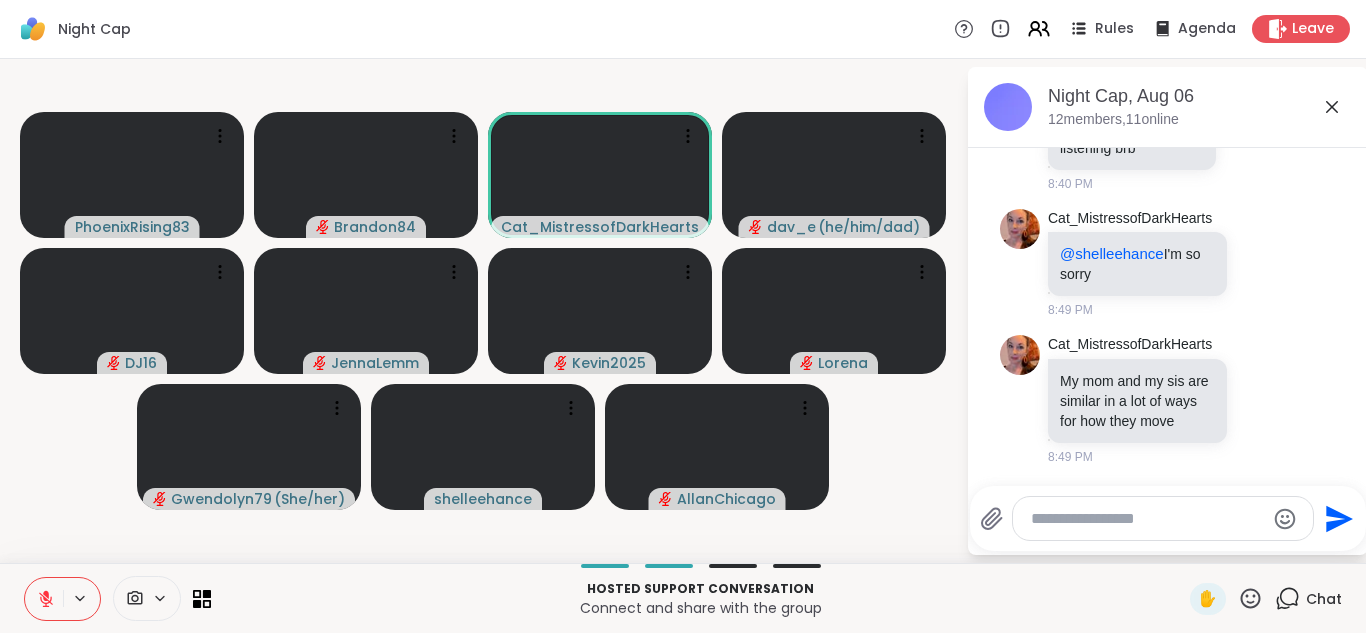click at bounding box center (44, 599) 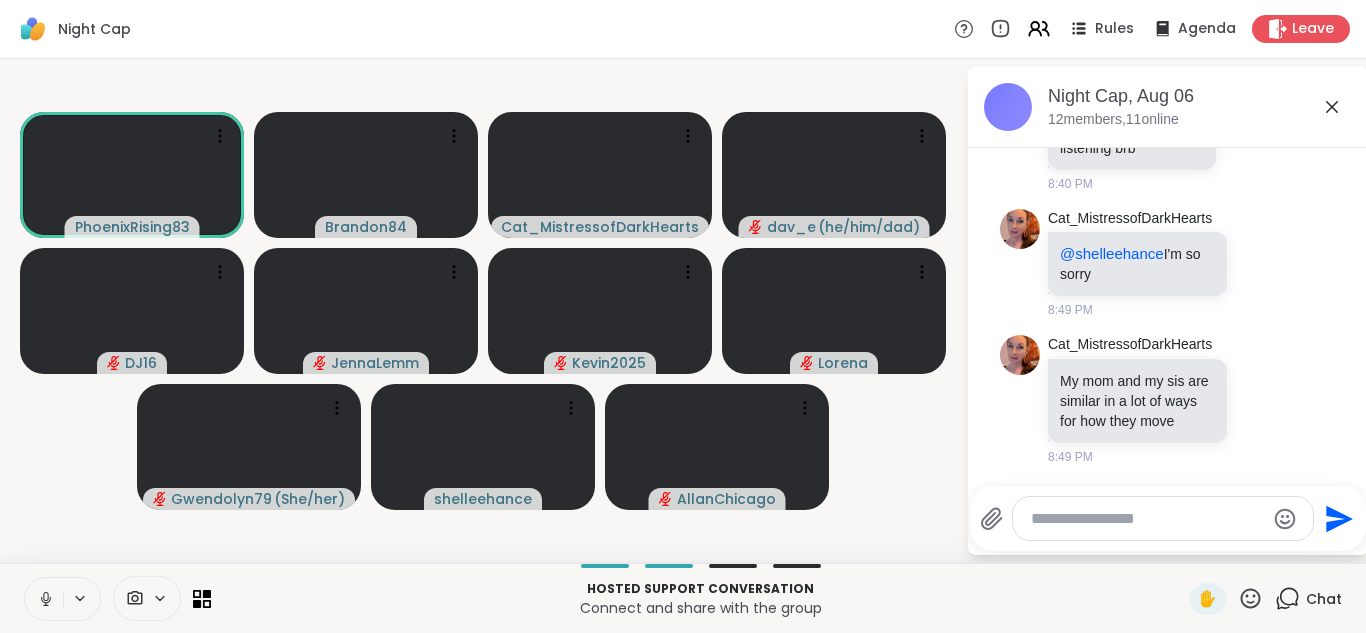 click at bounding box center [44, 599] 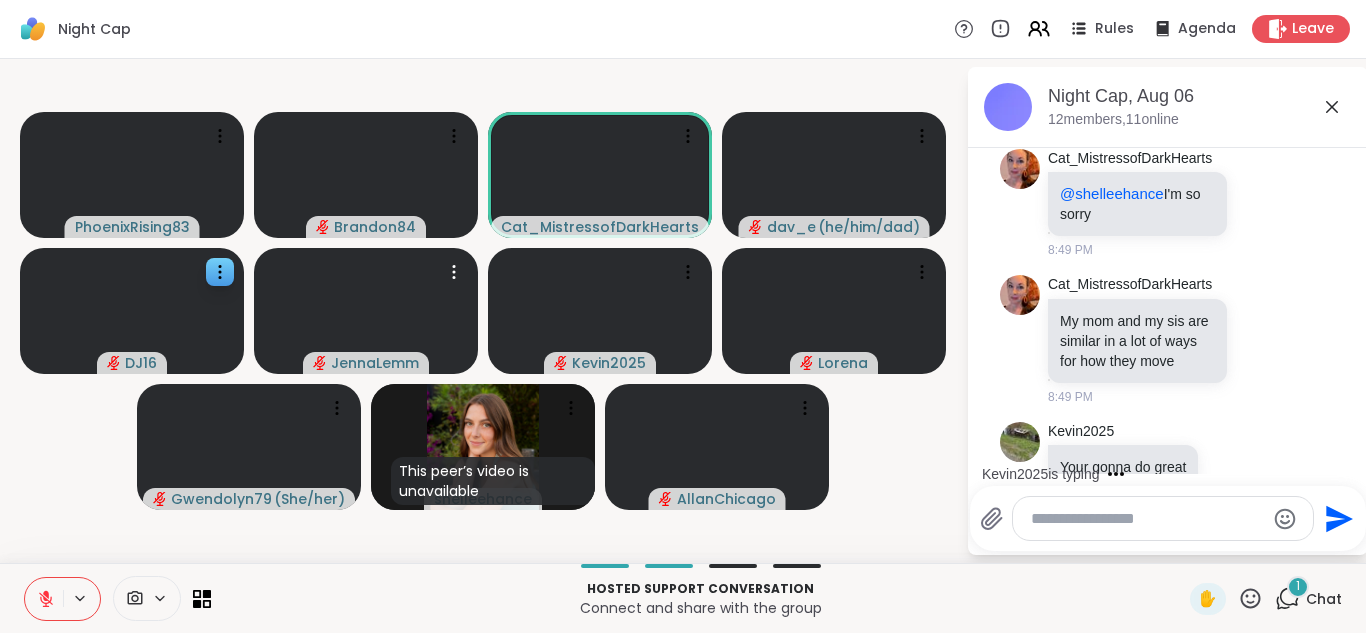 scroll, scrollTop: 983, scrollLeft: 0, axis: vertical 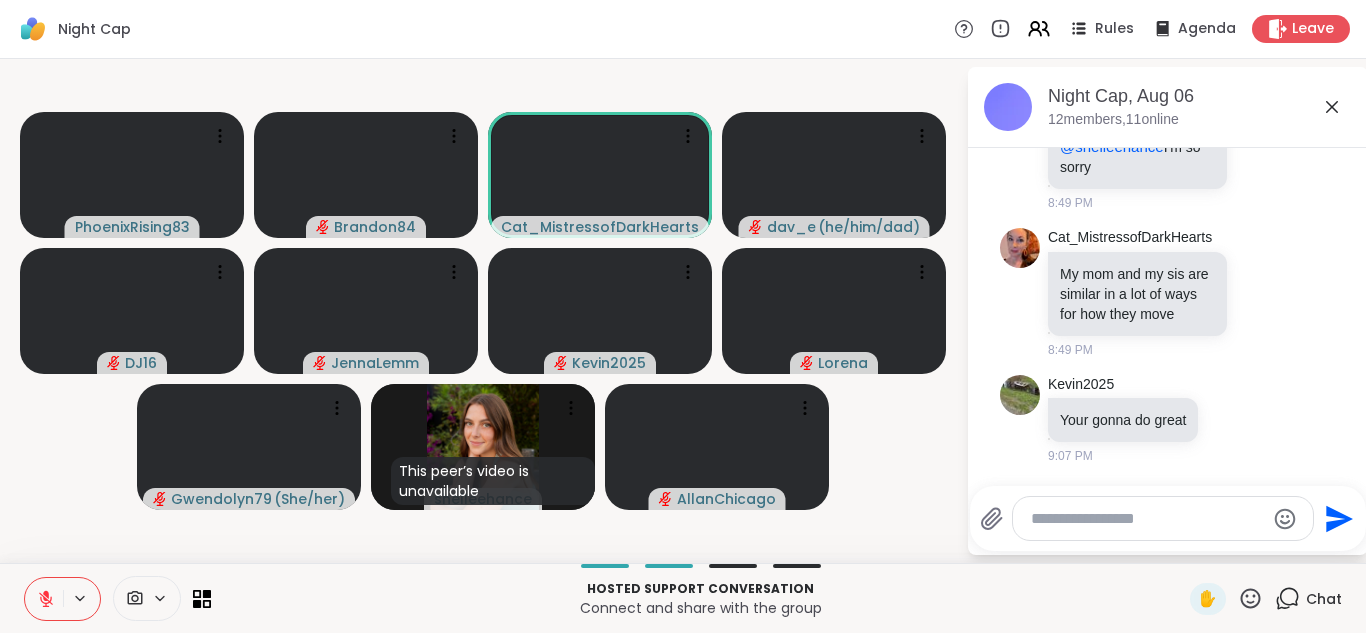 click on "[USERNAME] [USERNAME] Cat_MistressofDarkHearts [USERNAME] ( he/him/dad ) [USERNAME] [USERNAME] [USERNAME] [USERNAME] ( She/her ) This peer’s video is unavailable [USERNAME] [USERNAME]" at bounding box center (483, 311) 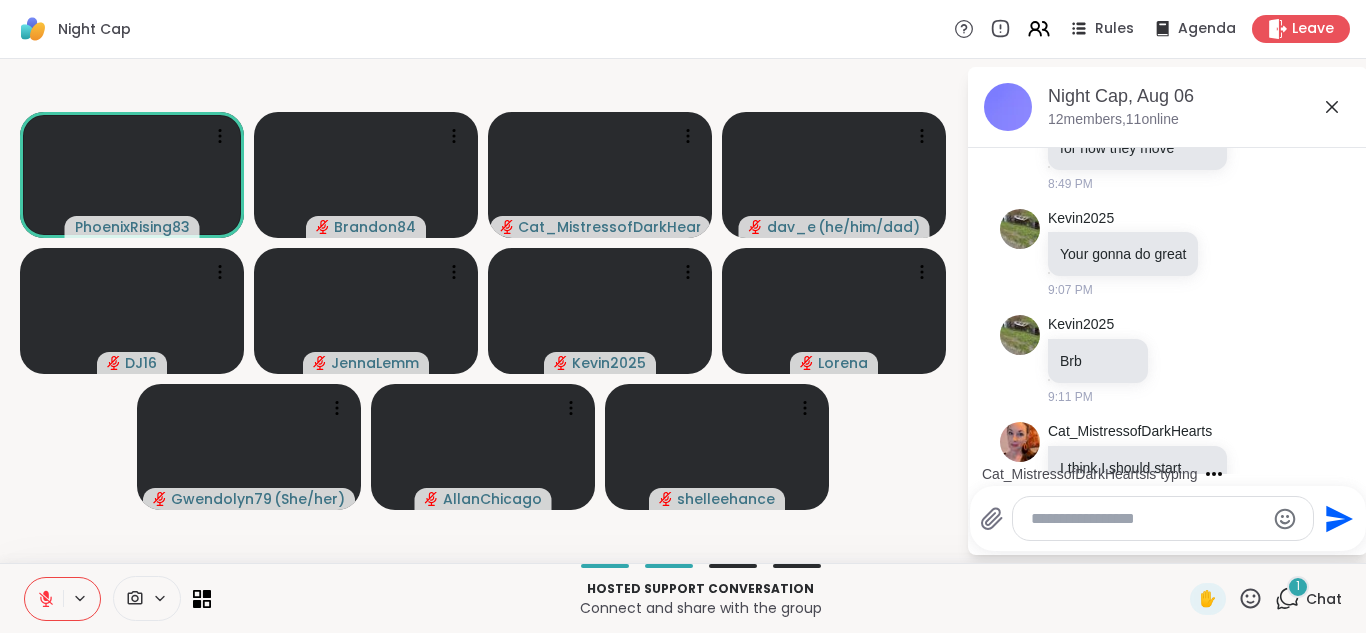 scroll, scrollTop: 1256, scrollLeft: 0, axis: vertical 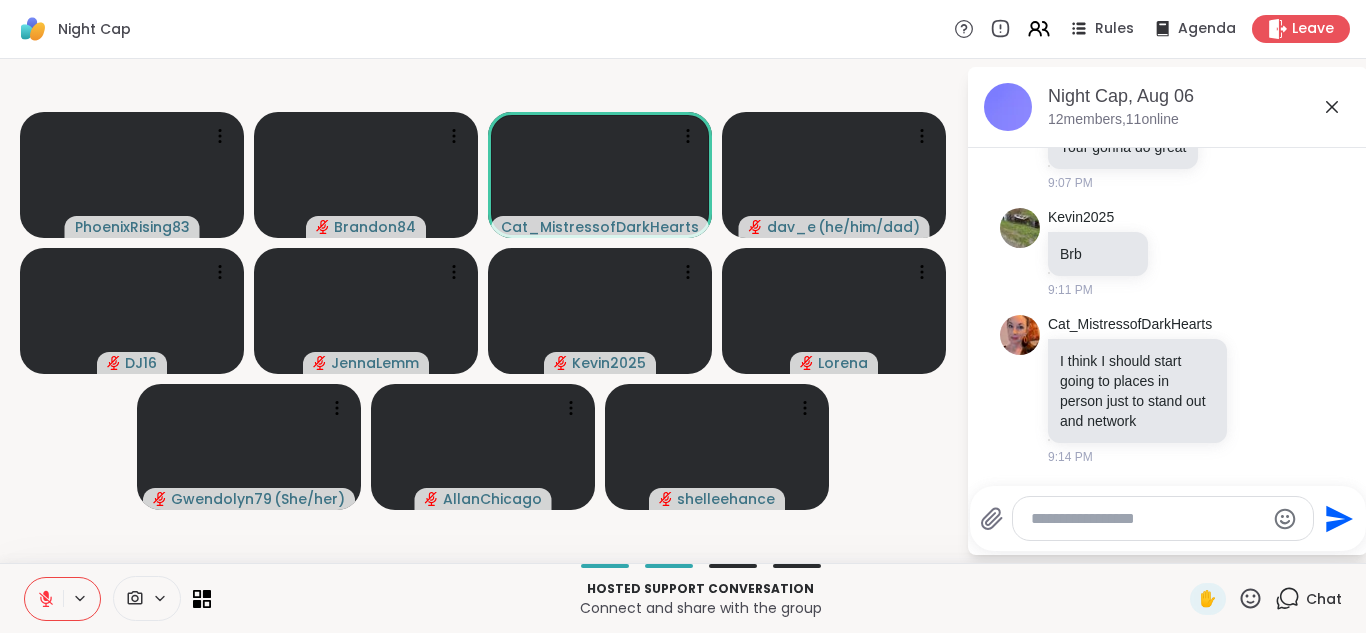 click 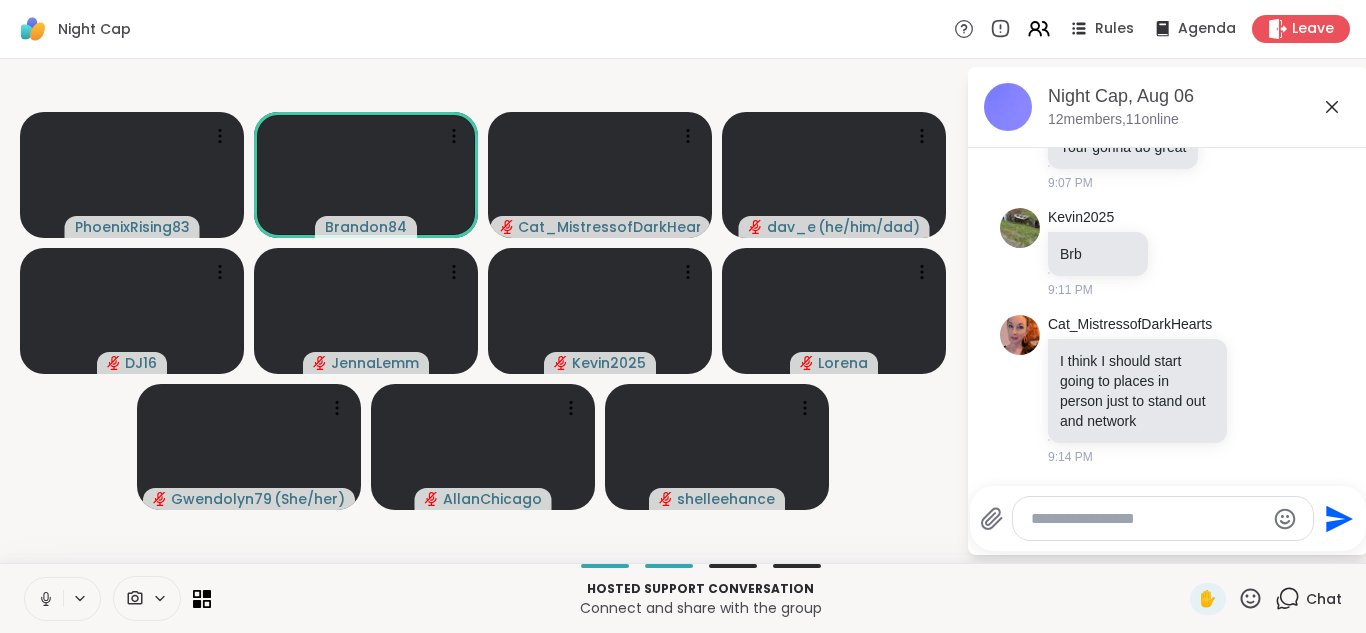 click at bounding box center (44, 599) 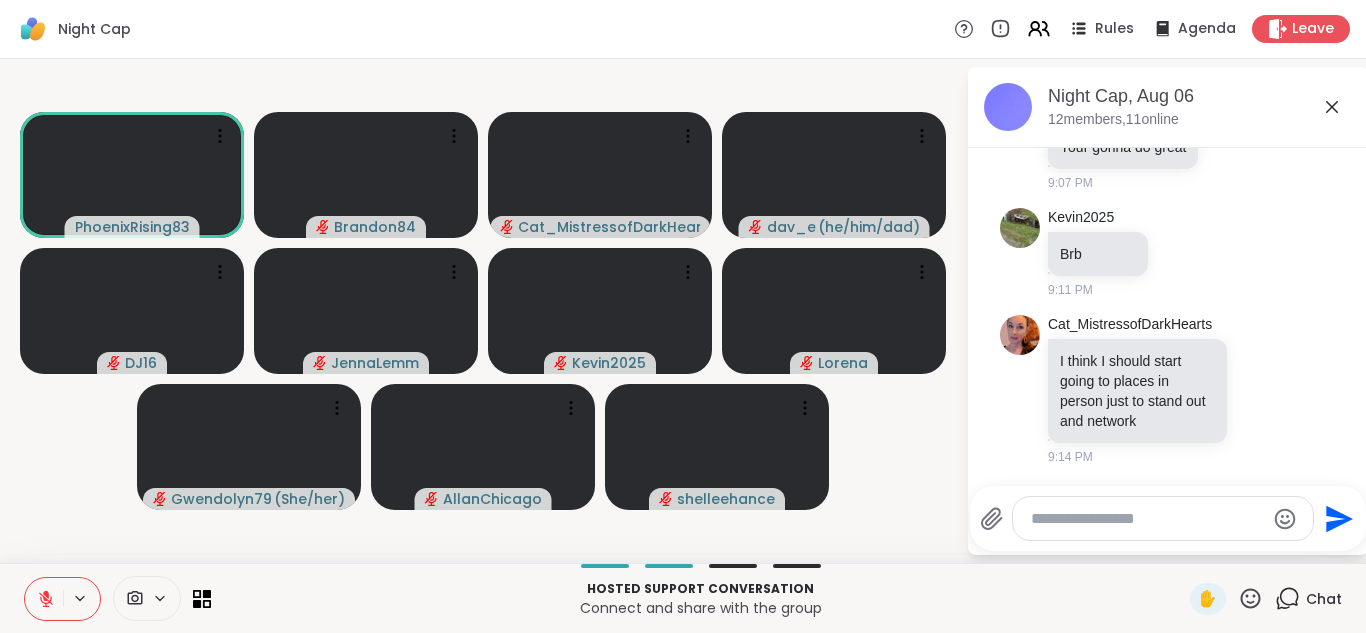 click at bounding box center [44, 599] 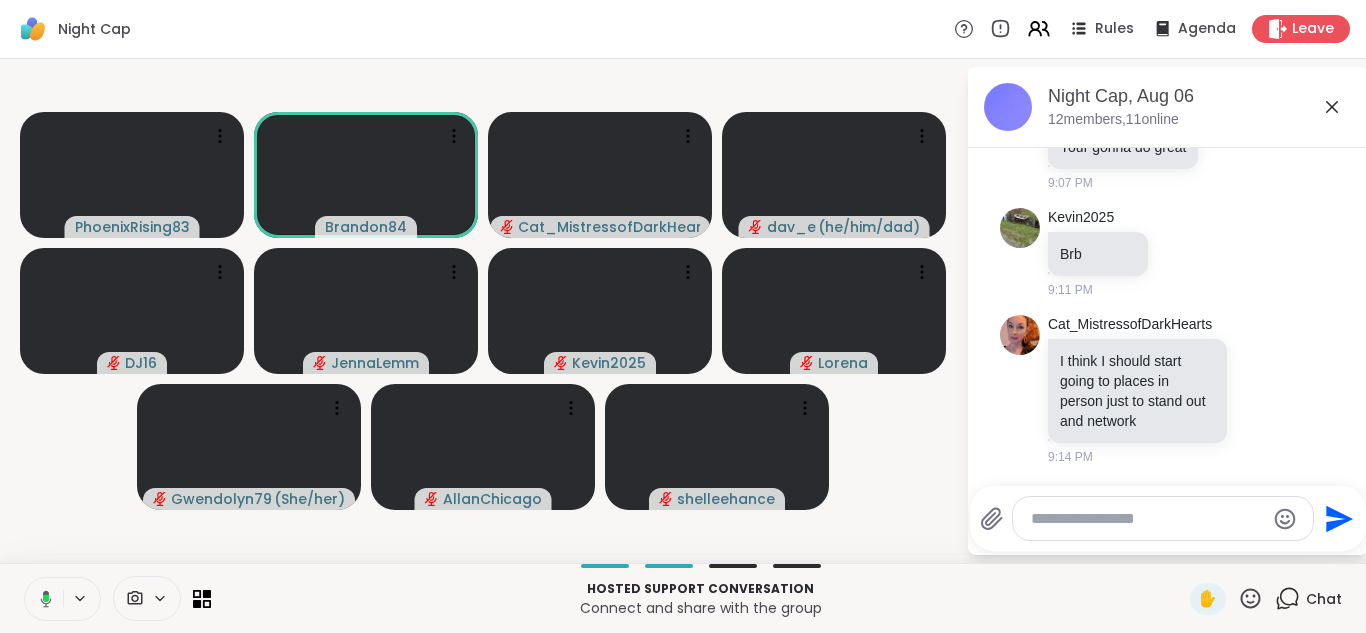 click at bounding box center (42, 599) 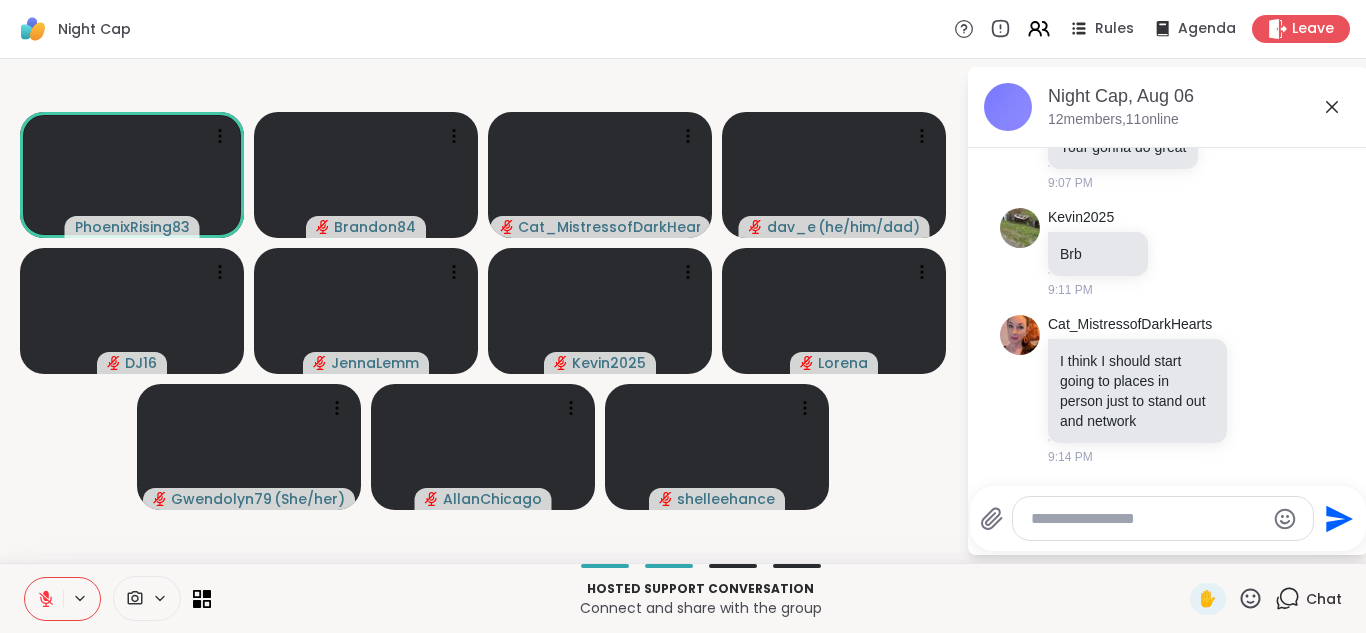 click at bounding box center (44, 599) 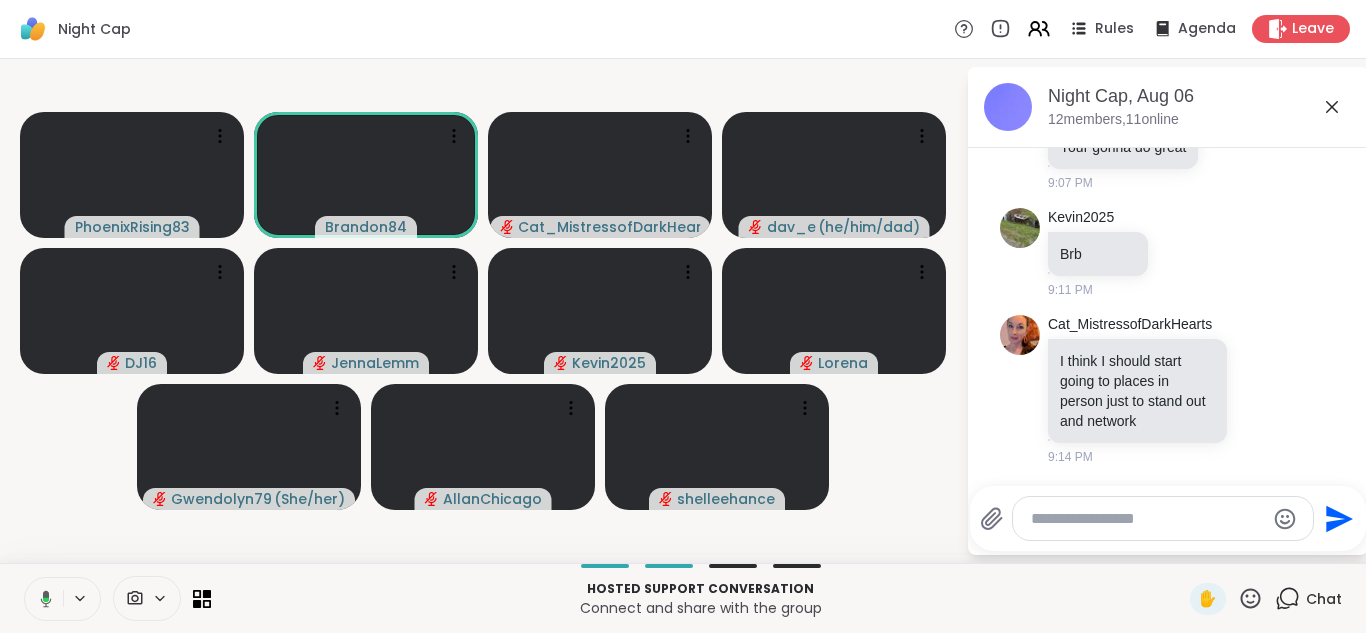 click at bounding box center [42, 599] 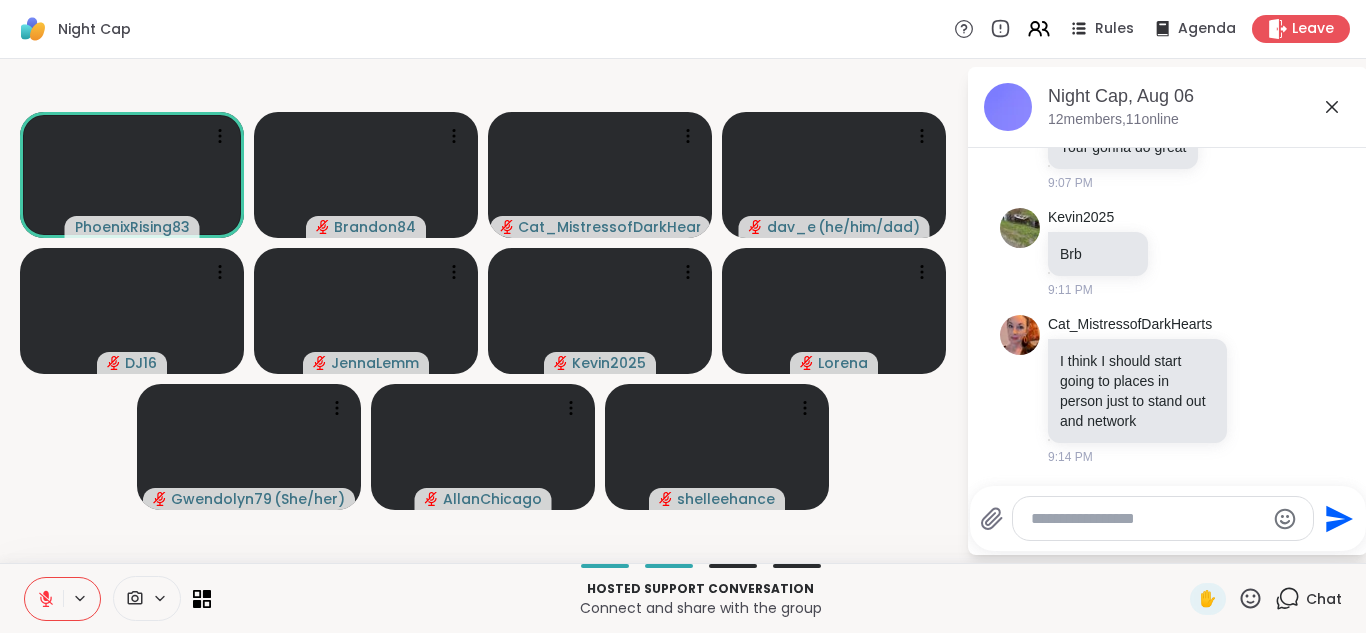 click at bounding box center [44, 599] 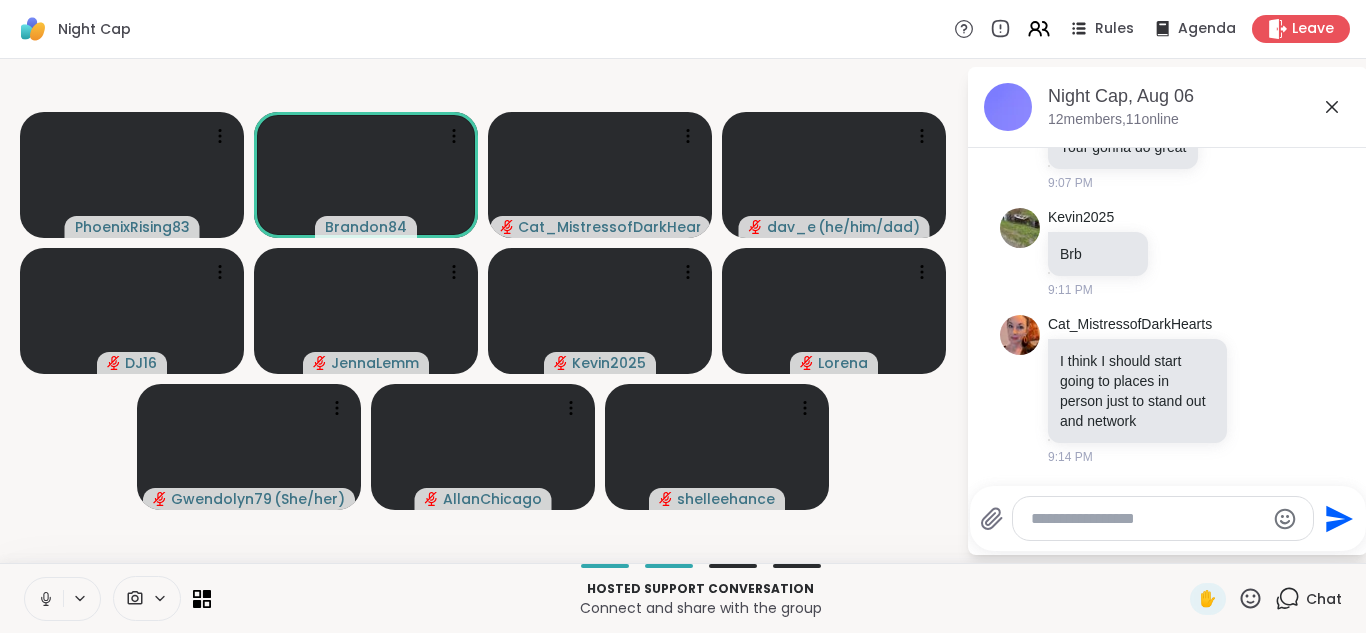 click at bounding box center [44, 599] 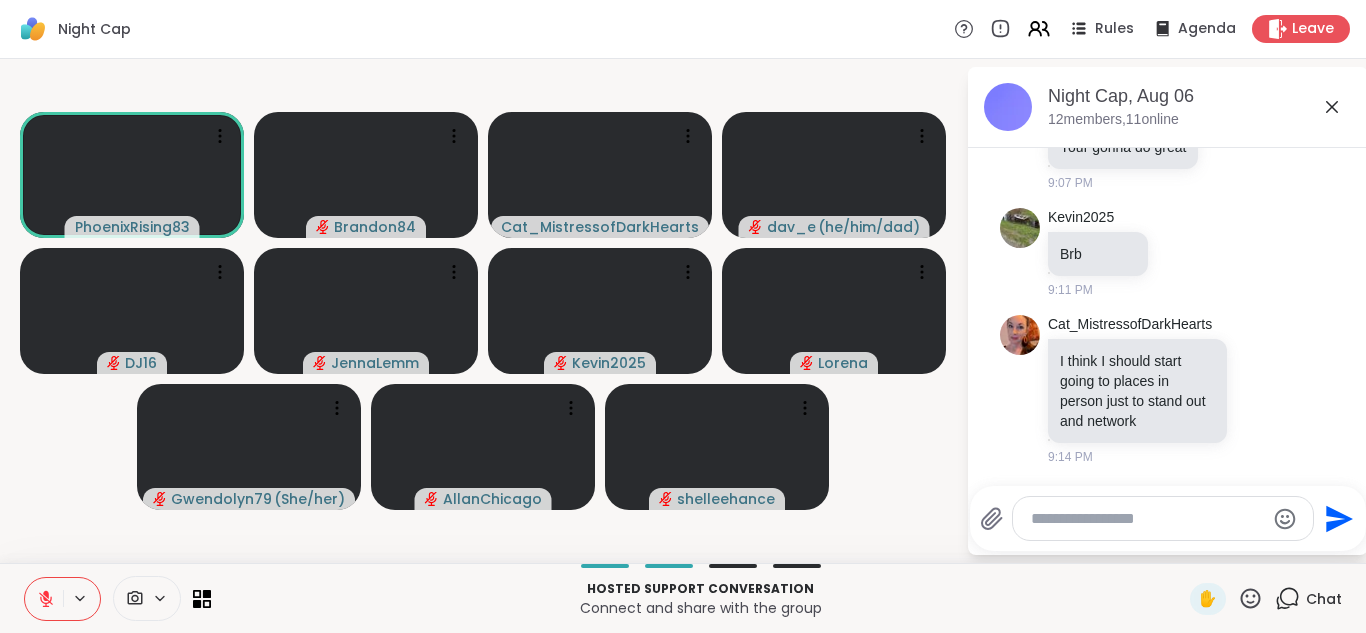 click at bounding box center [44, 599] 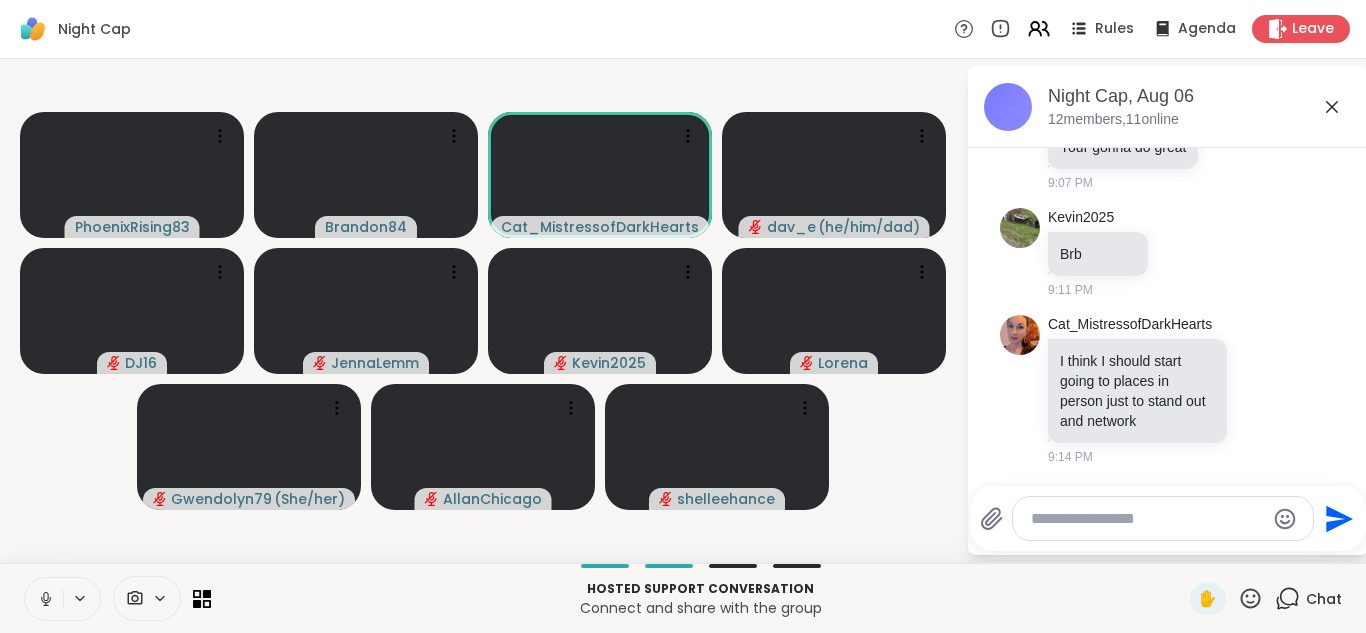 click at bounding box center (44, 599) 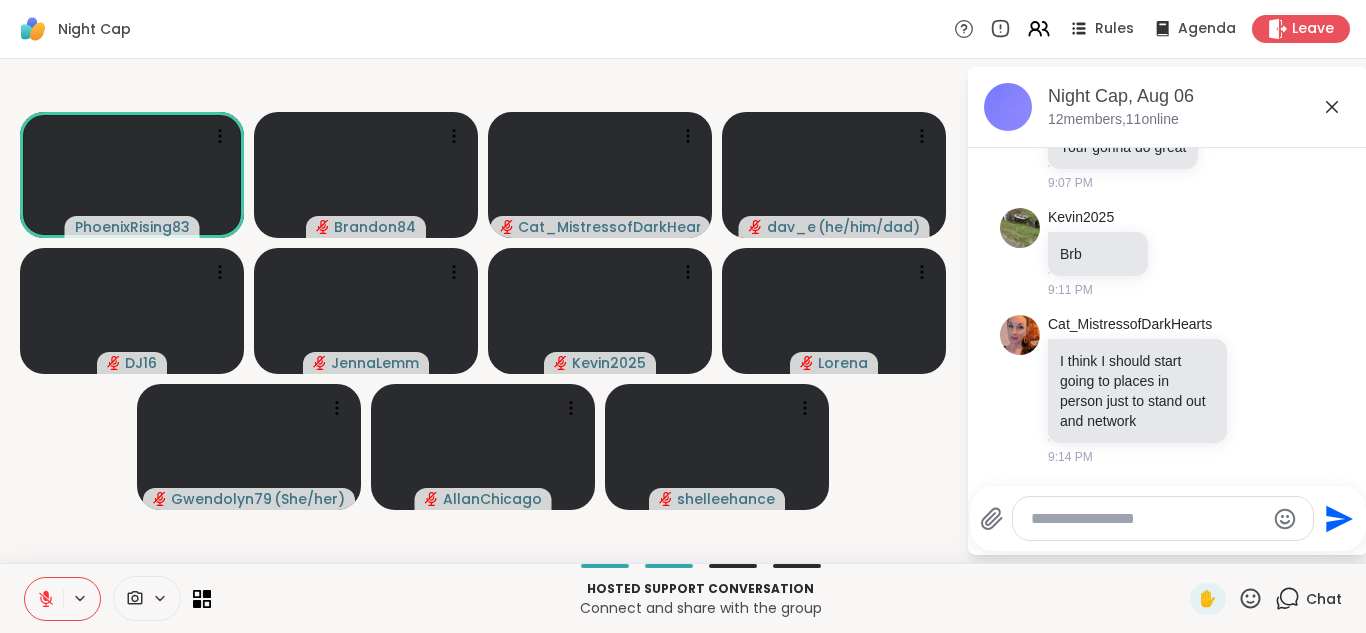 click 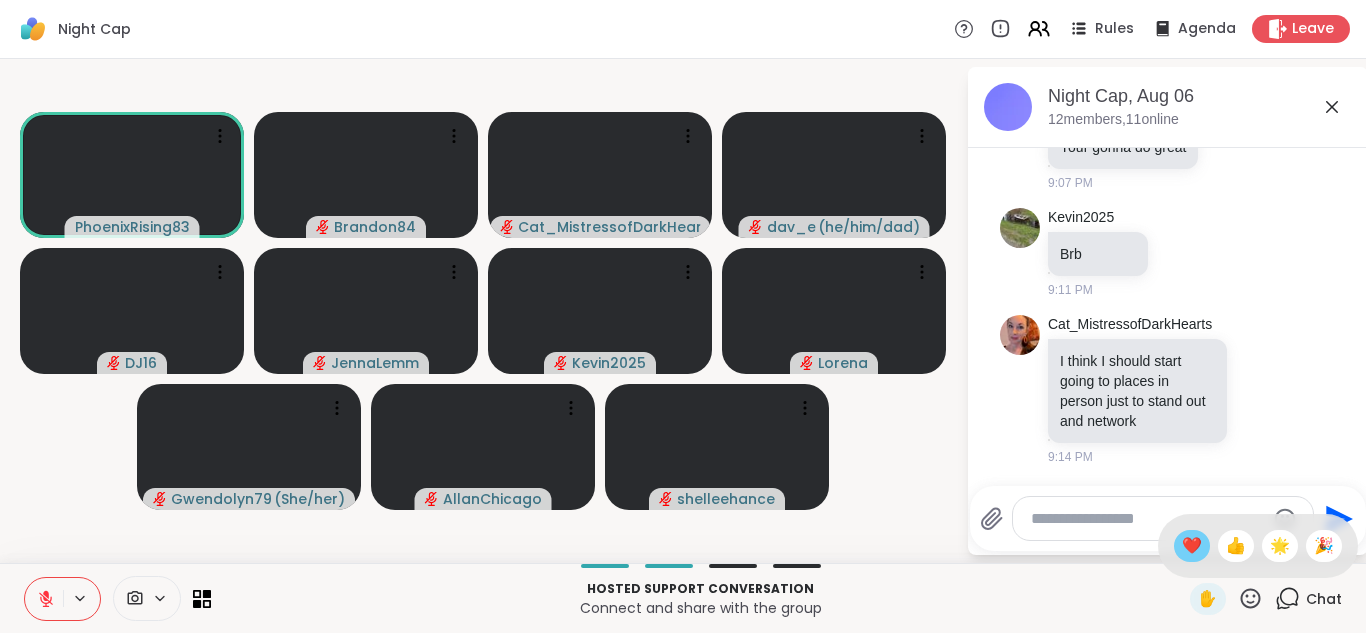 click on "❤️" at bounding box center (1192, 546) 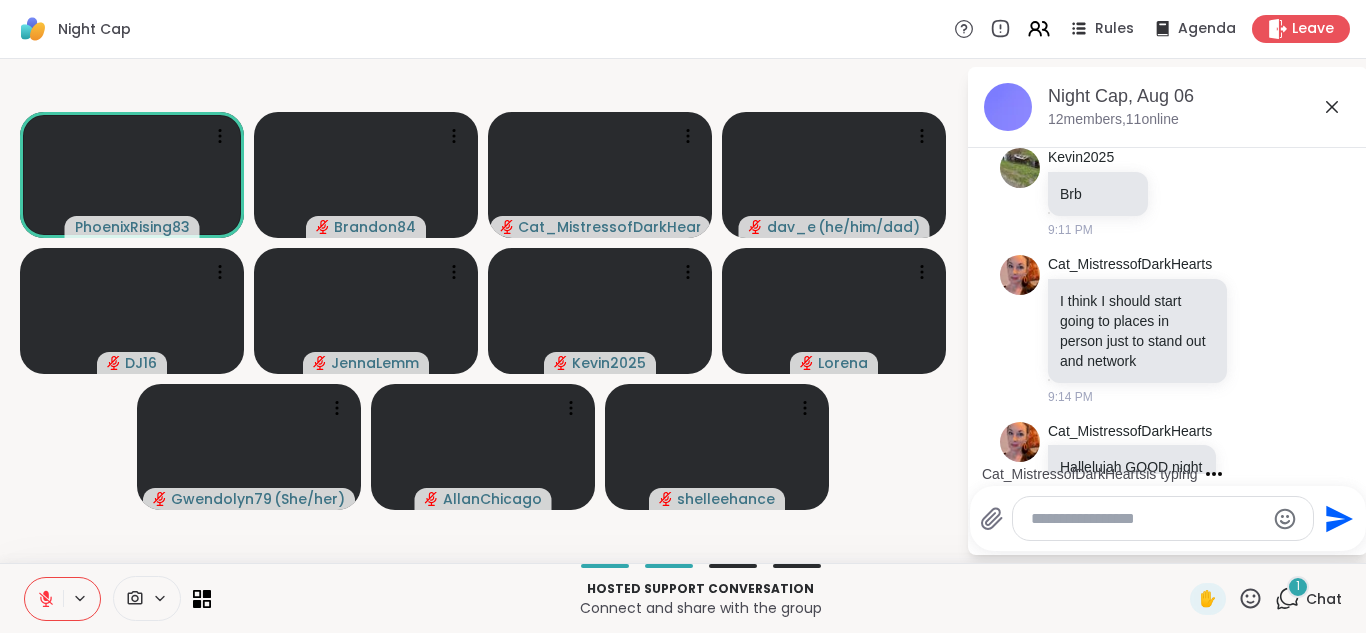 scroll, scrollTop: 1362, scrollLeft: 0, axis: vertical 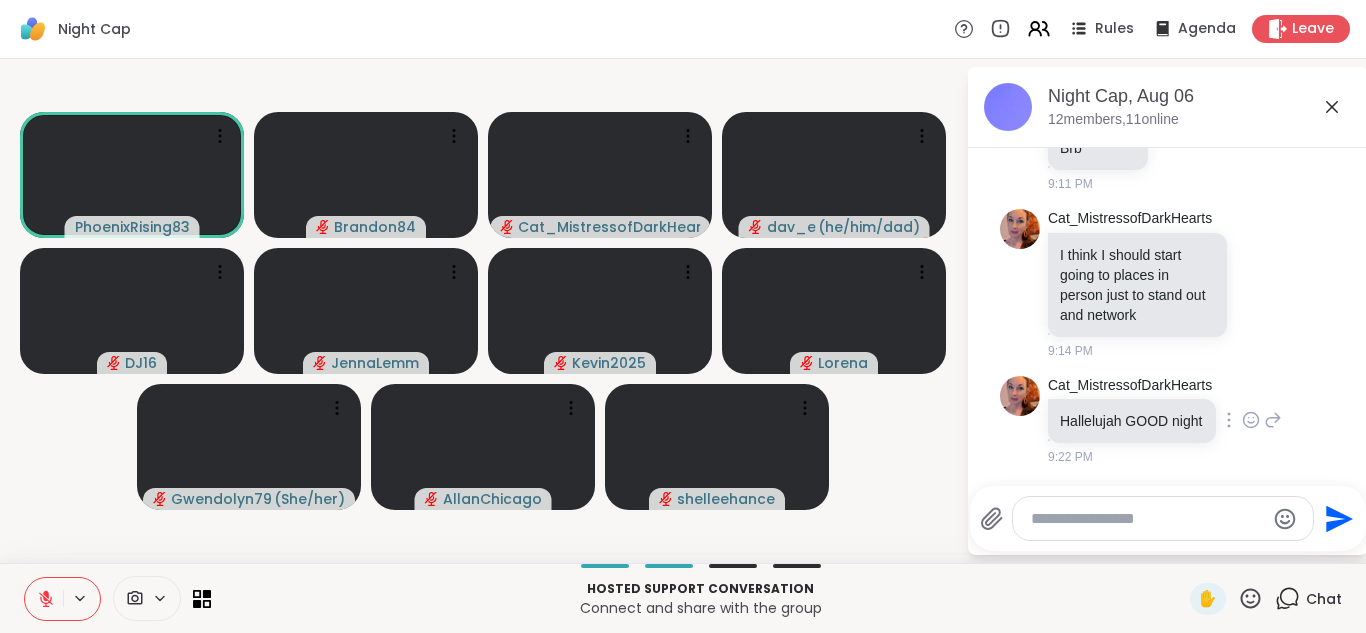 click 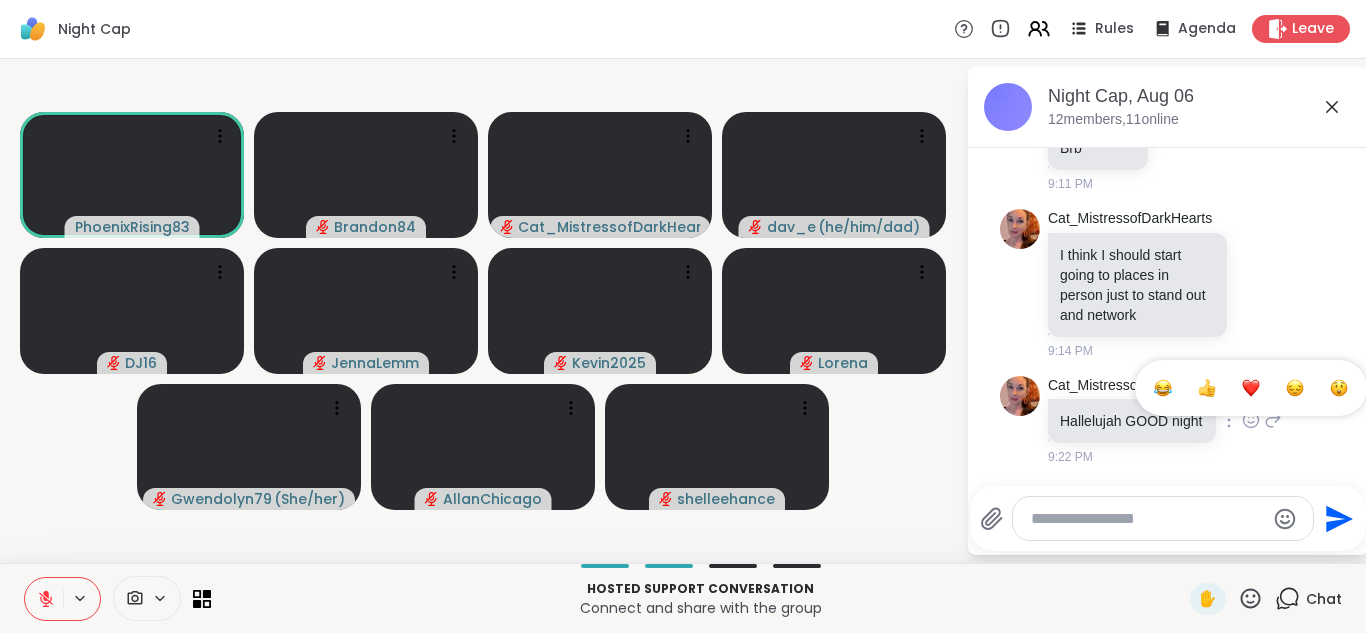 click at bounding box center (1163, 388) 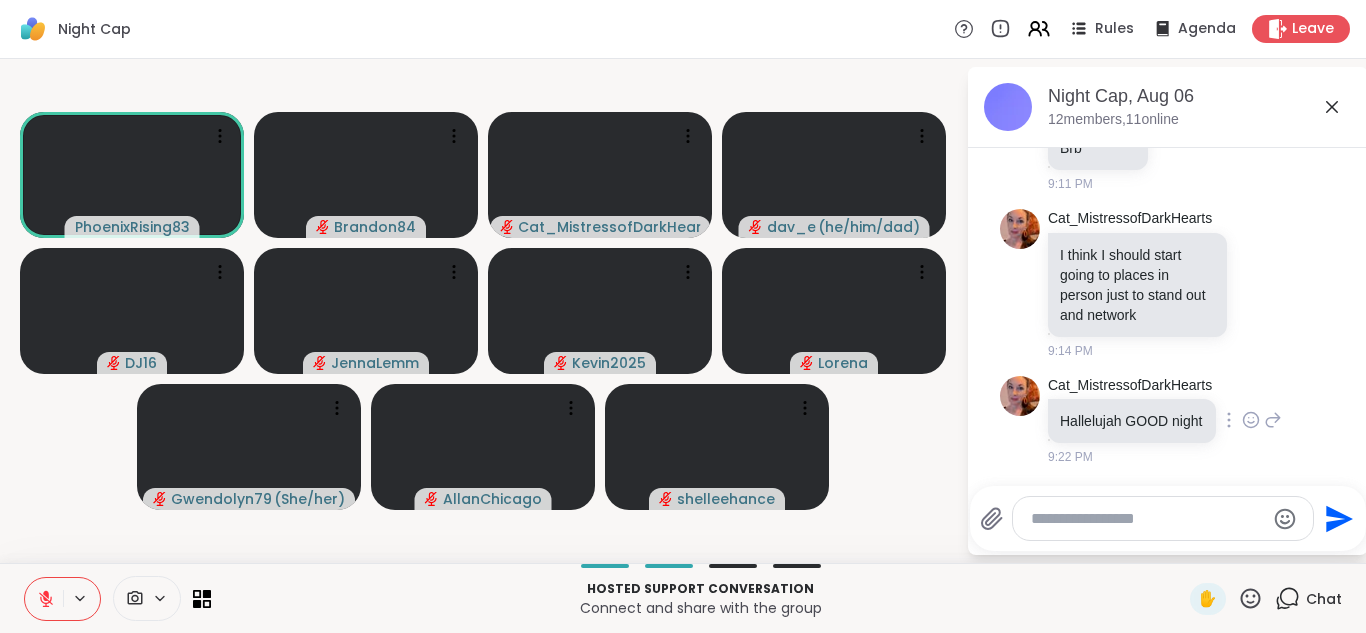 scroll, scrollTop: 1391, scrollLeft: 0, axis: vertical 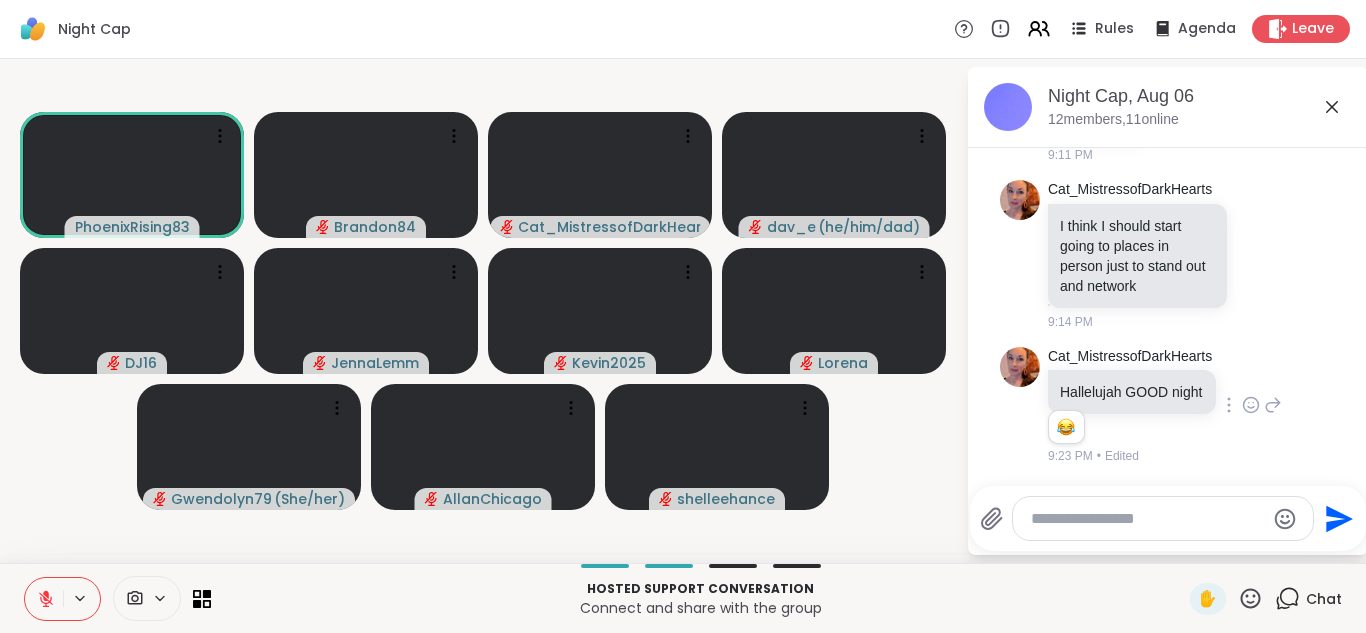 click 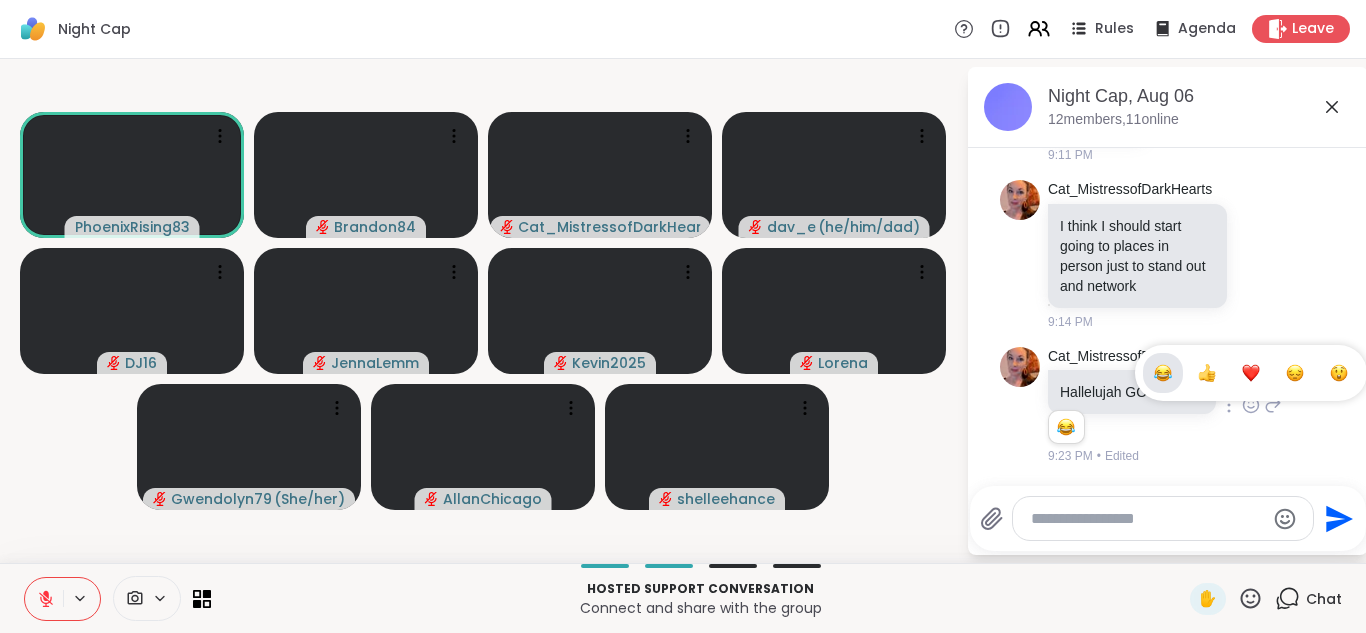 click at bounding box center [1251, 373] 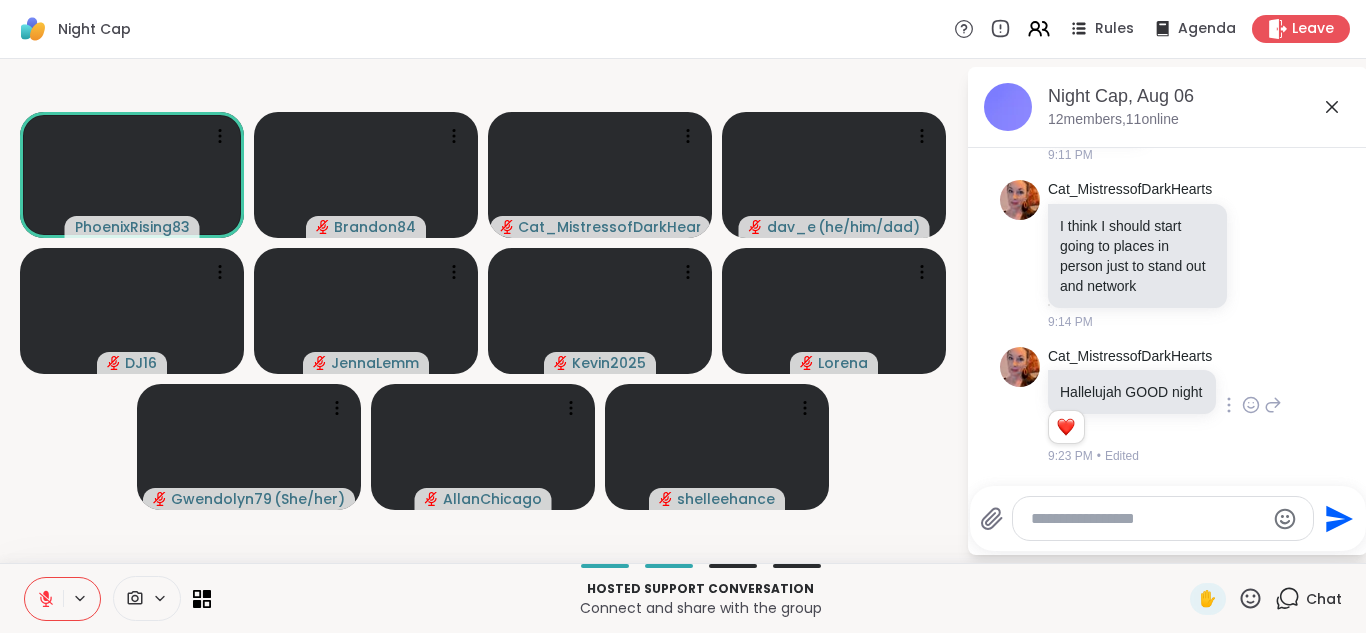 click 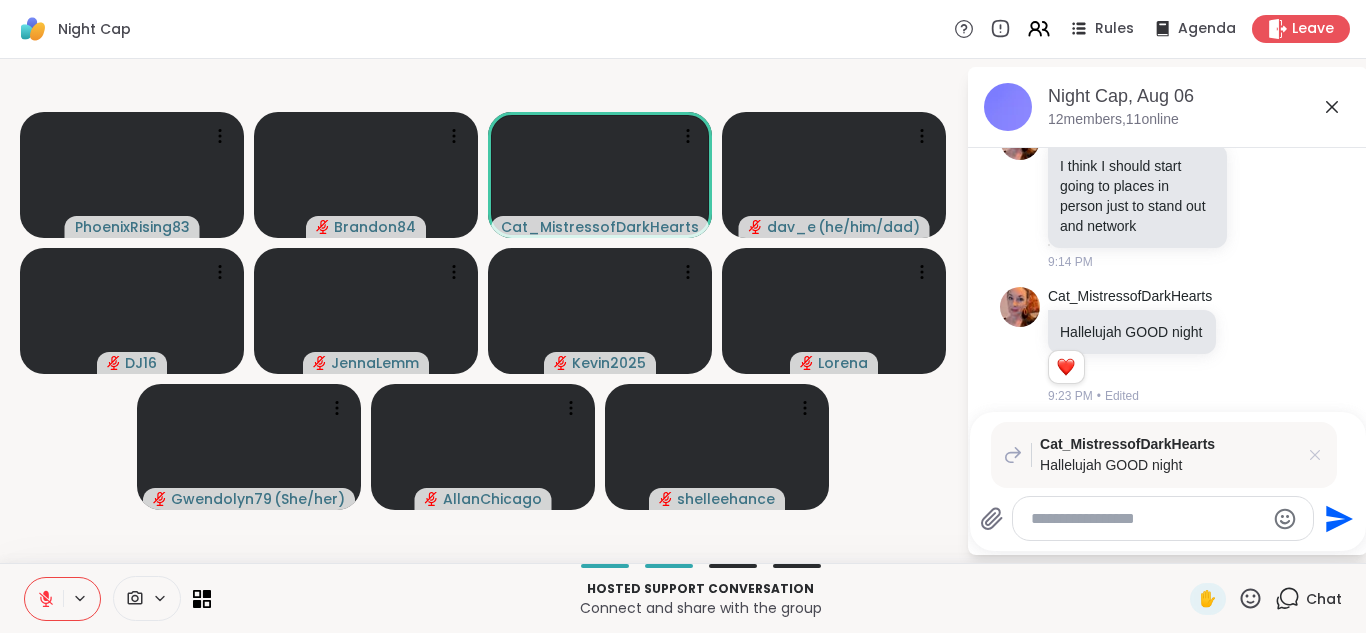 click 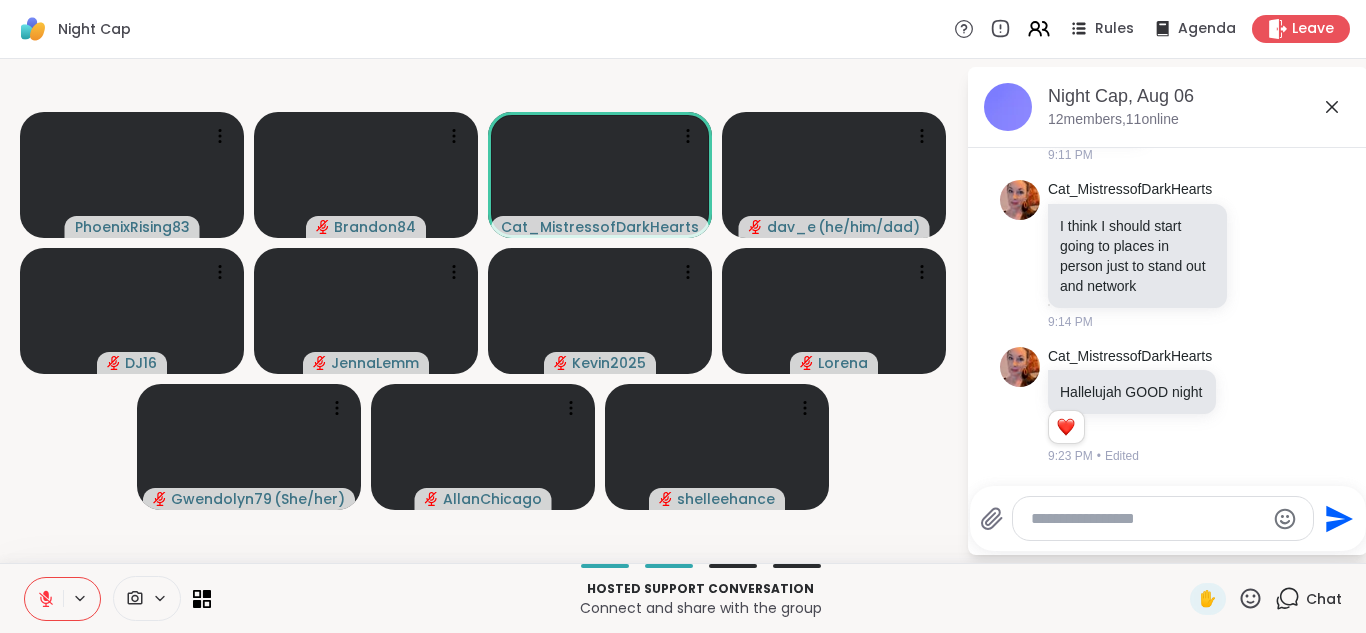 click at bounding box center [44, 599] 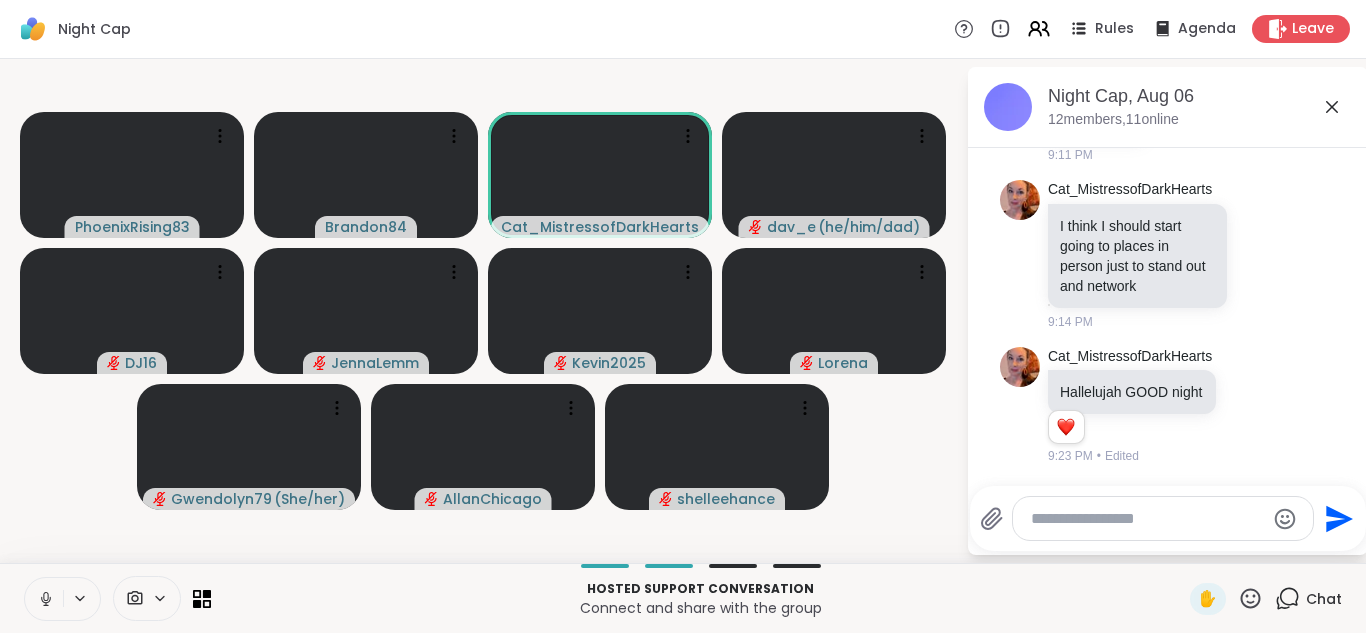 click at bounding box center (44, 599) 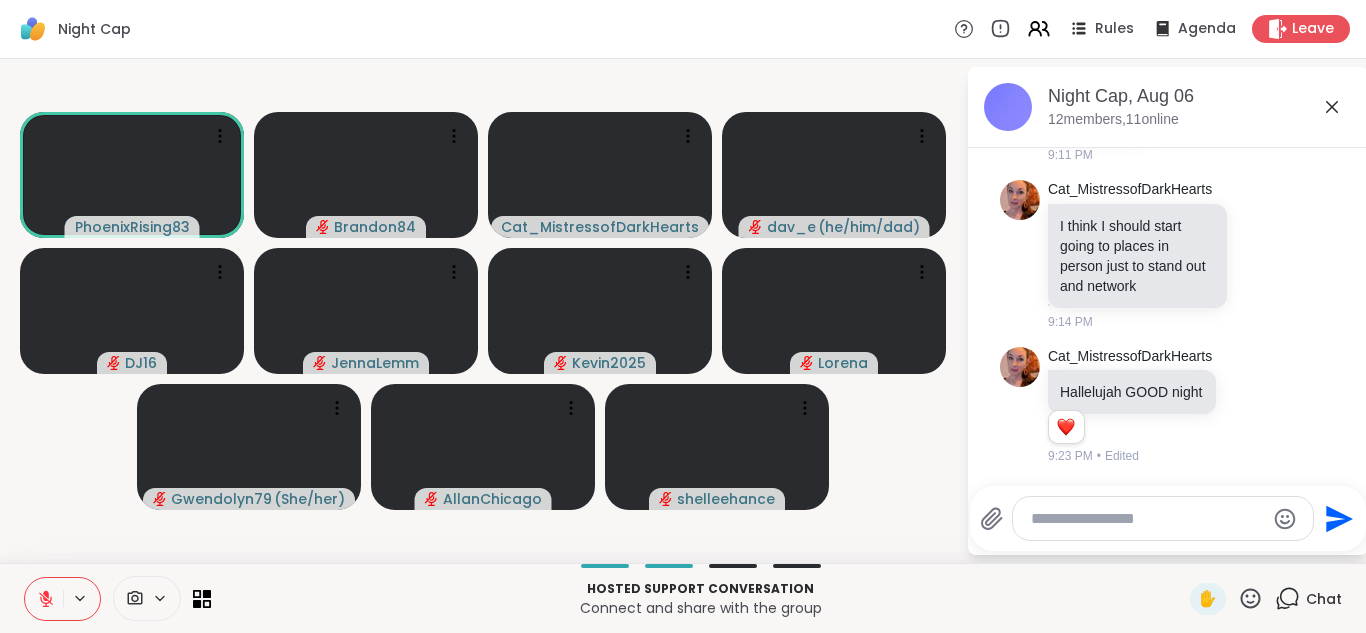click at bounding box center [1147, 519] 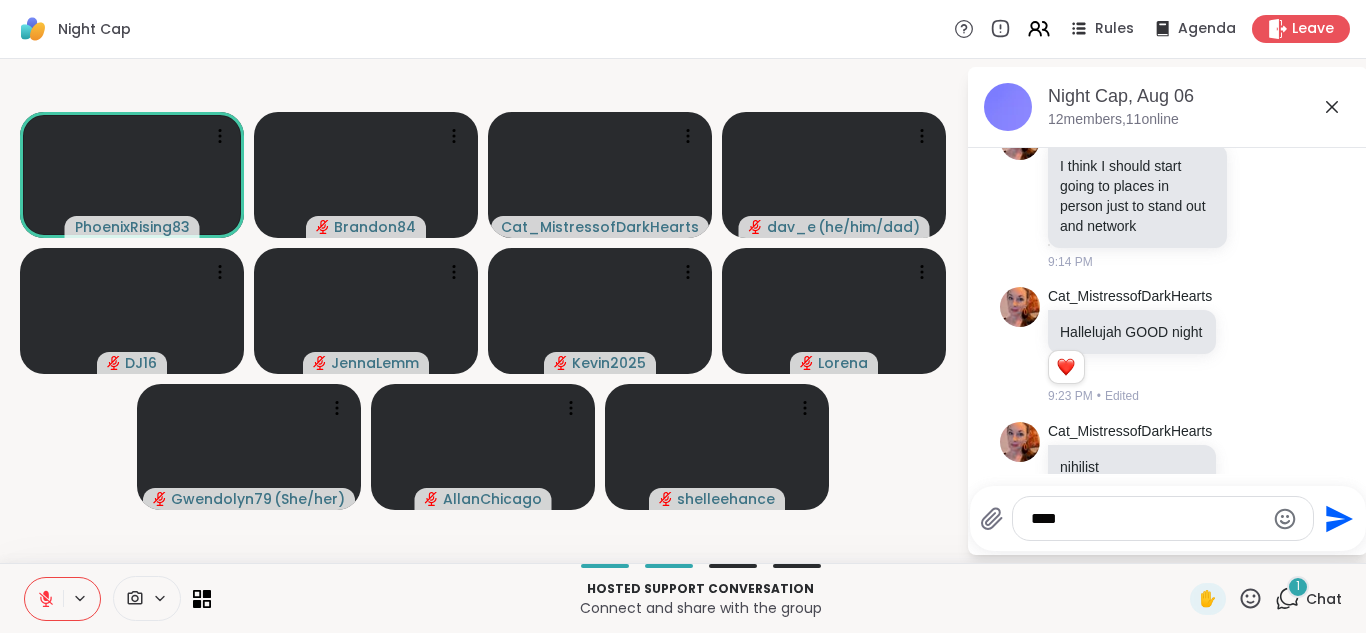 scroll, scrollTop: 1498, scrollLeft: 0, axis: vertical 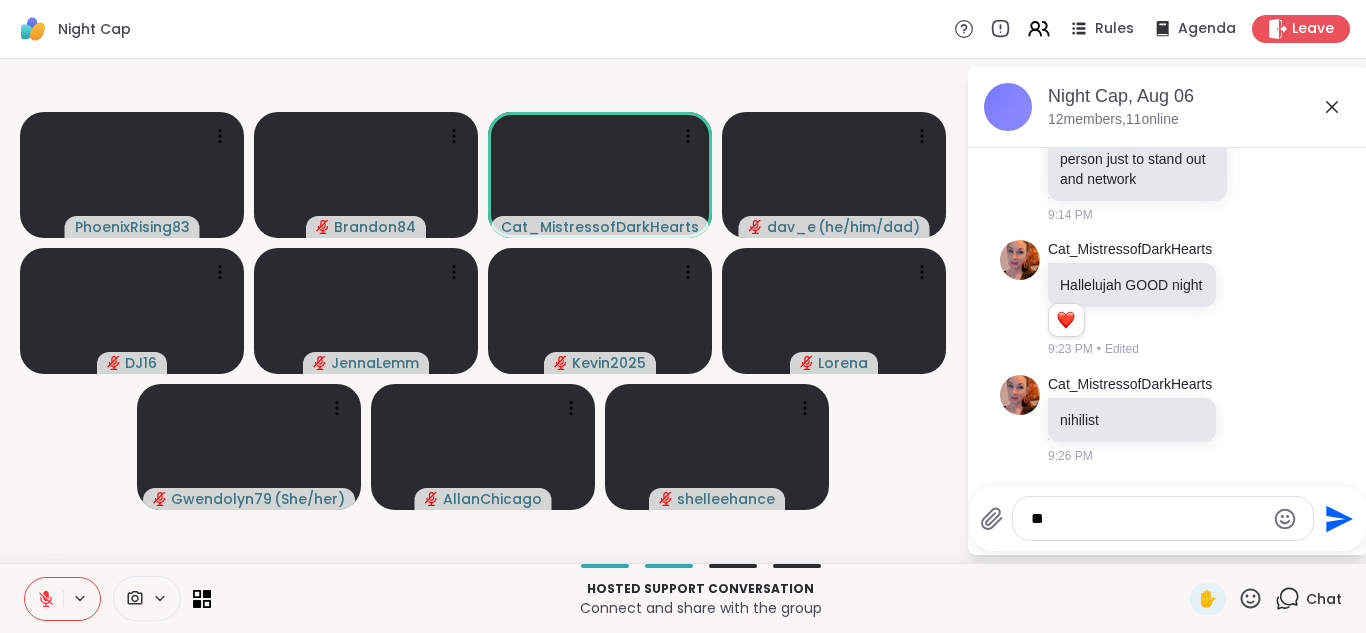 type on "*" 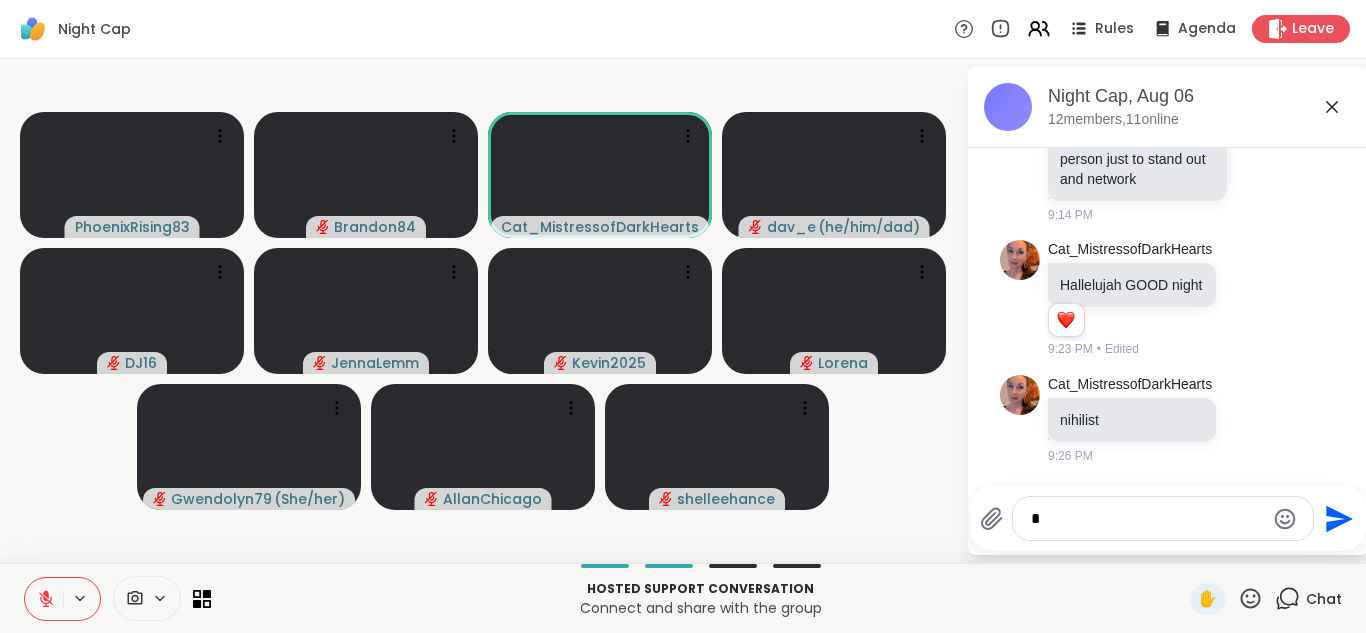 type 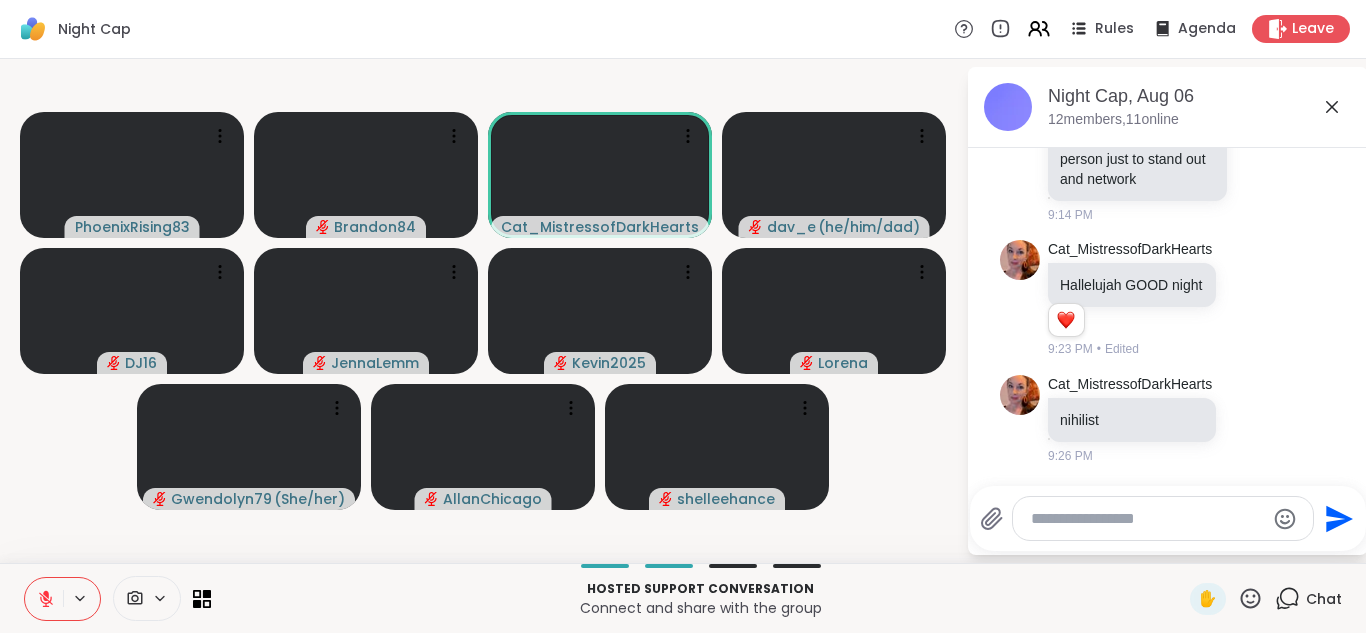 scroll, scrollTop: 1604, scrollLeft: 0, axis: vertical 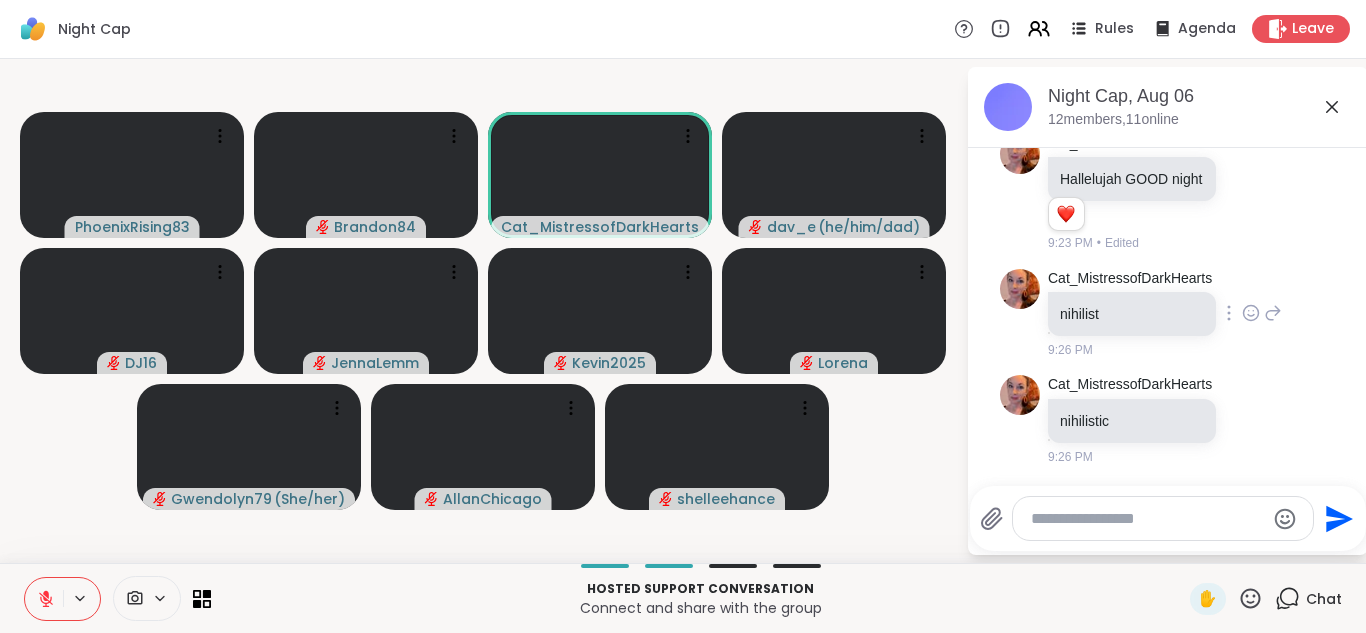 click 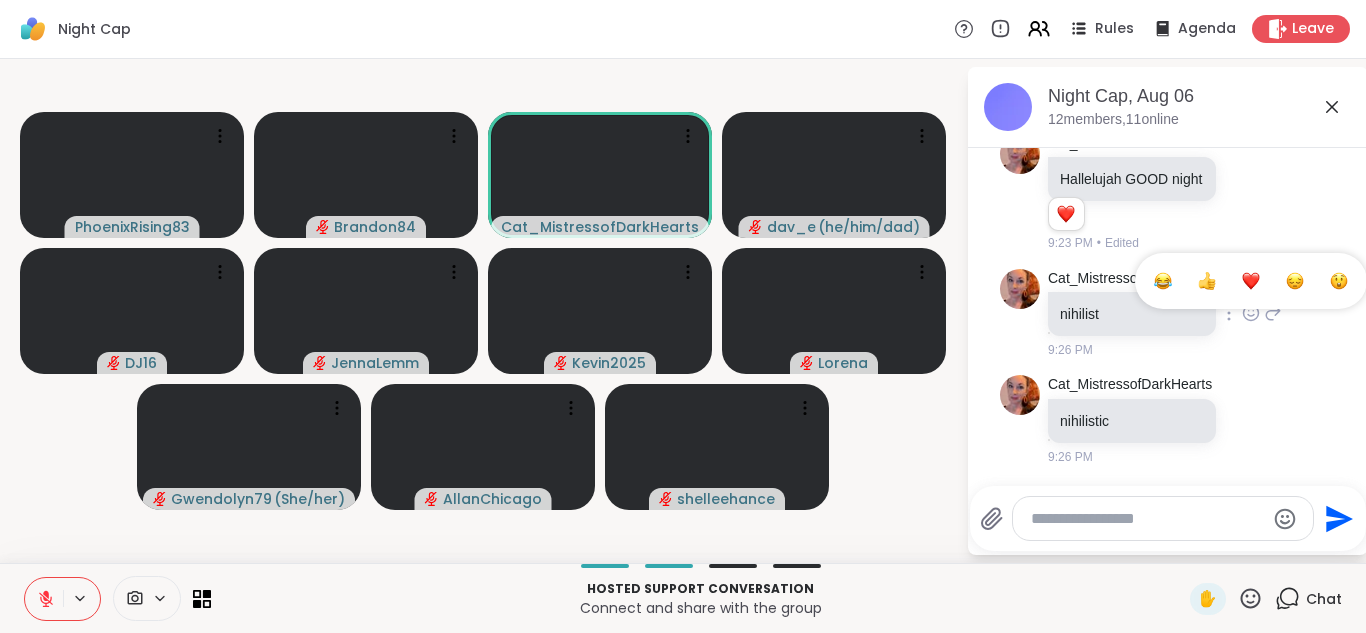 click at bounding box center [1251, 281] 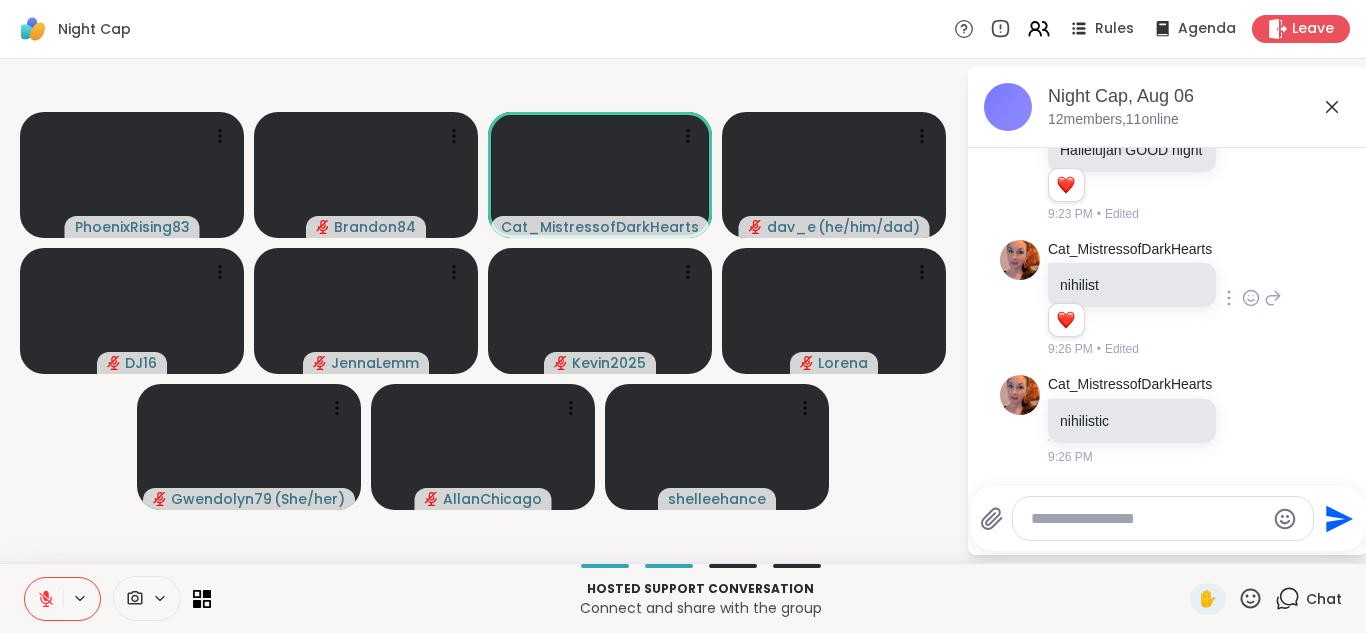 click 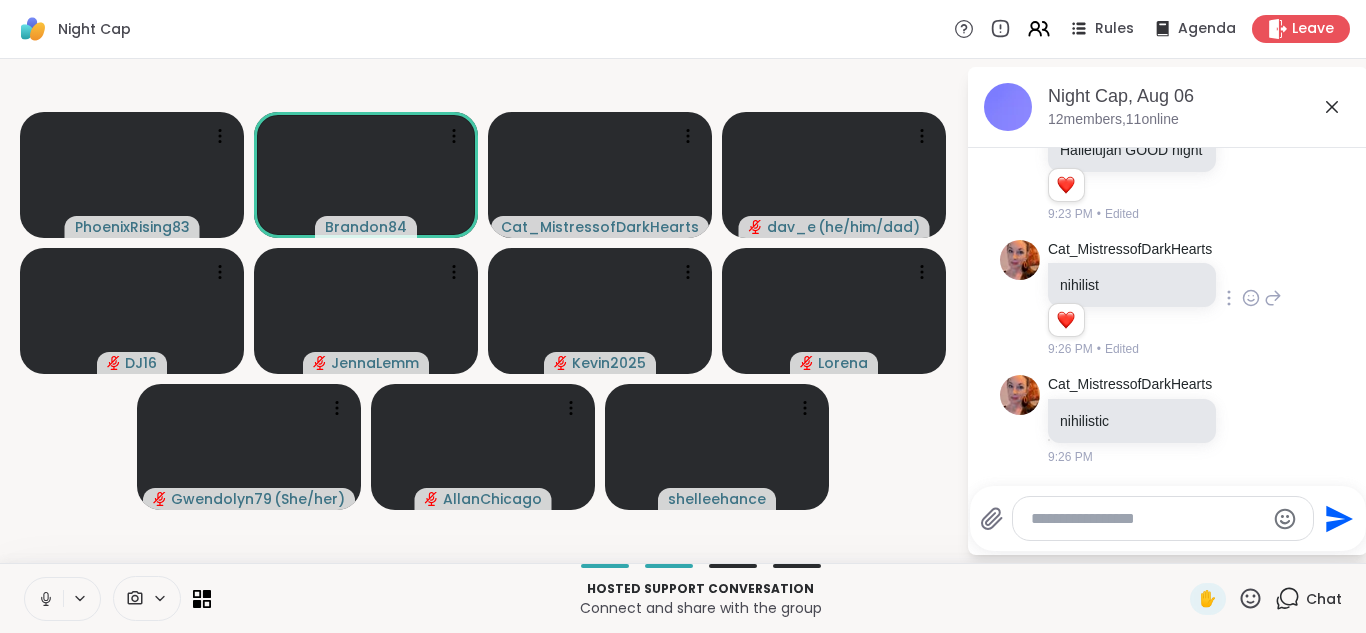 click 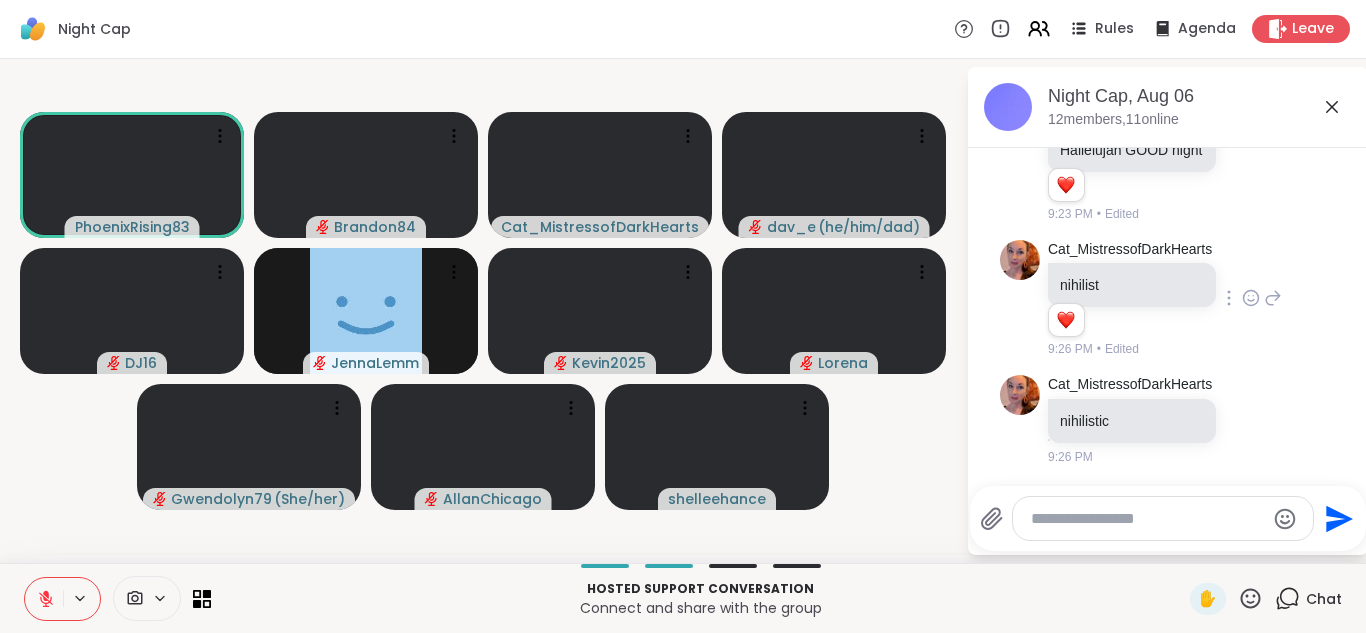 click at bounding box center (44, 599) 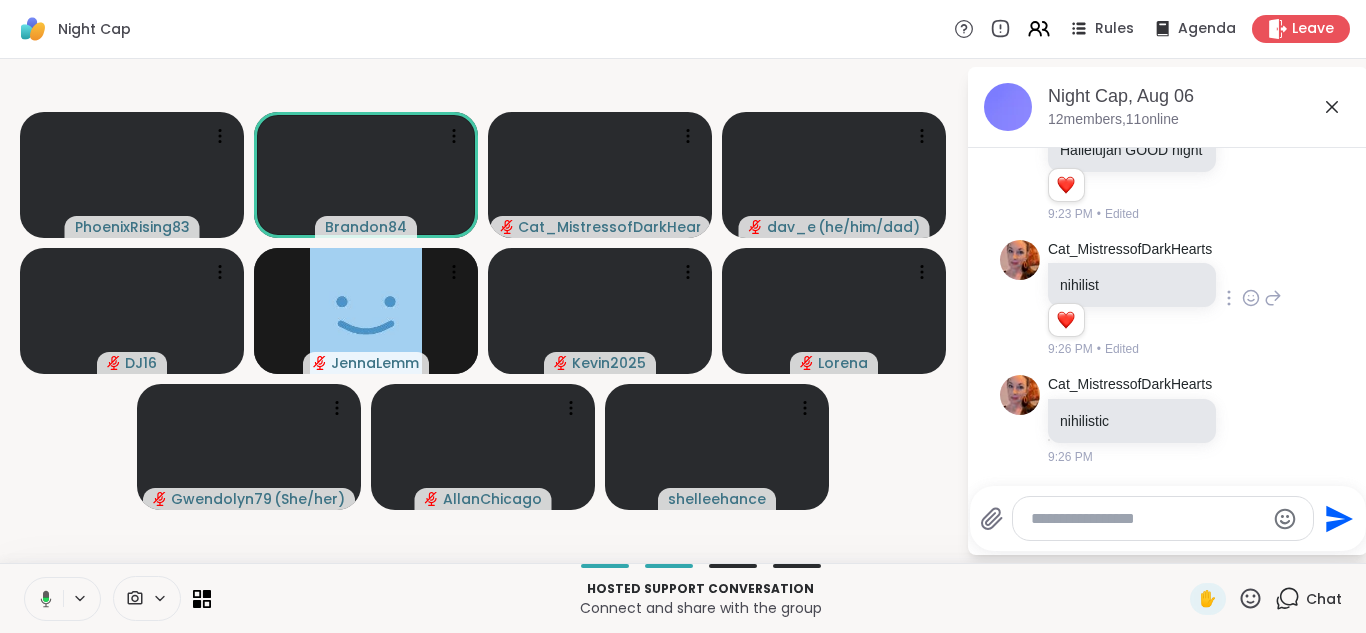 click at bounding box center [42, 599] 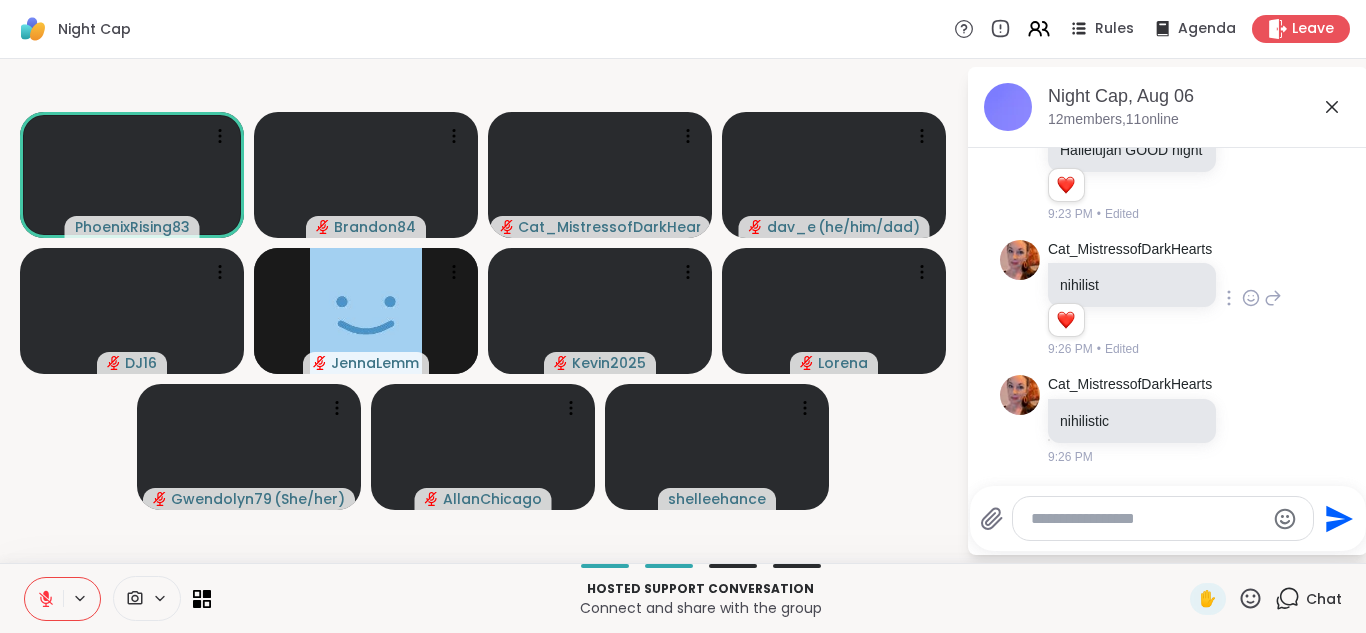click at bounding box center (44, 599) 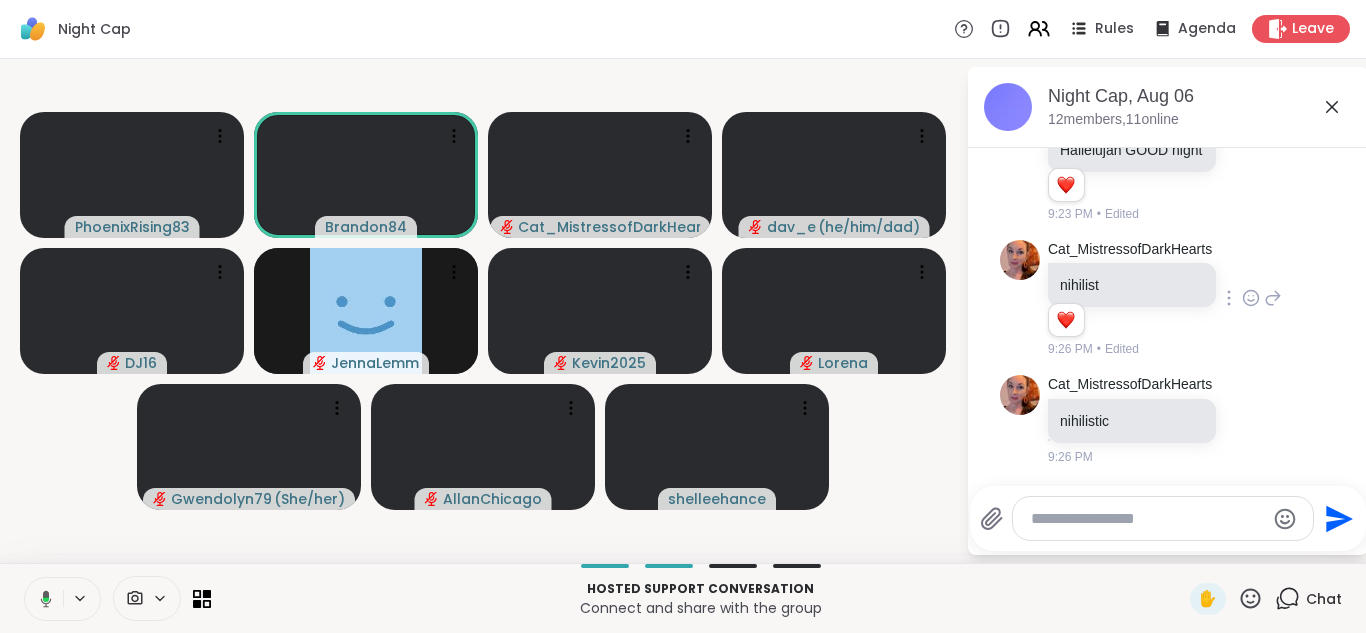click at bounding box center [42, 599] 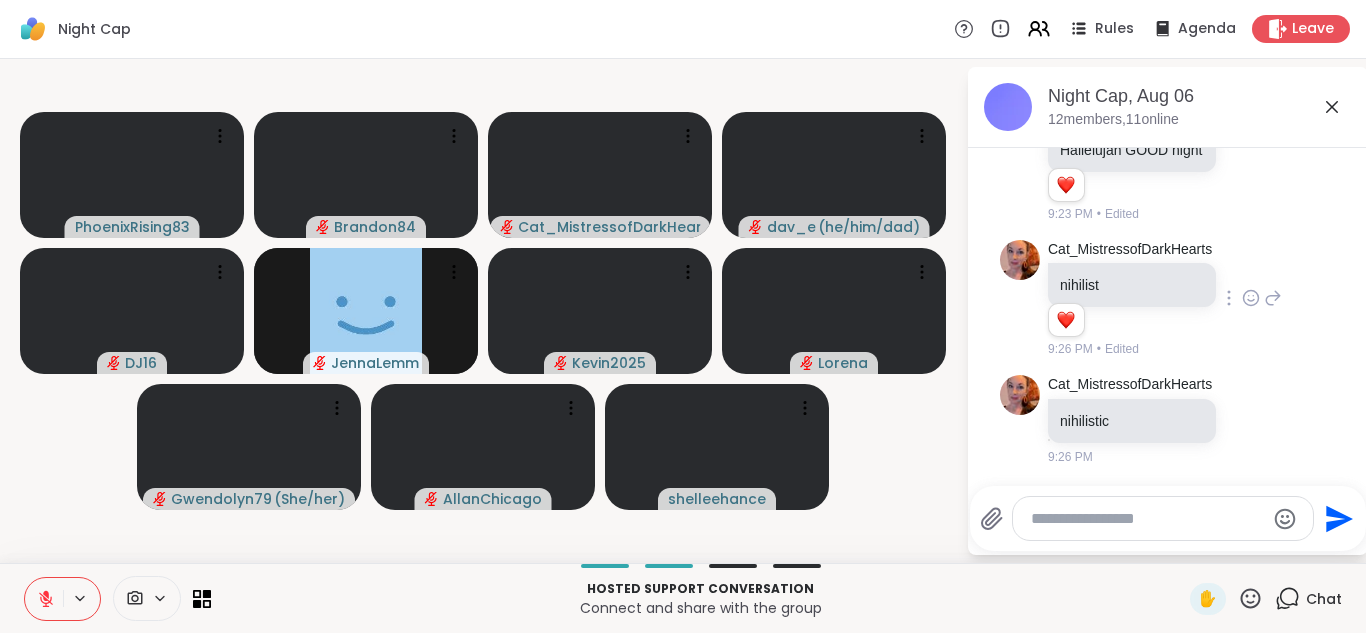 click at bounding box center [44, 599] 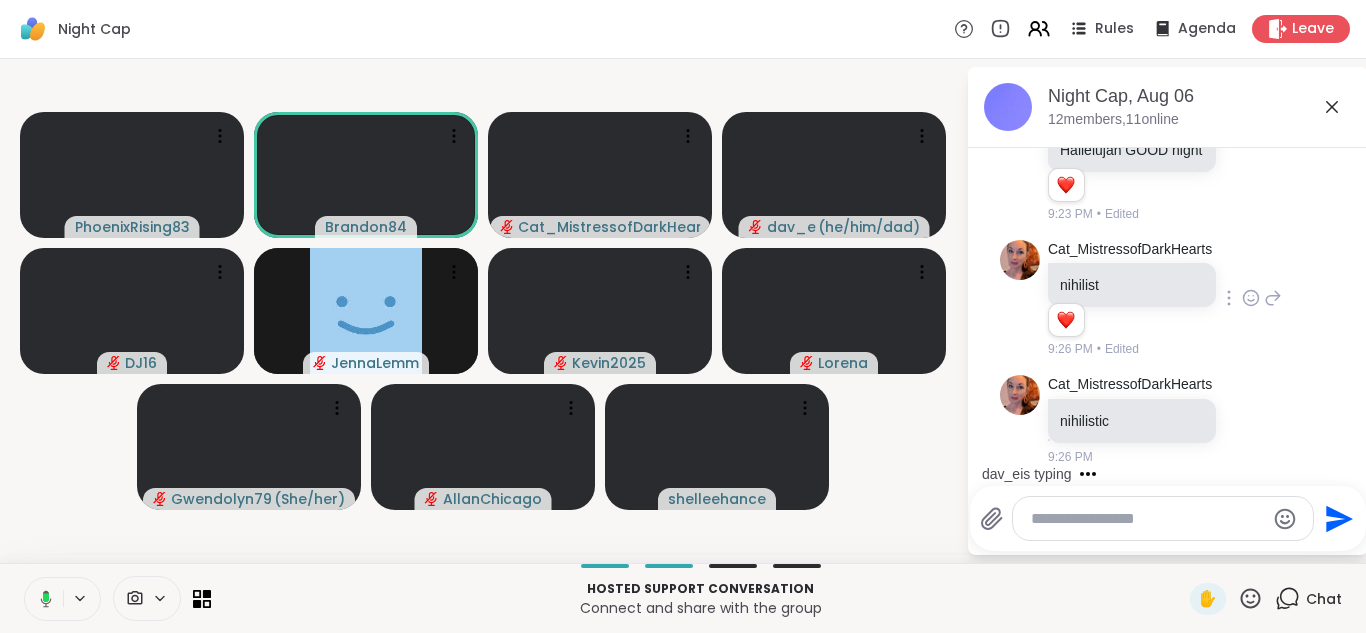click at bounding box center (42, 599) 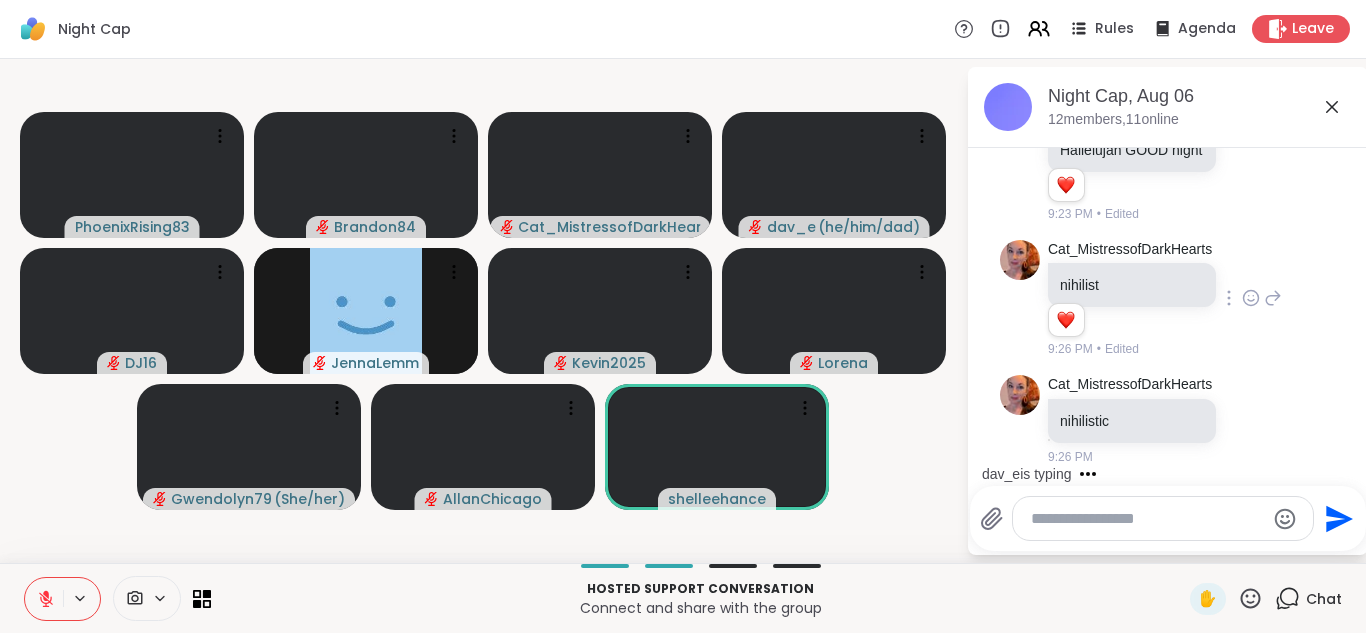 scroll, scrollTop: 1759, scrollLeft: 0, axis: vertical 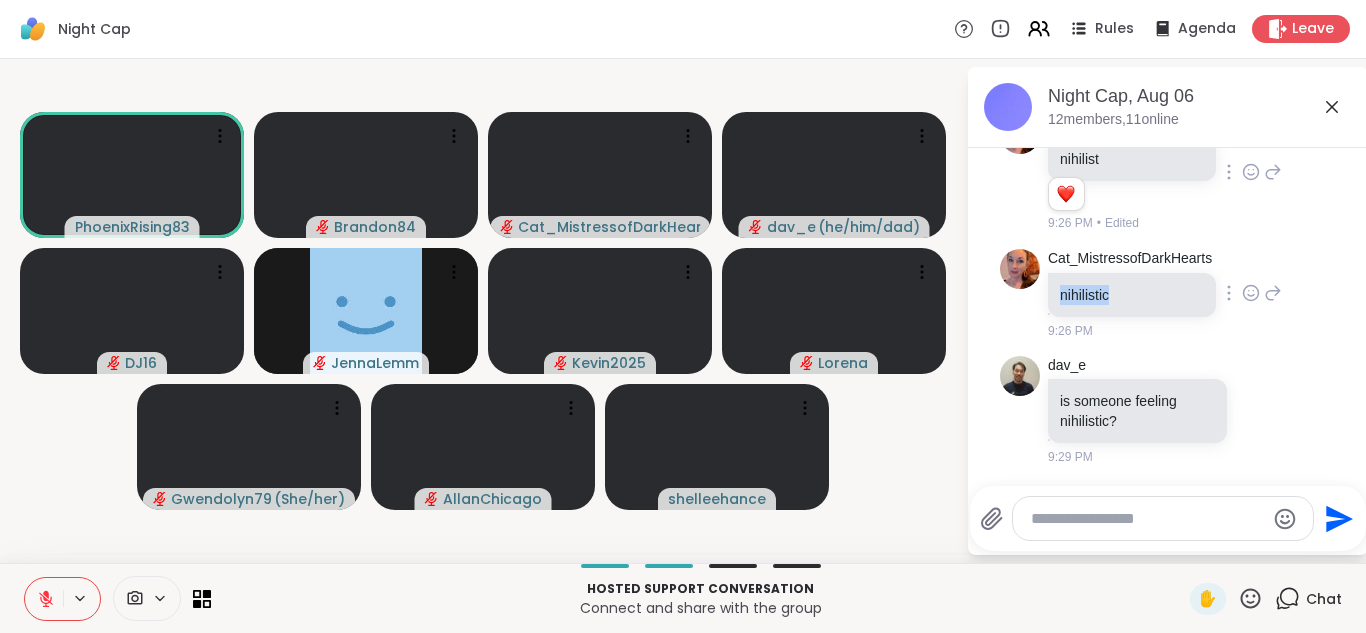 drag, startPoint x: 1059, startPoint y: 293, endPoint x: 1109, endPoint y: 292, distance: 50.01 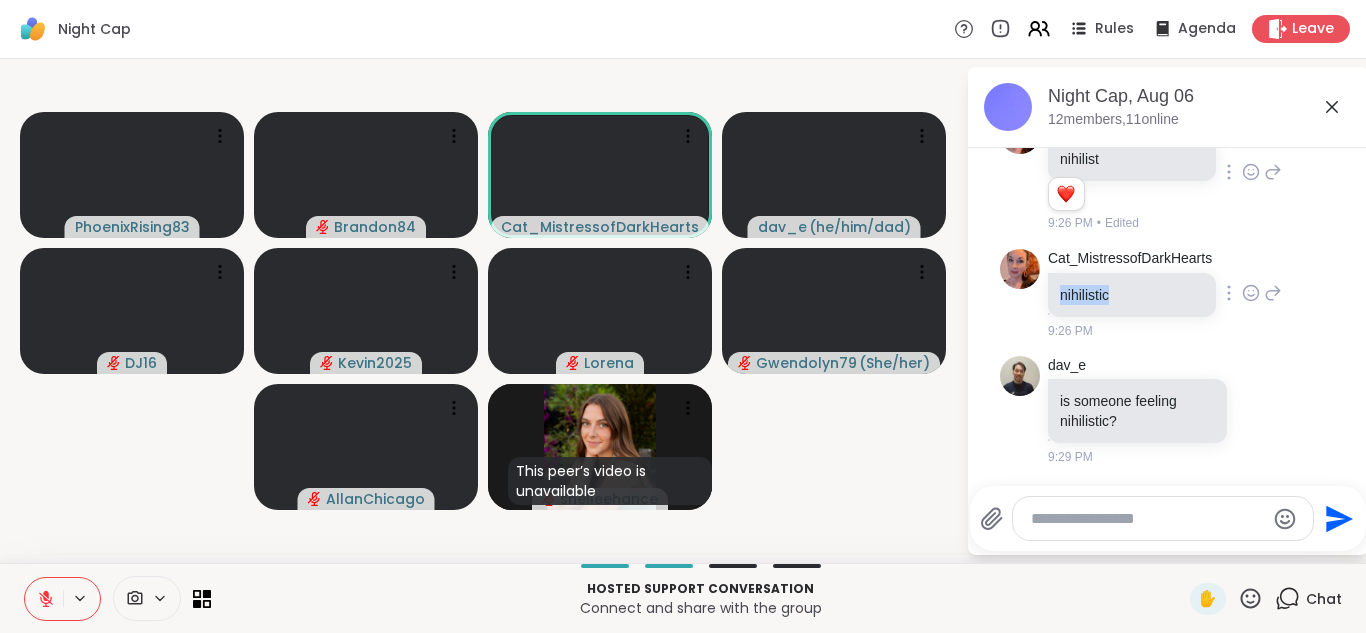 click on "nihilistic" at bounding box center (1132, 295) 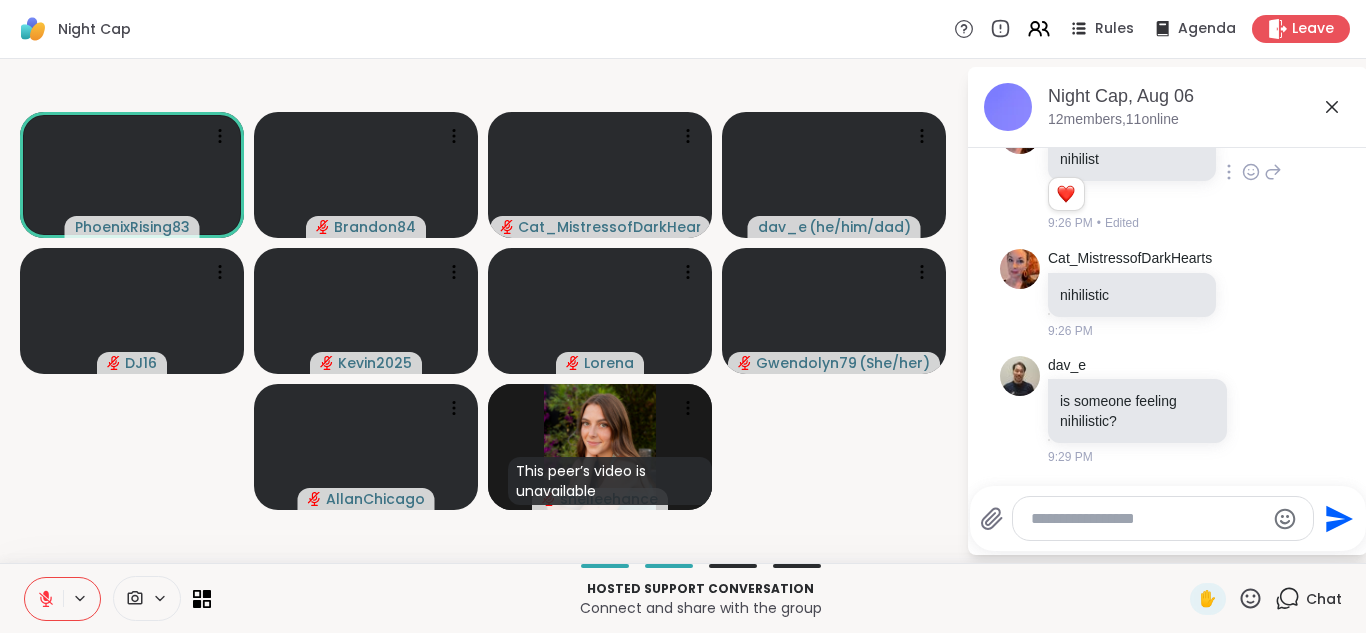 click 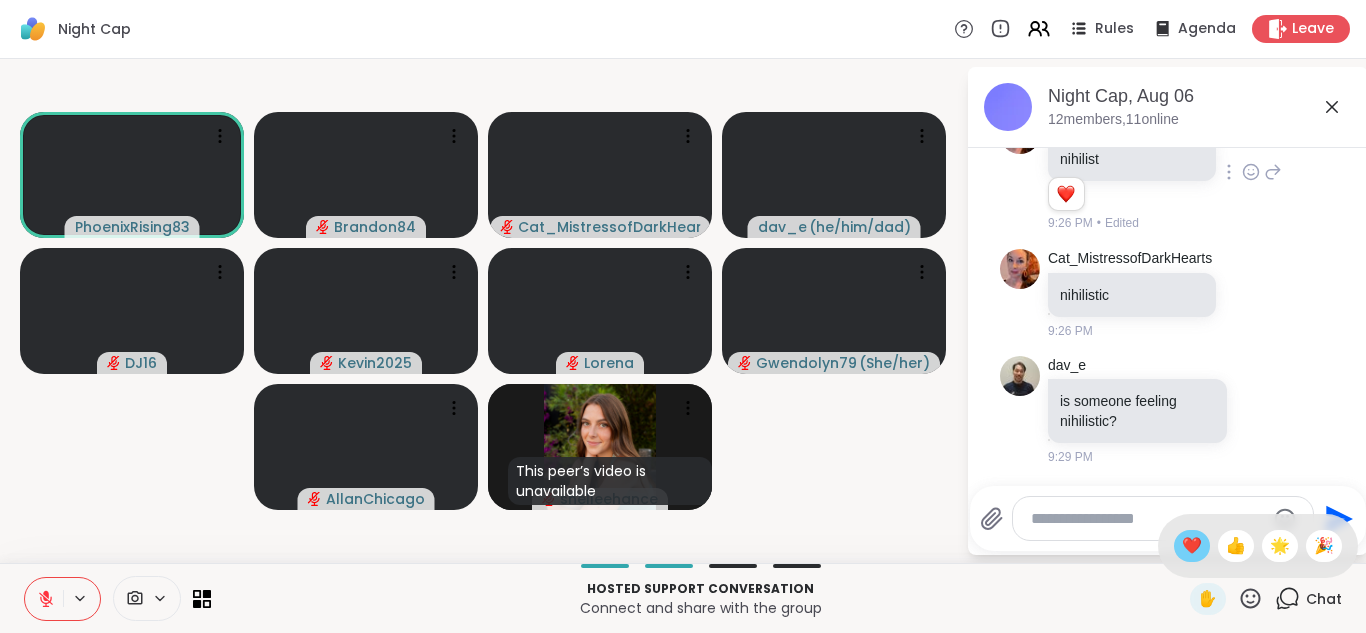 click on "❤️" at bounding box center (1192, 546) 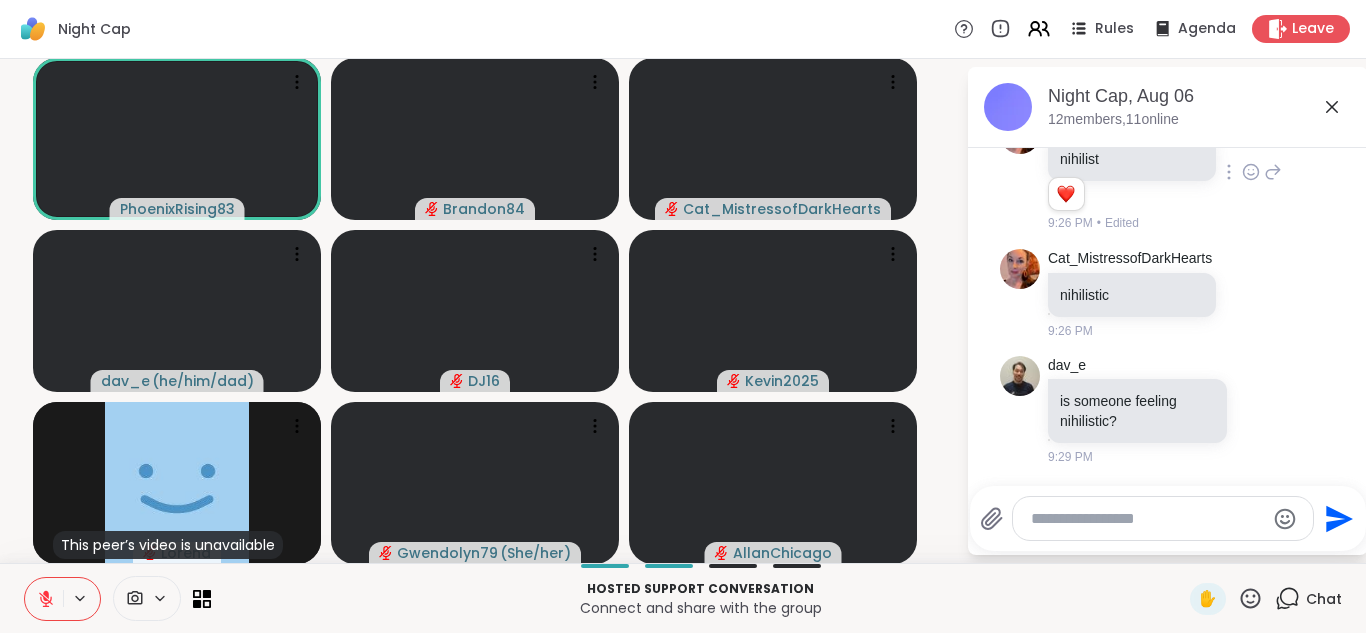 click 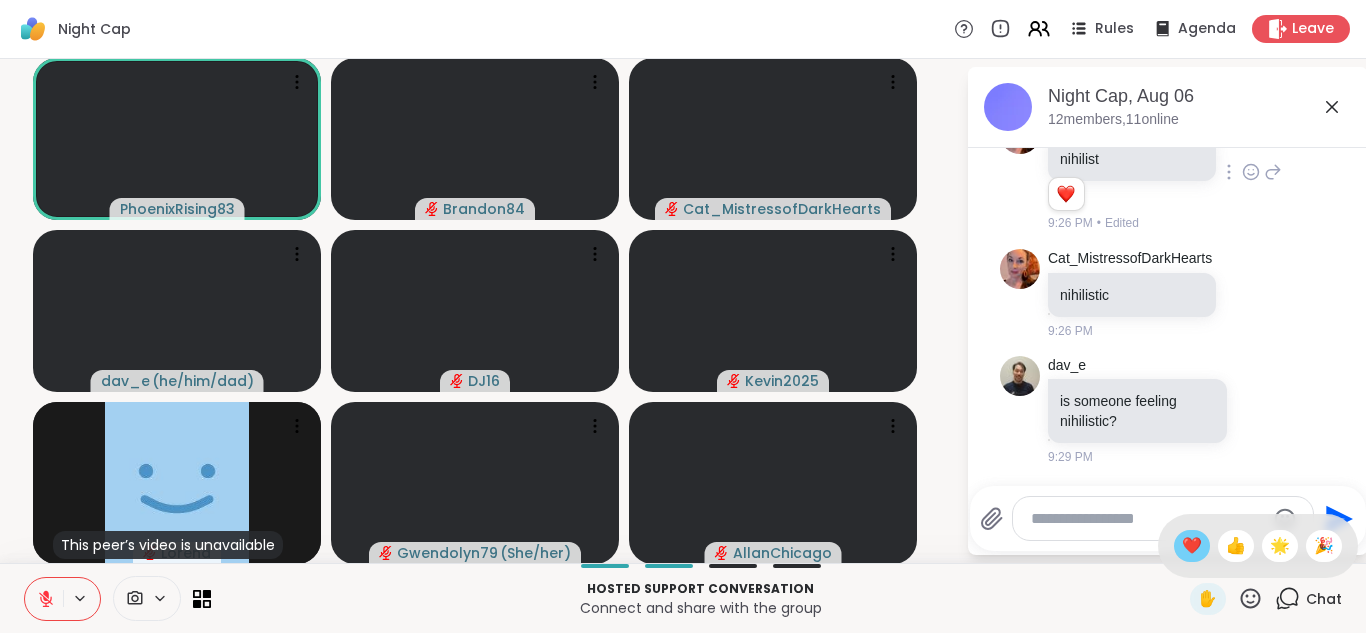 click on "❤️" at bounding box center (1192, 546) 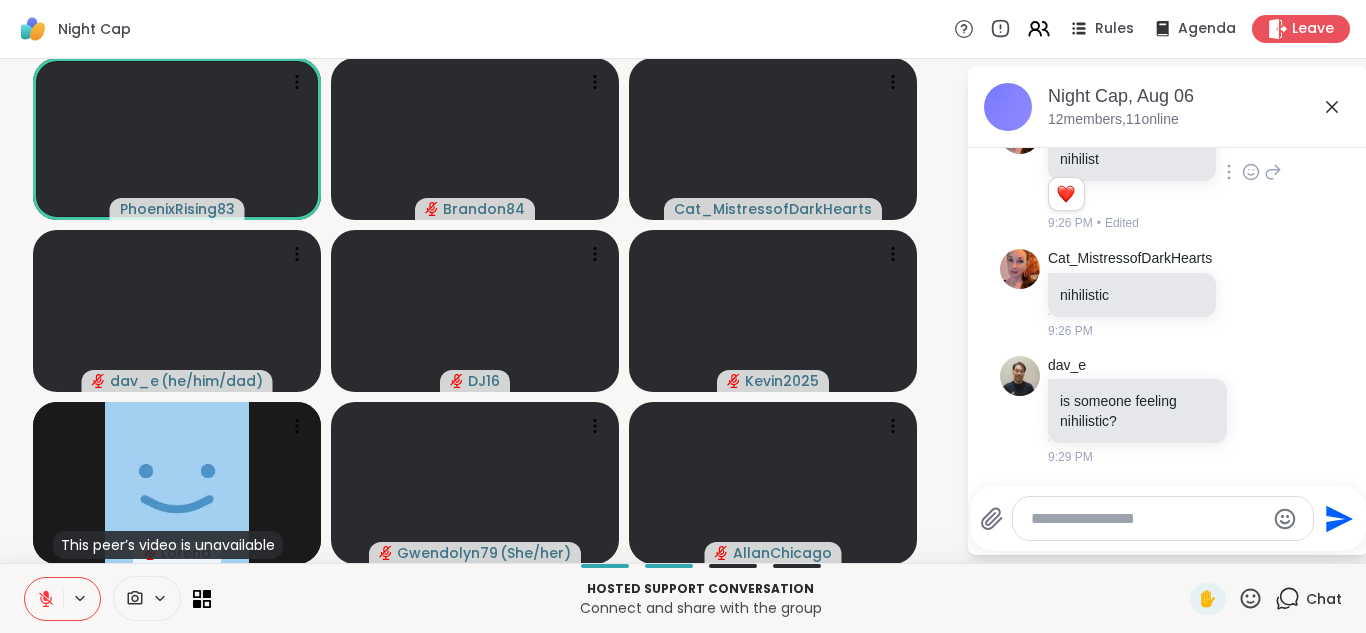 click at bounding box center [44, 599] 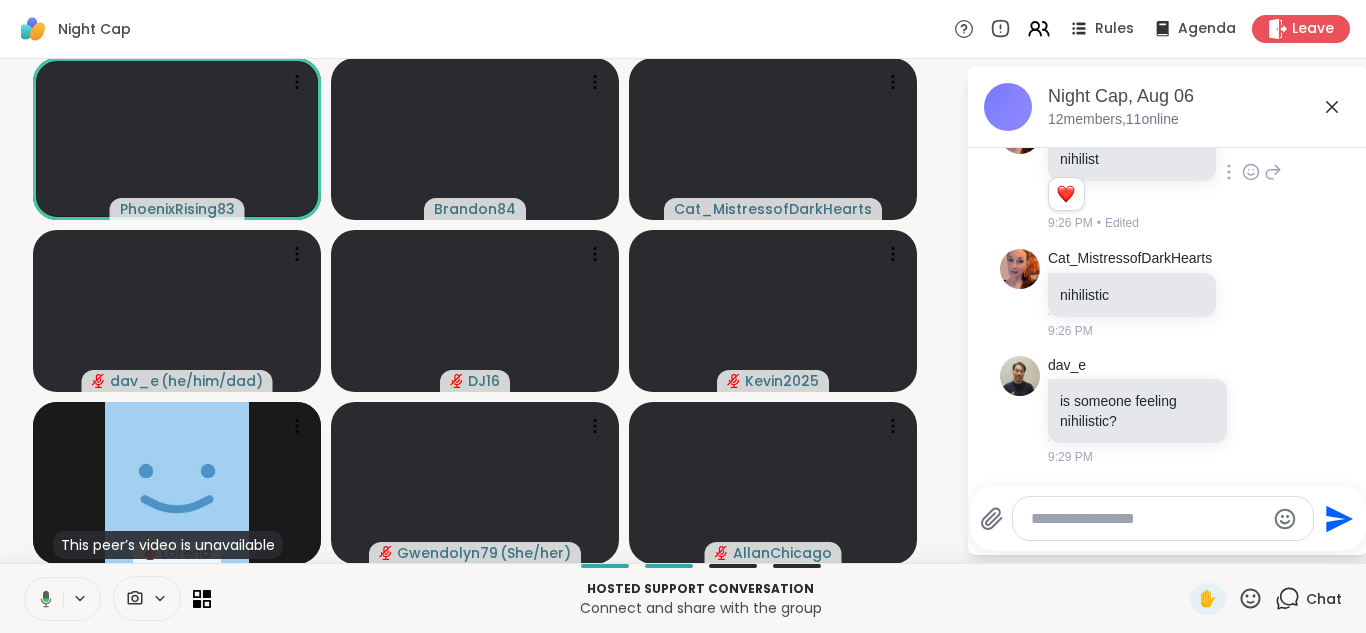 click at bounding box center [42, 599] 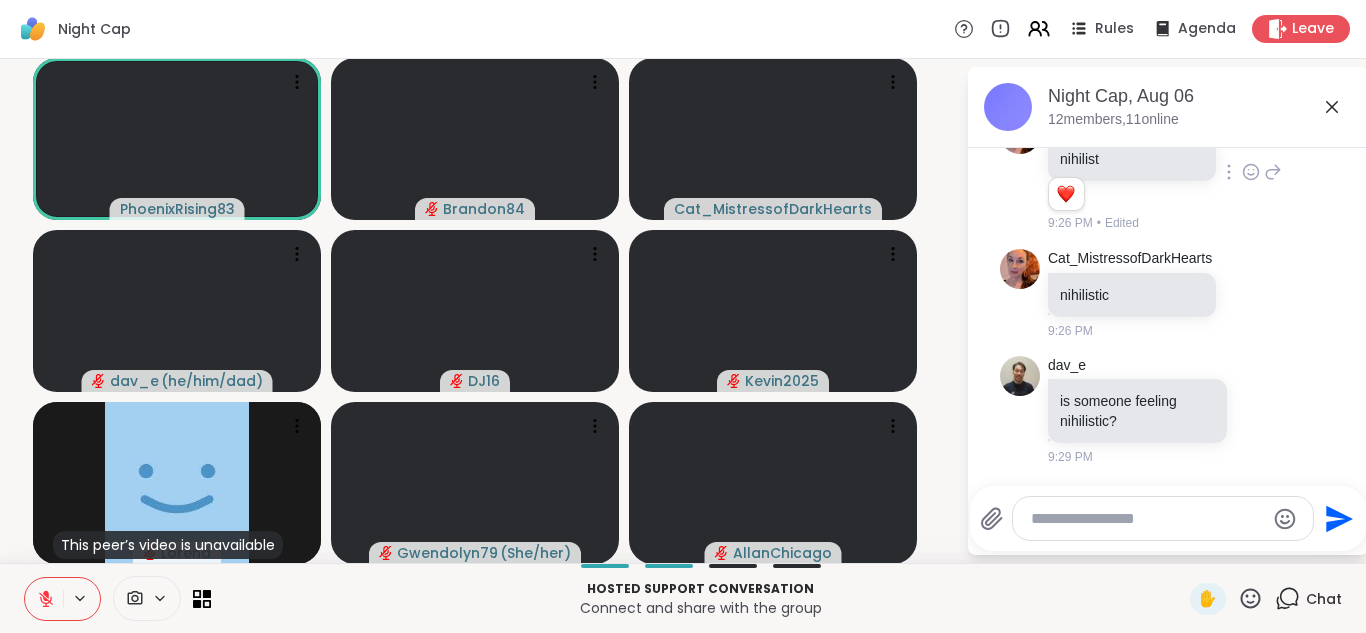 click at bounding box center [44, 599] 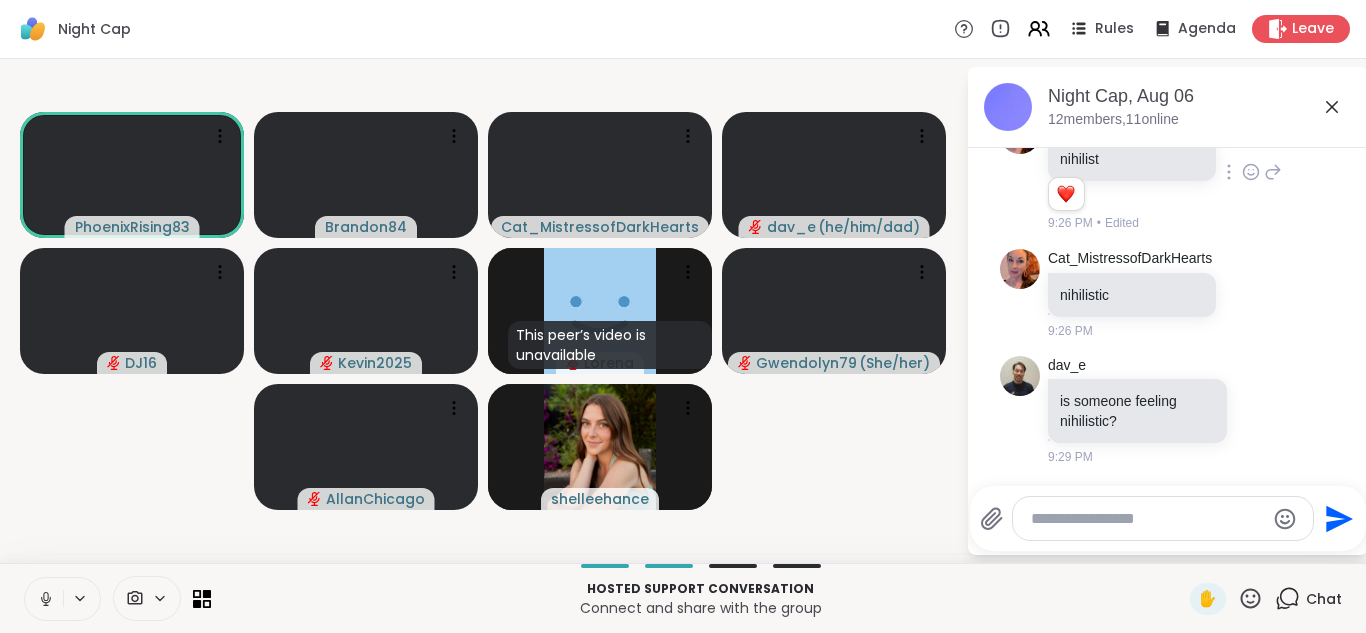 click at bounding box center [44, 599] 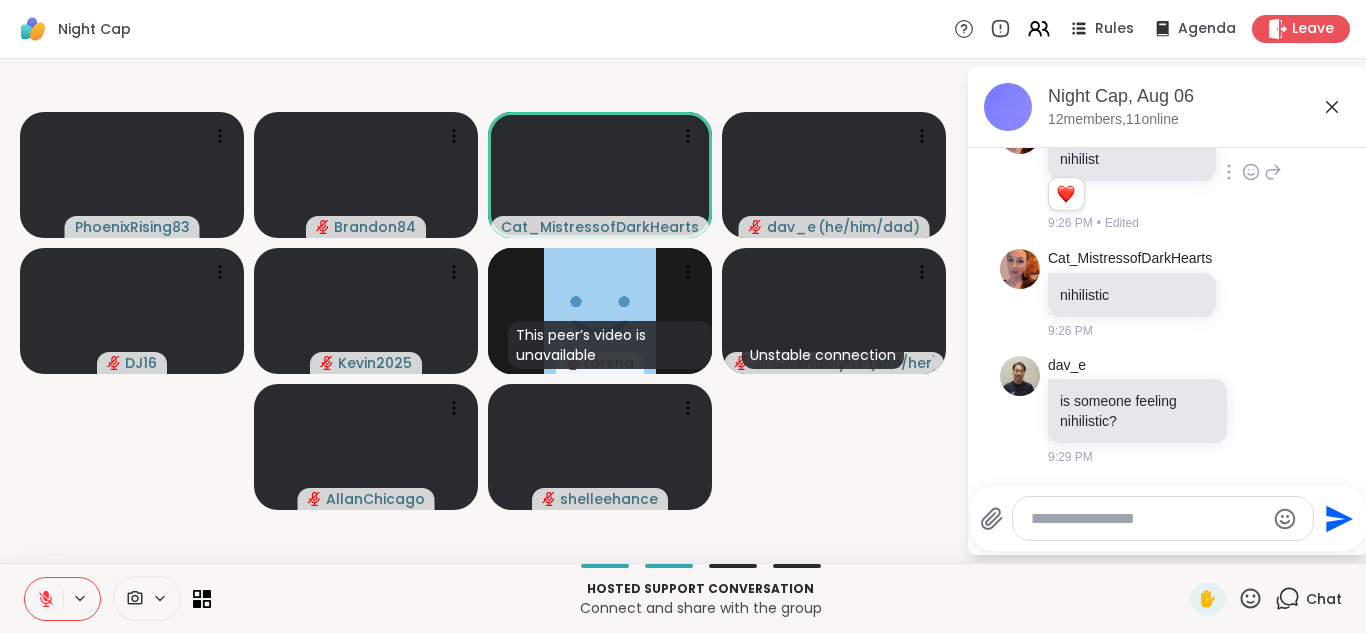click at bounding box center (44, 599) 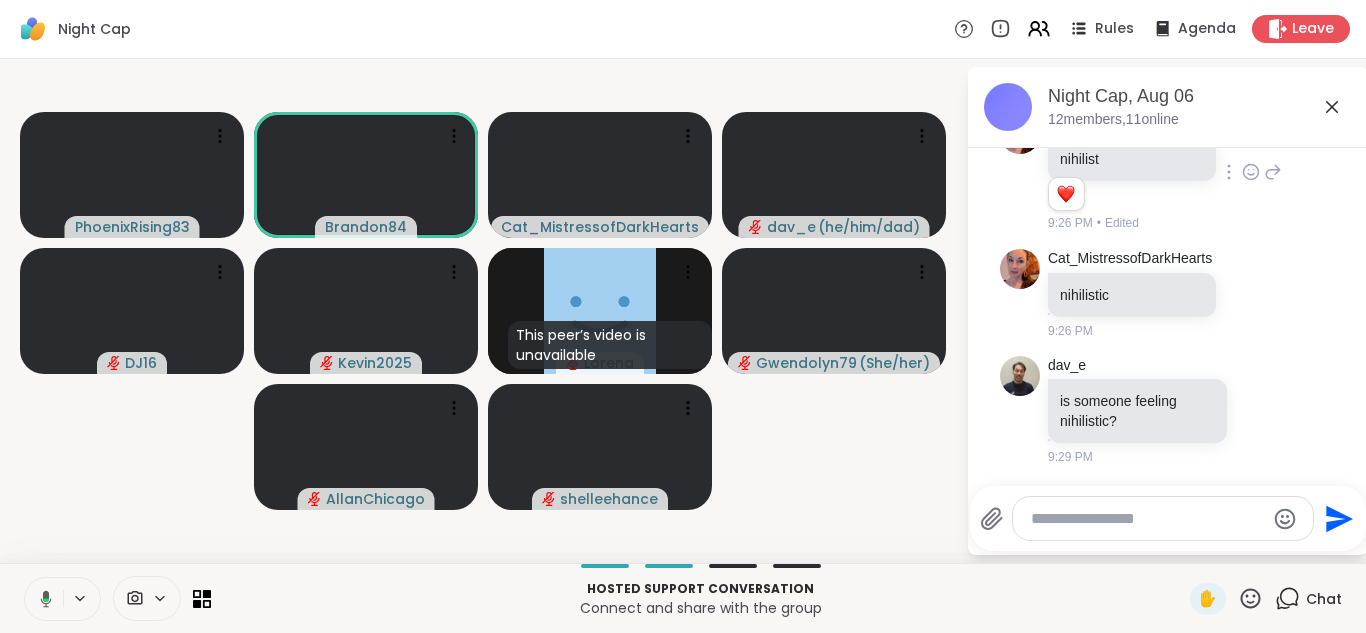 click at bounding box center (42, 599) 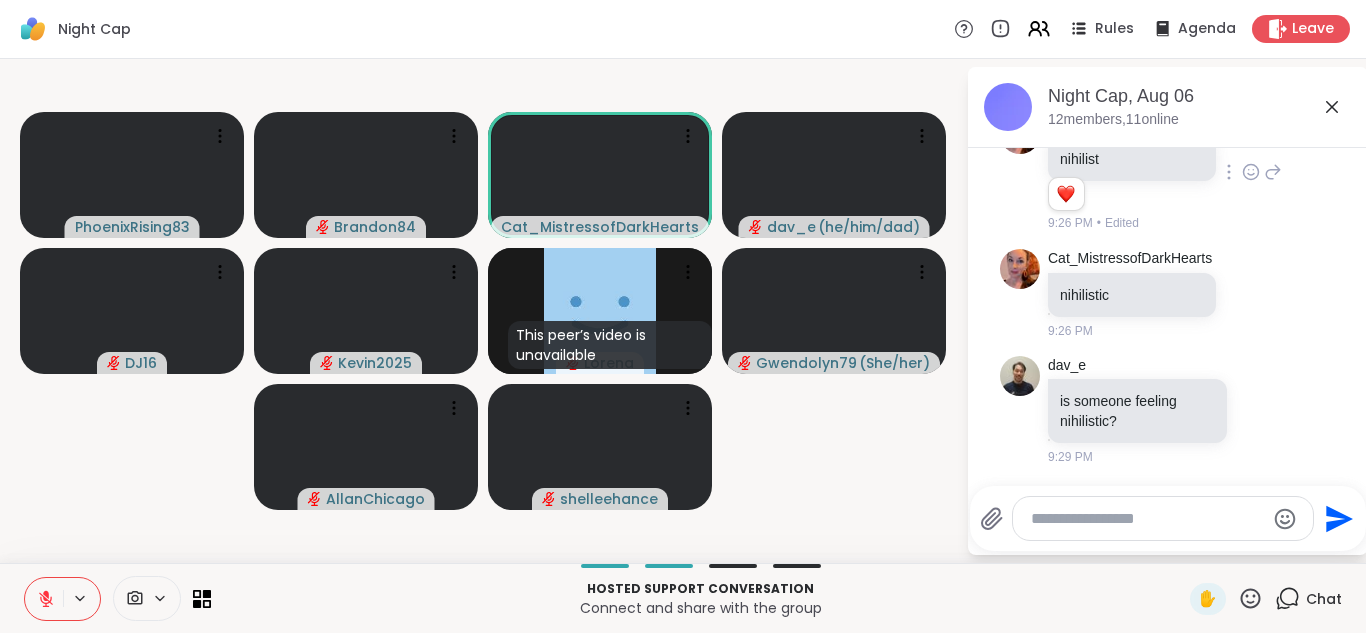 click at bounding box center (44, 599) 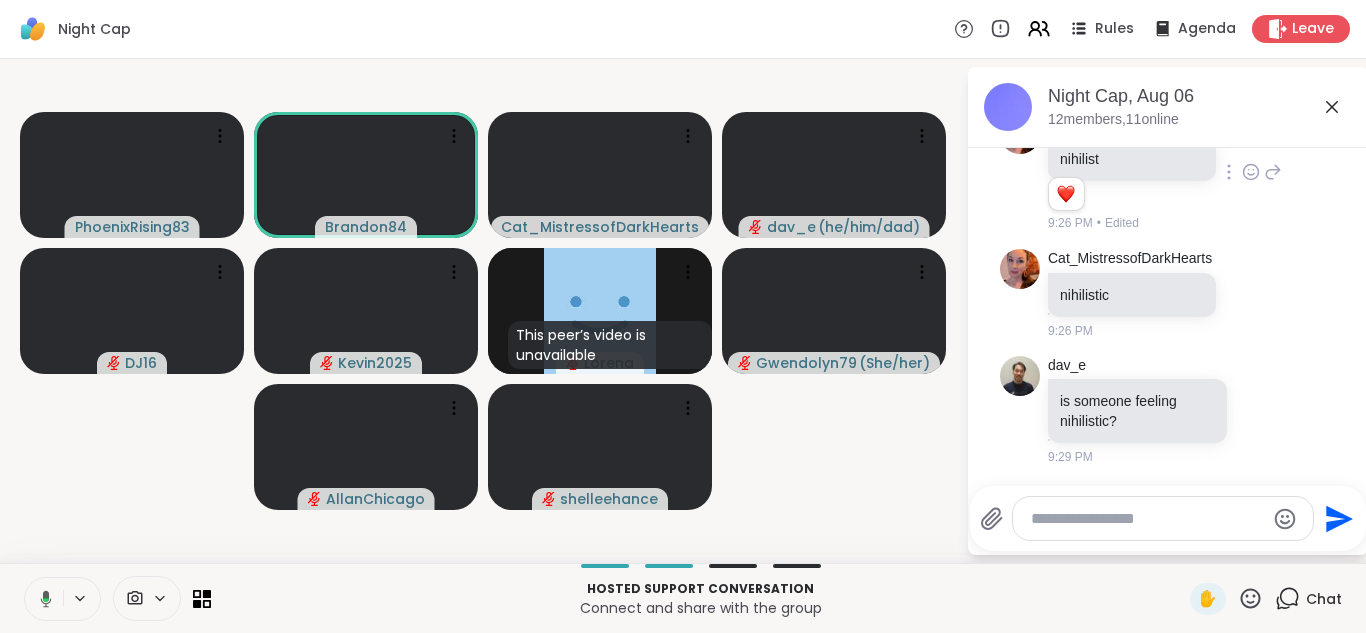 click at bounding box center [42, 599] 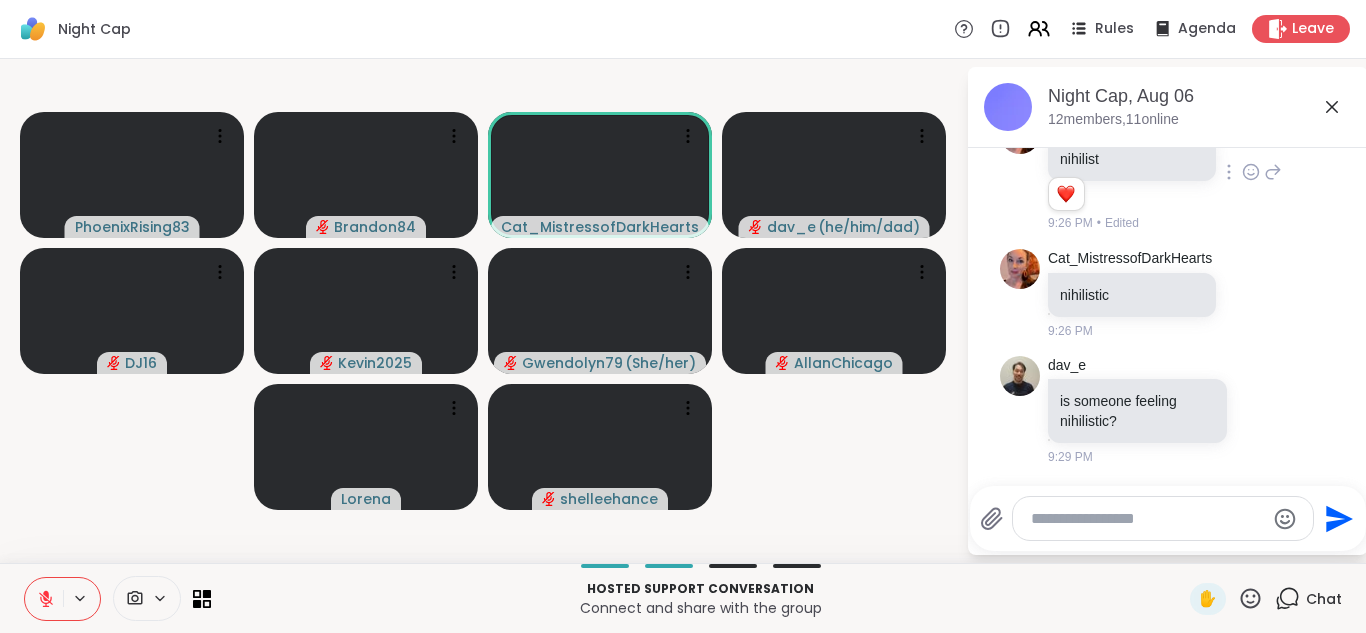 click 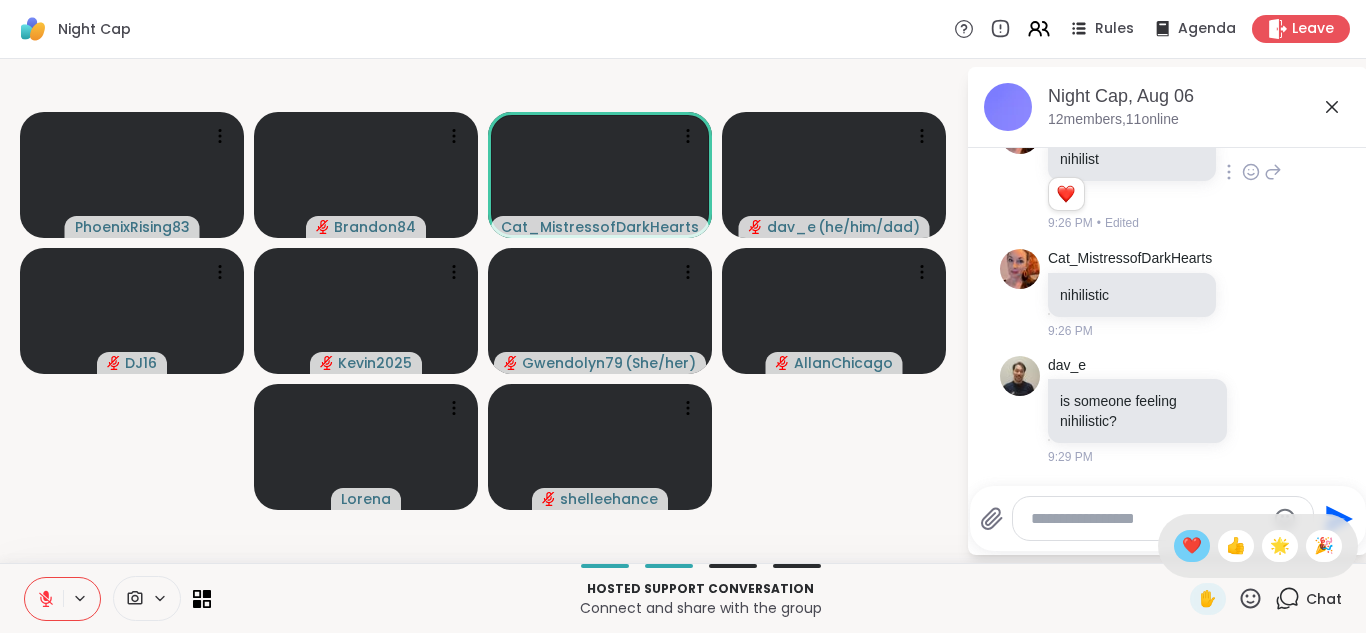 click on "❤️" at bounding box center (1192, 546) 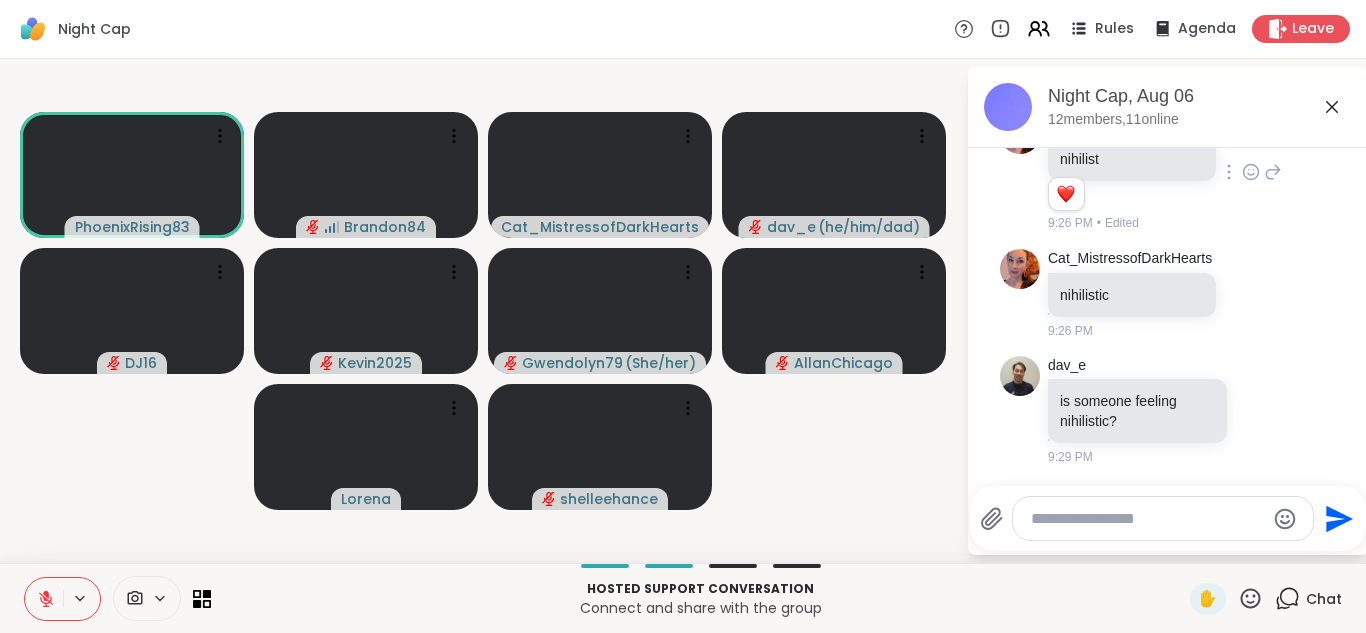 click 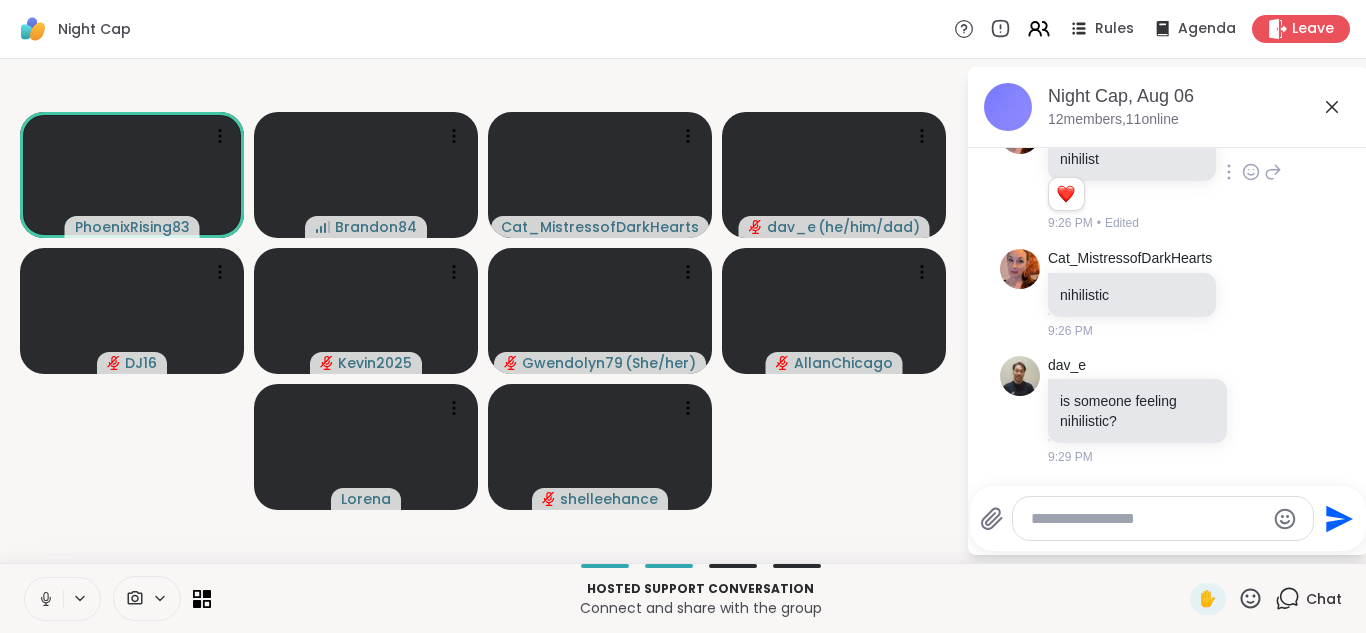 click 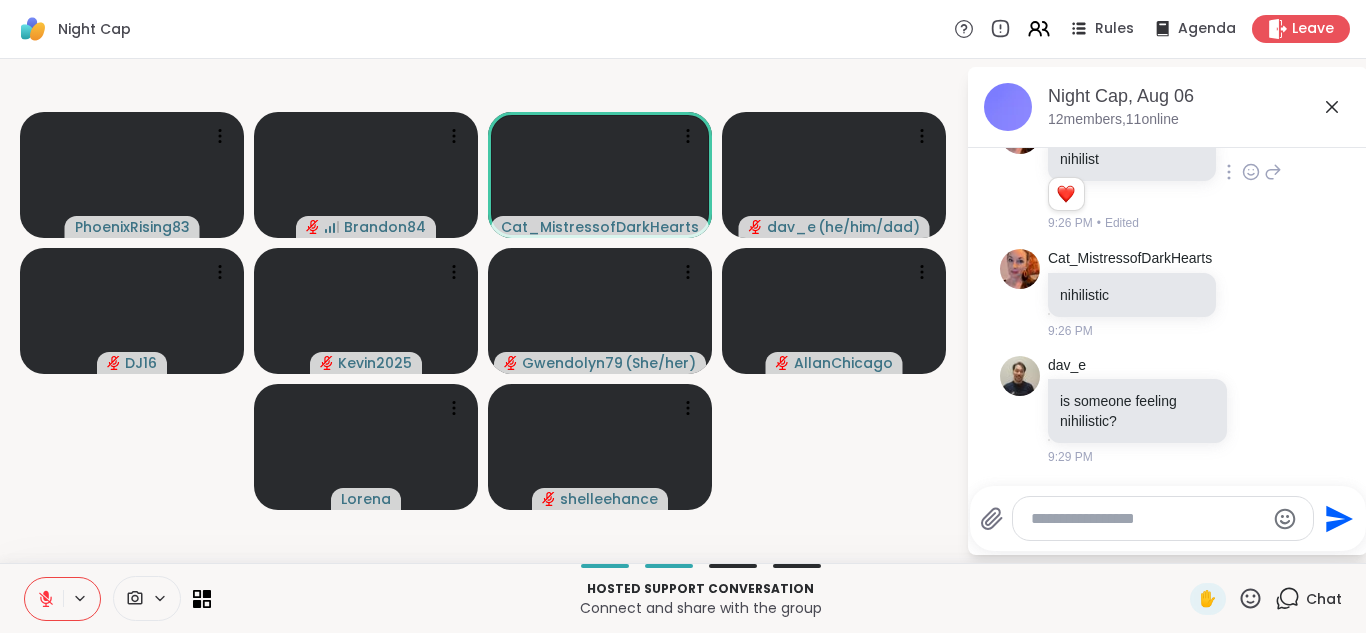 click 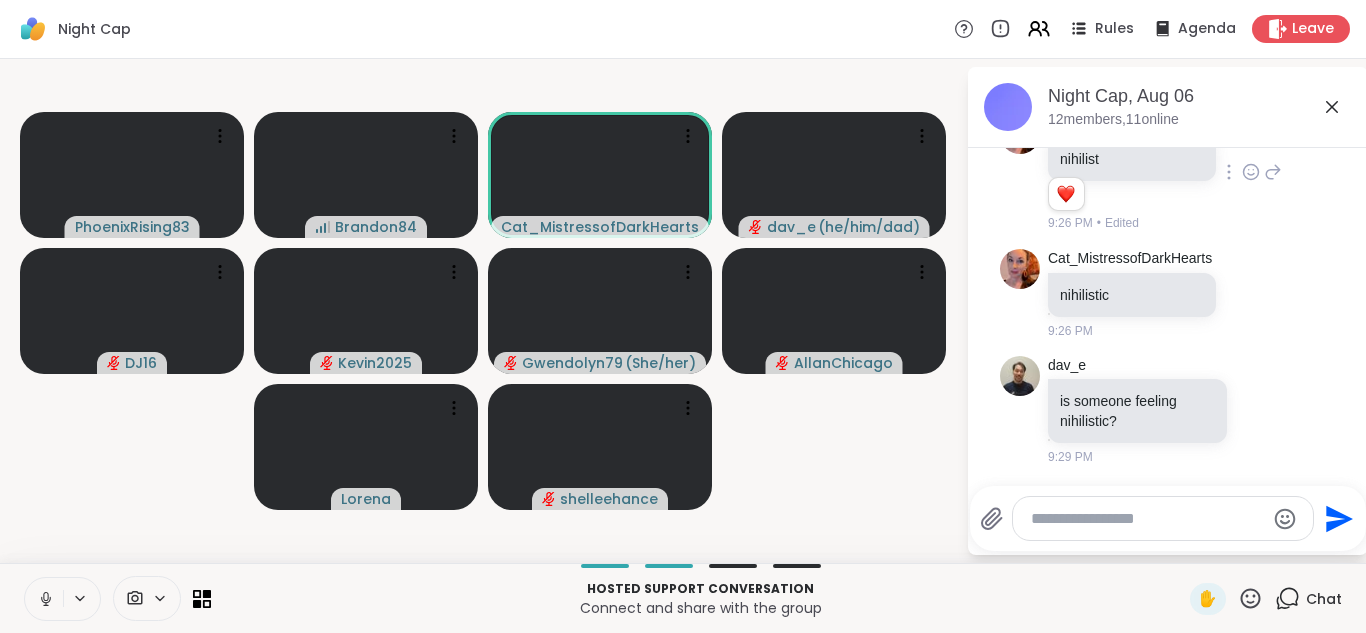 click 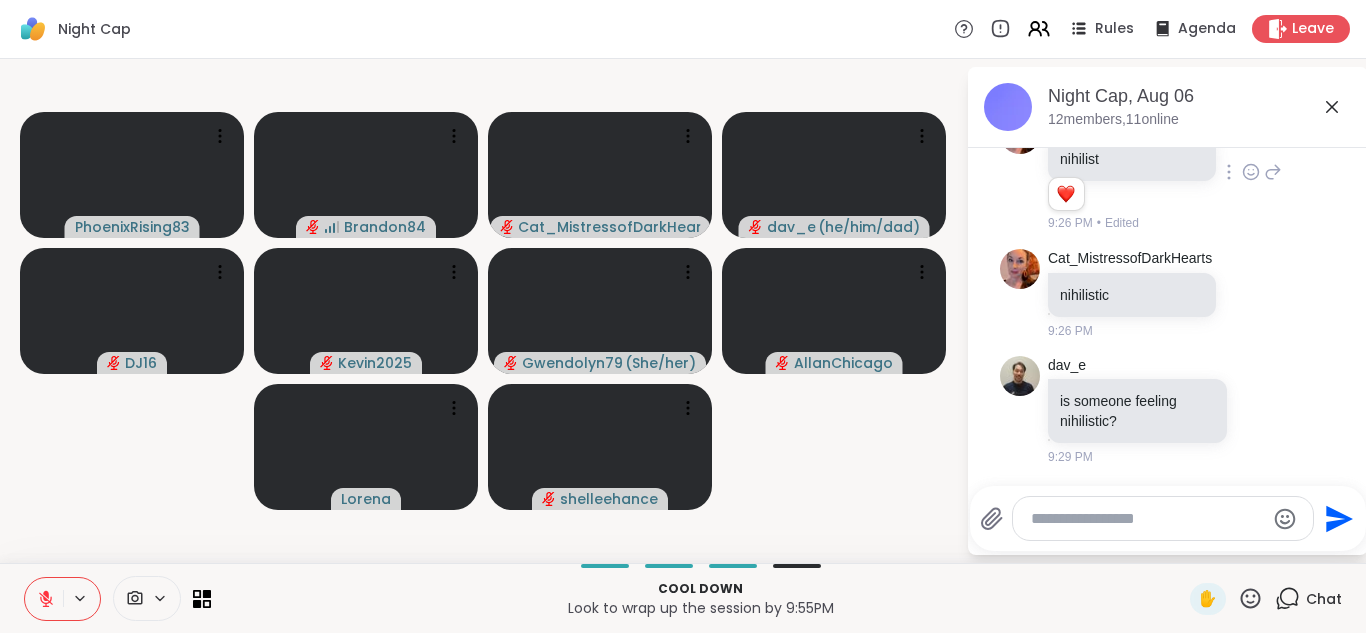 click at bounding box center (44, 599) 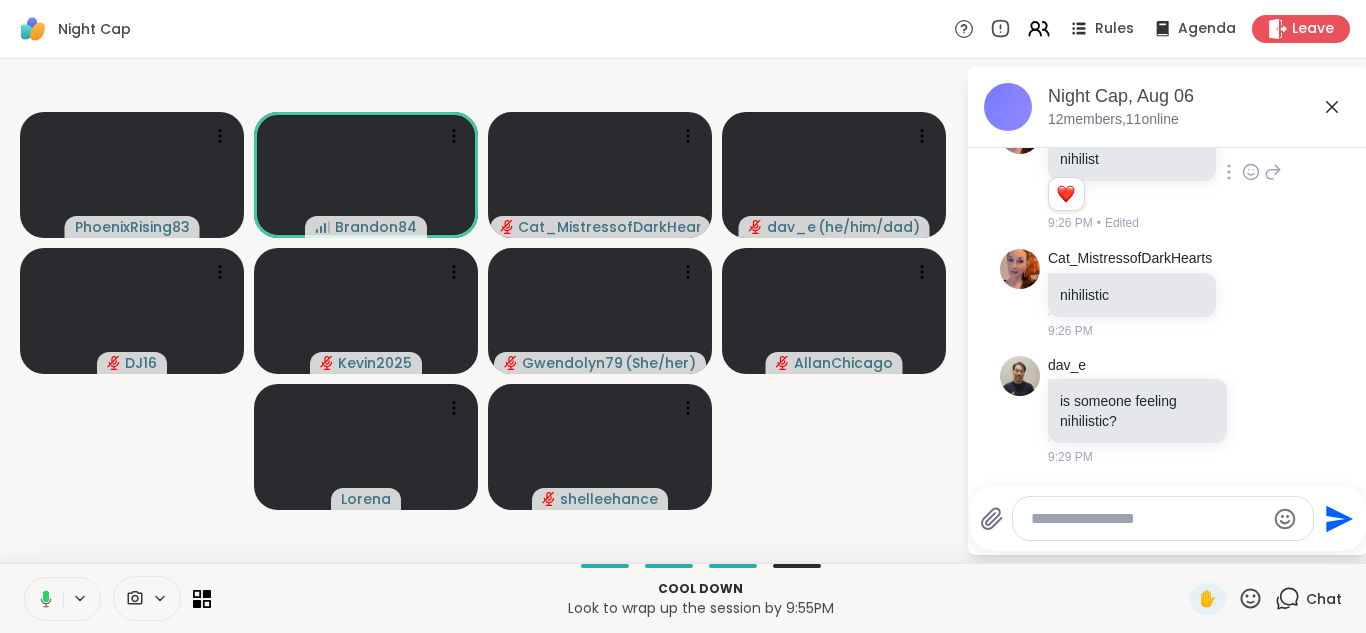 click at bounding box center [42, 599] 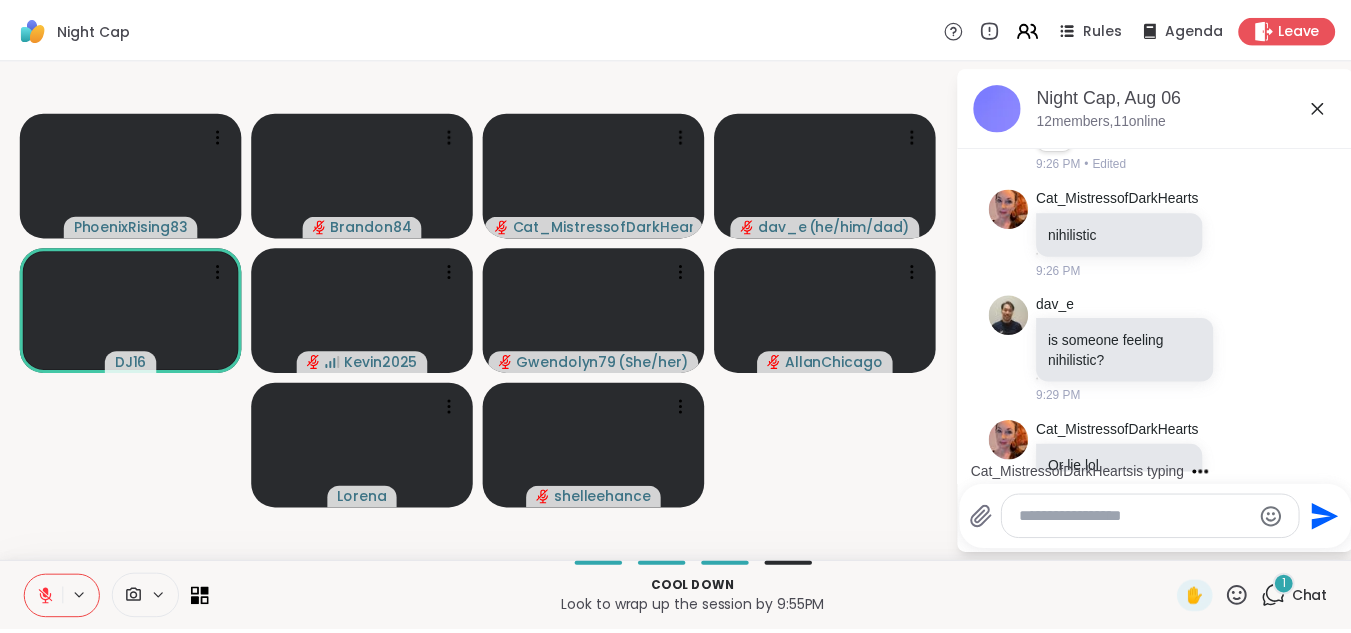 scroll, scrollTop: 1866, scrollLeft: 0, axis: vertical 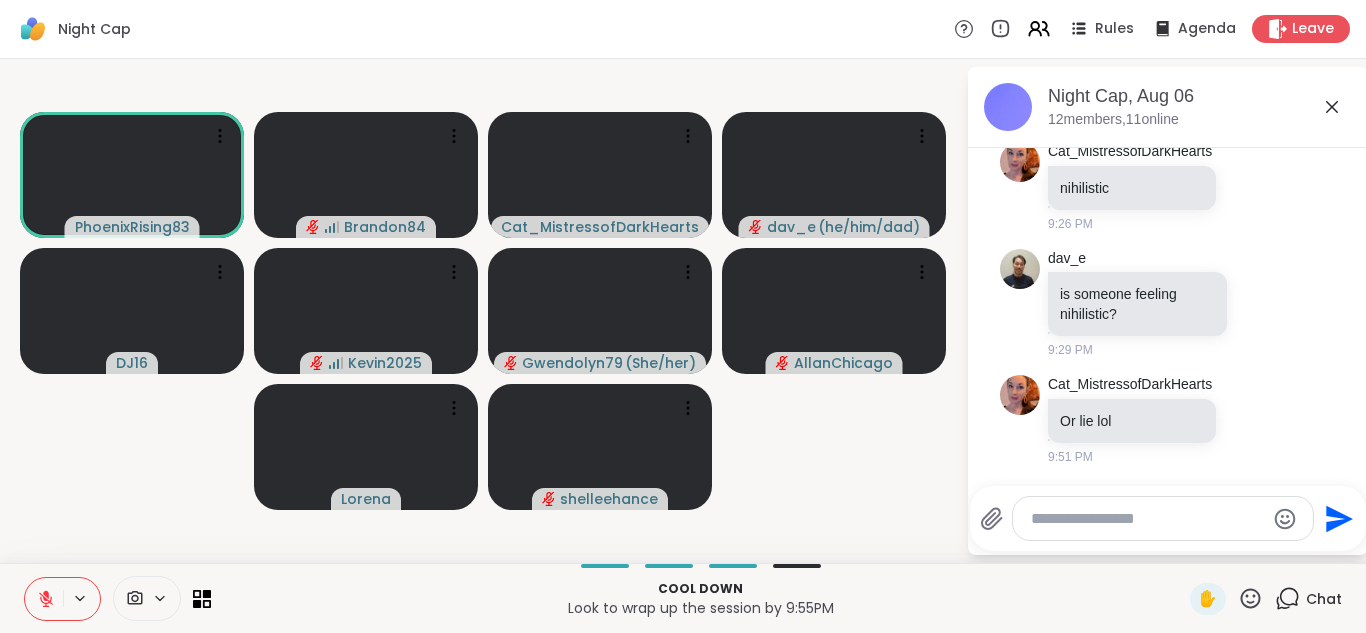 click 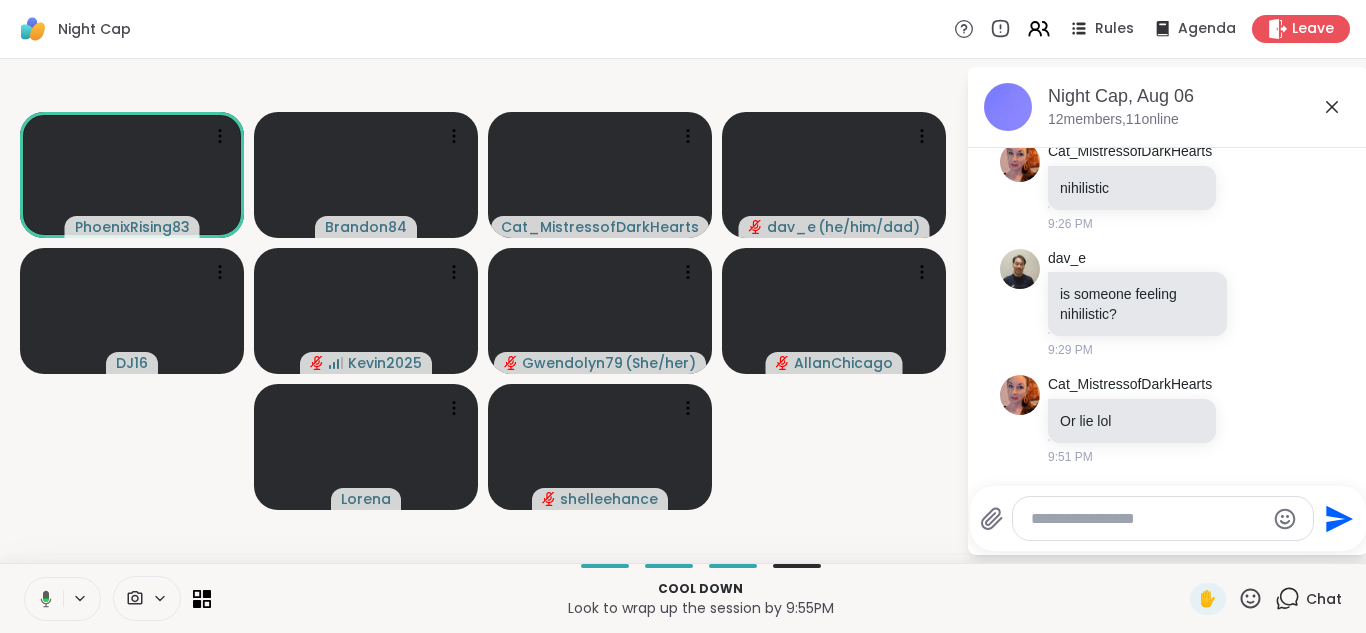 click 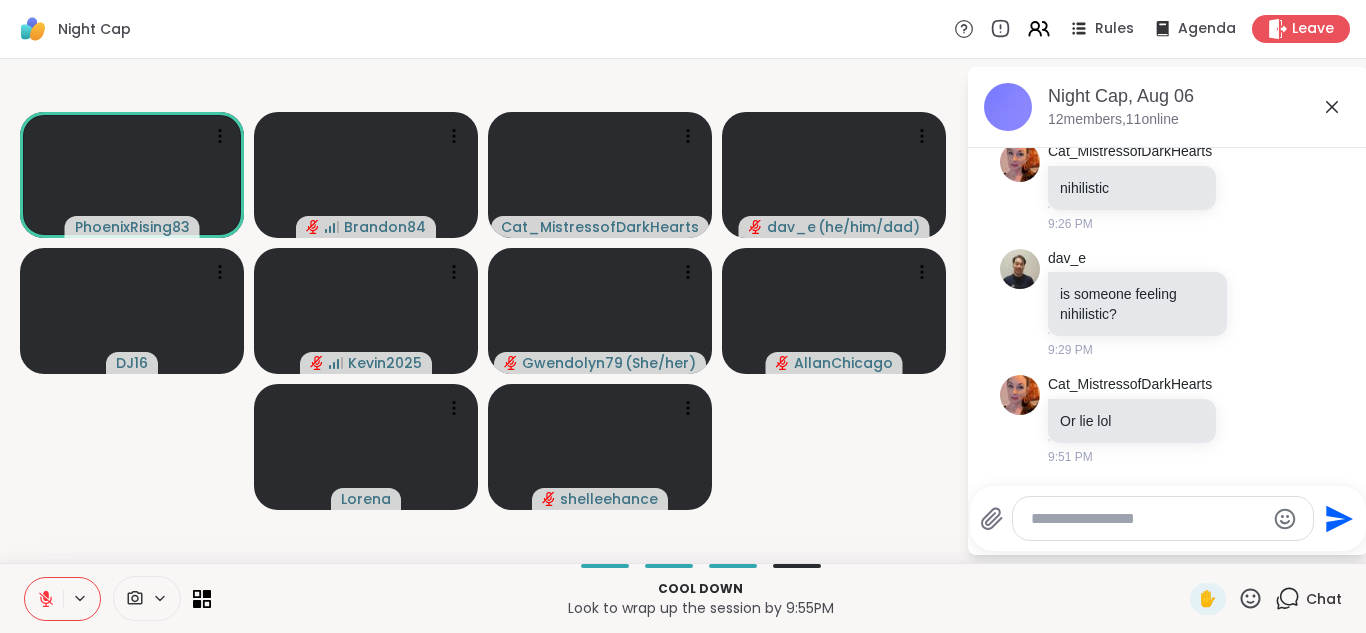 click 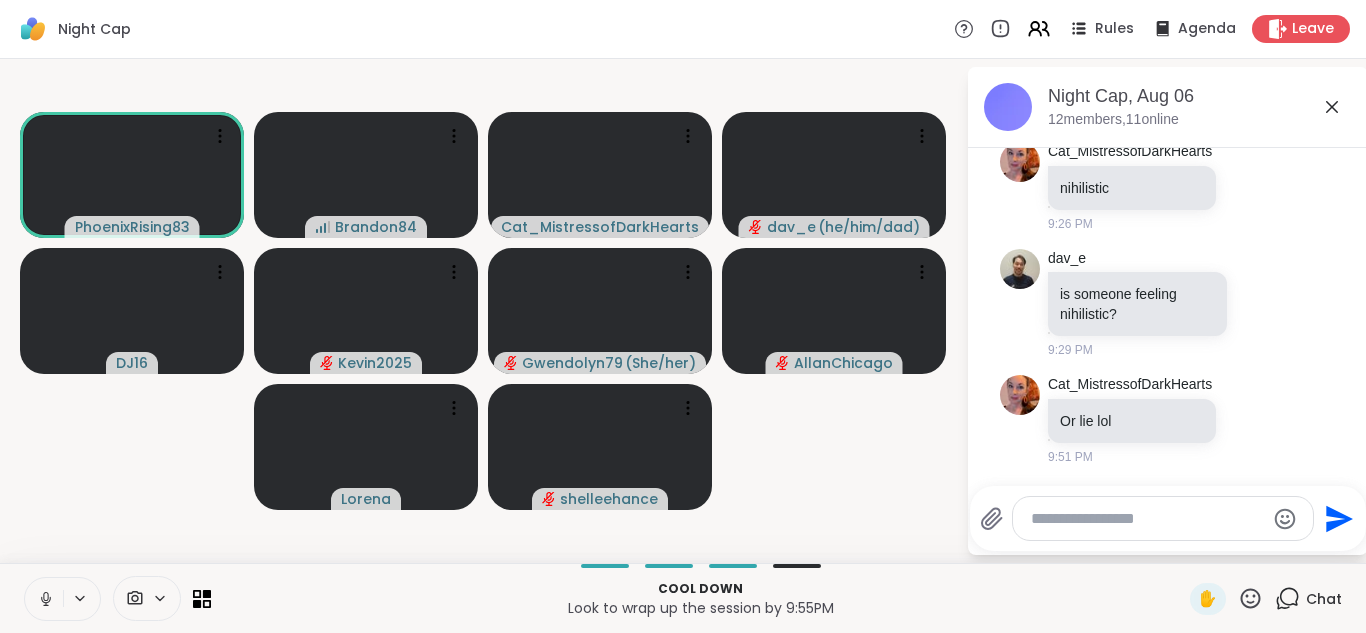 click at bounding box center [44, 599] 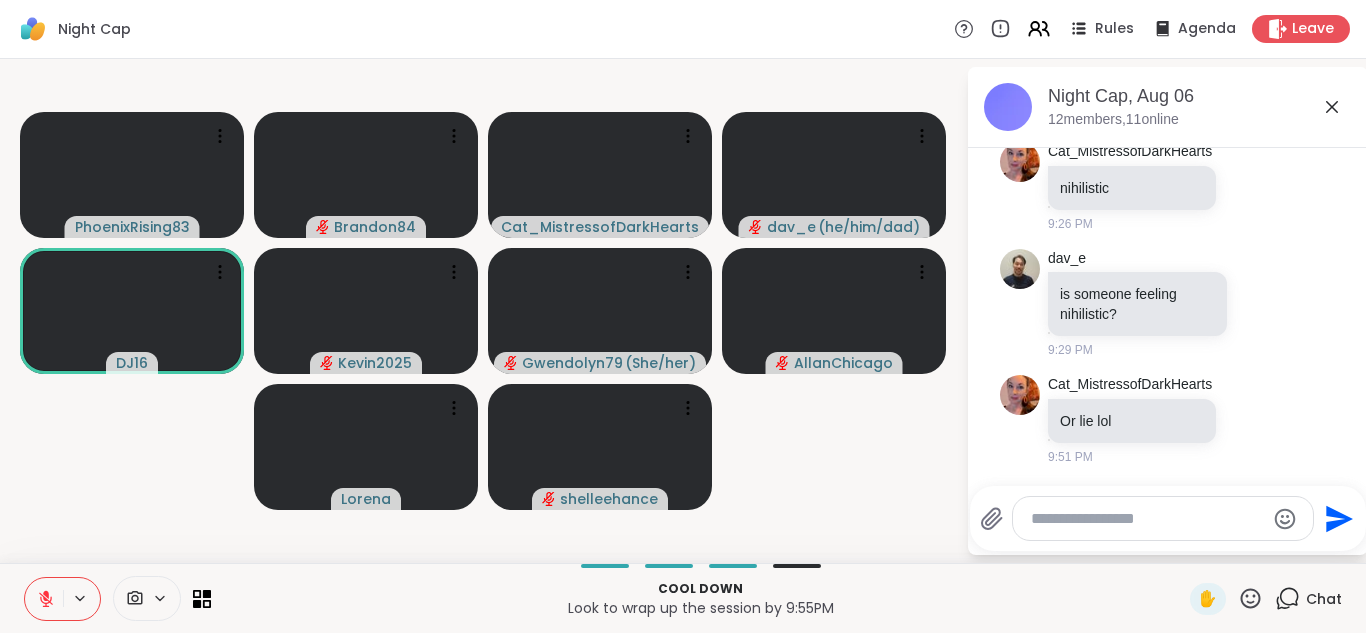 click at bounding box center [44, 599] 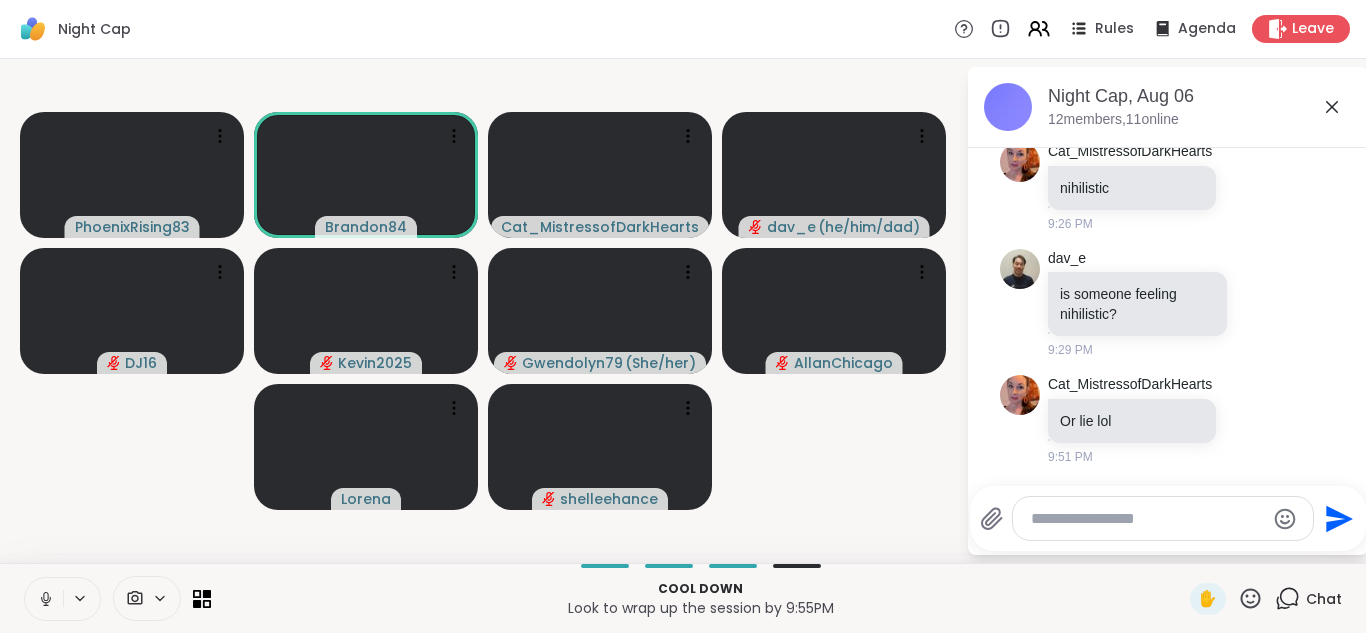 click at bounding box center [44, 599] 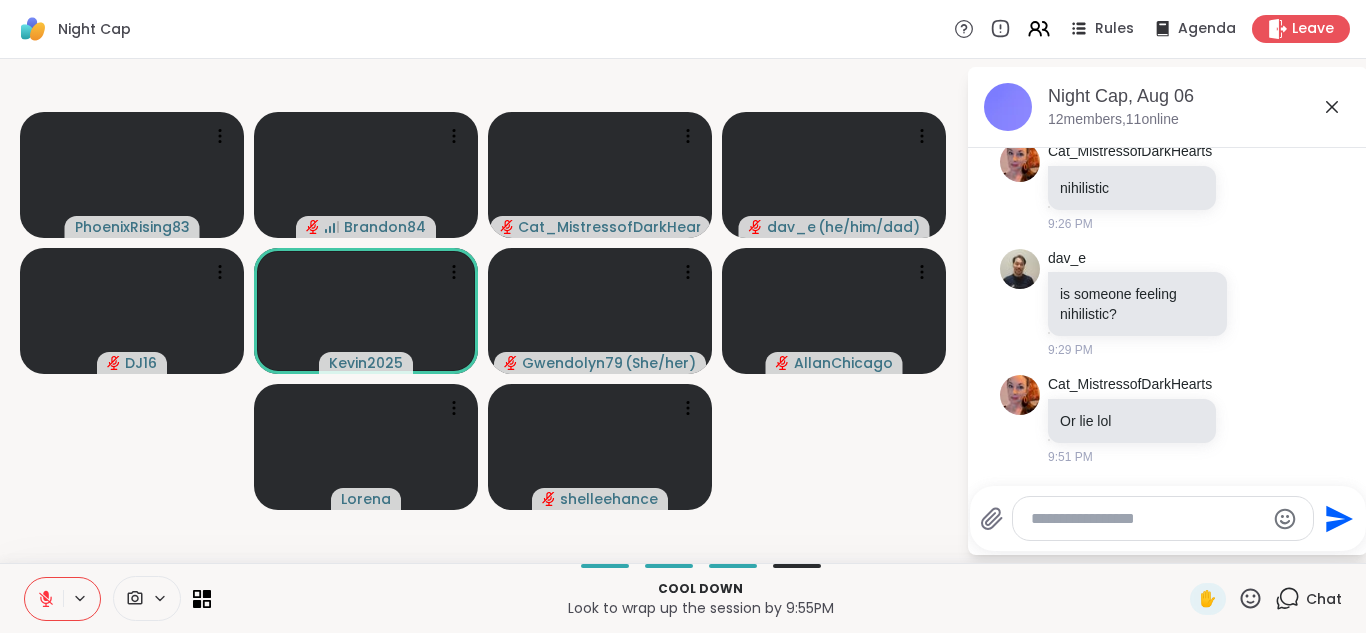 click at bounding box center [44, 599] 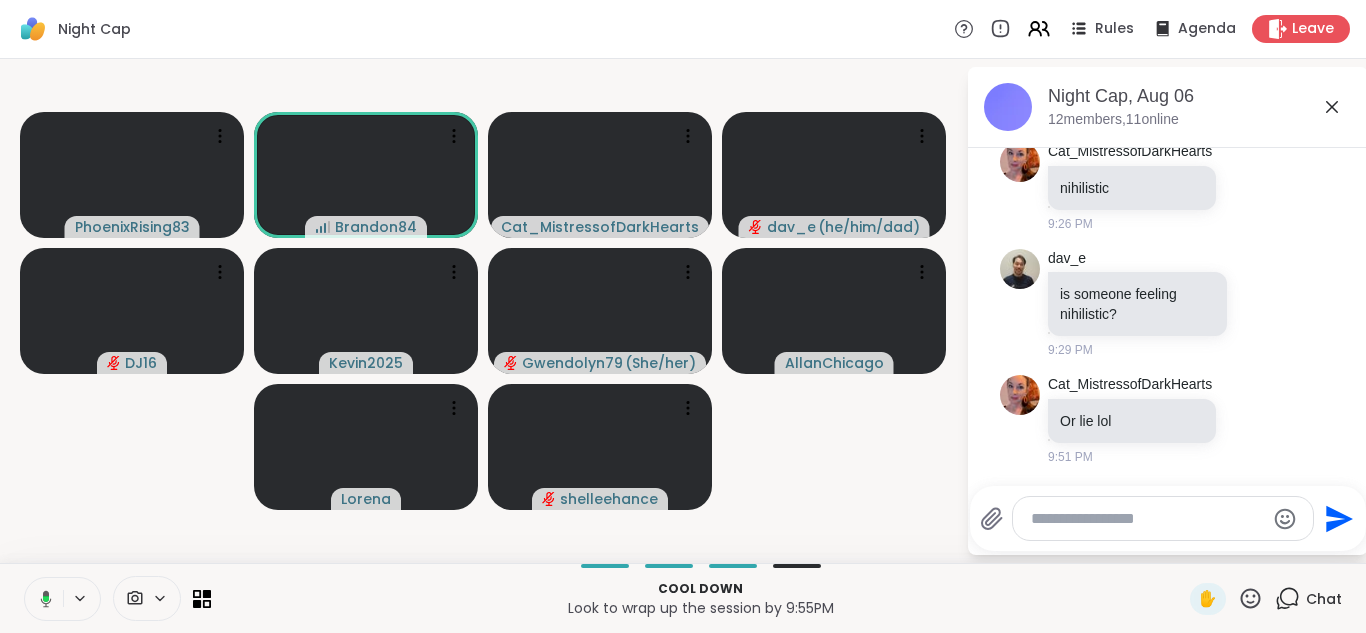 click at bounding box center (42, 599) 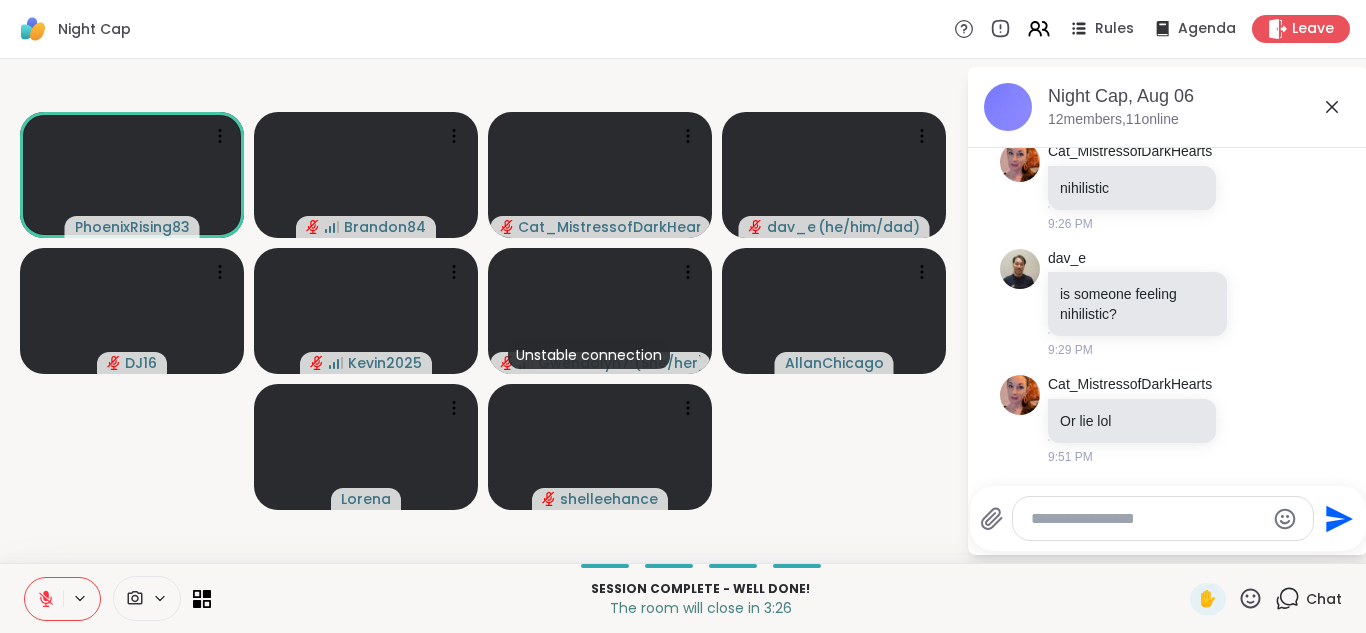 click 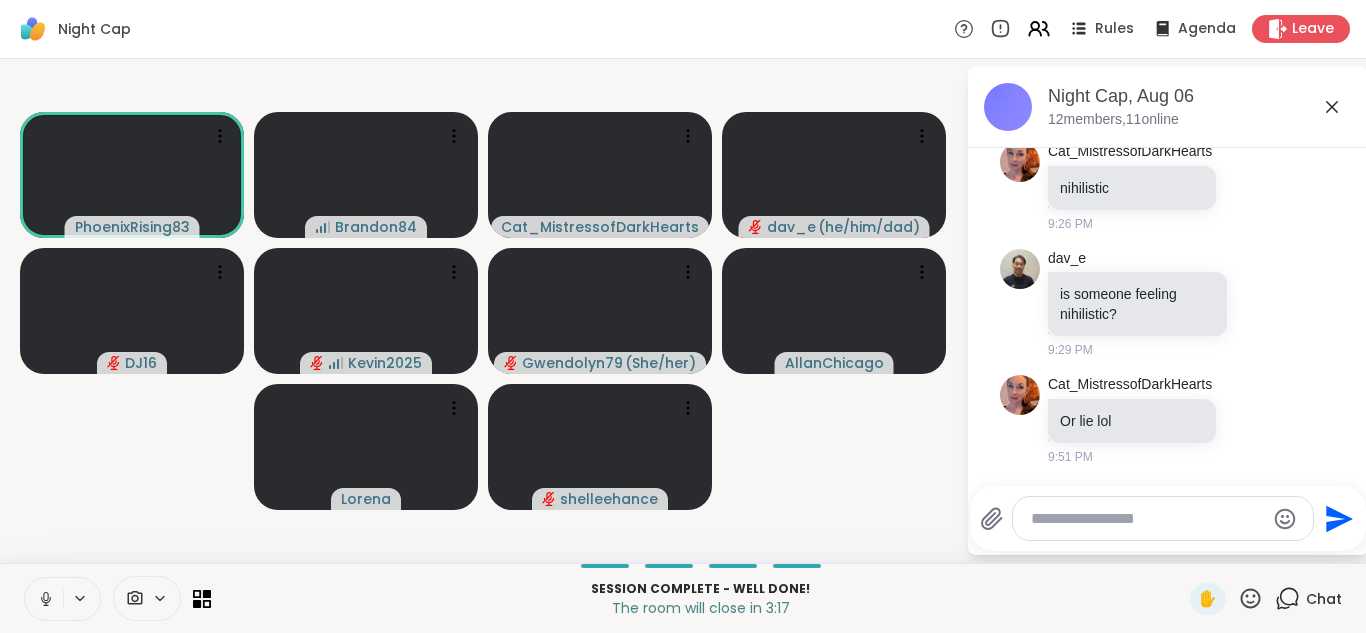 click 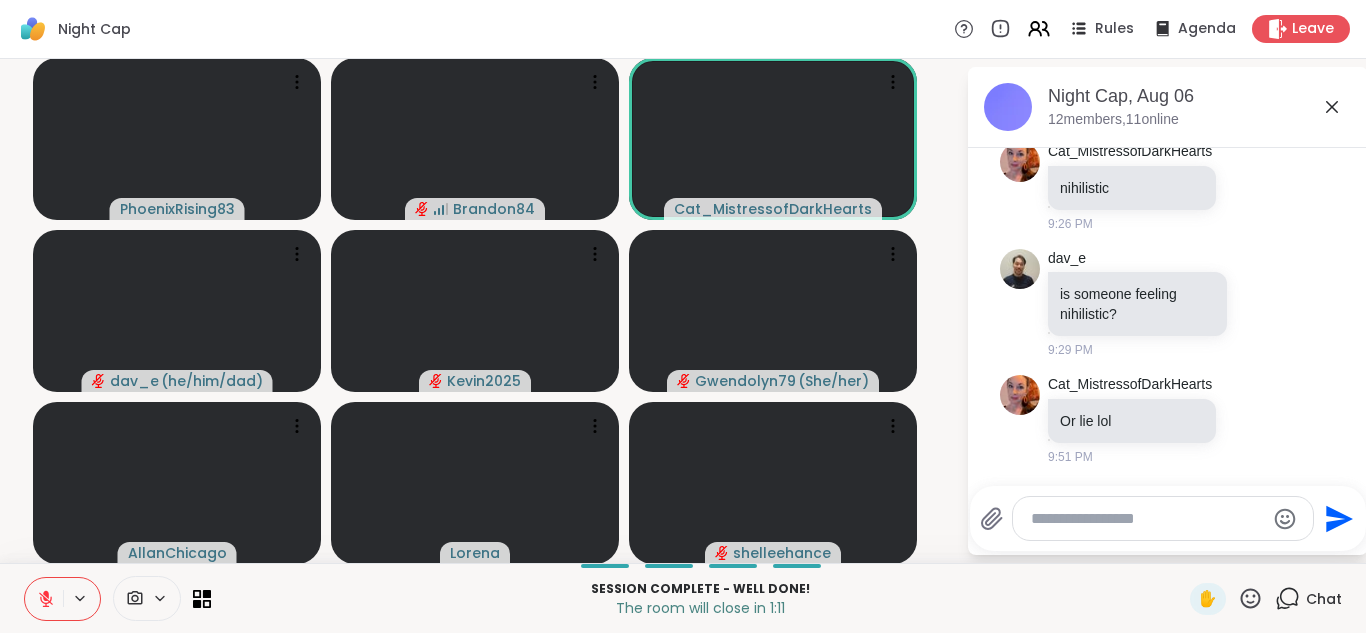 click at bounding box center (44, 599) 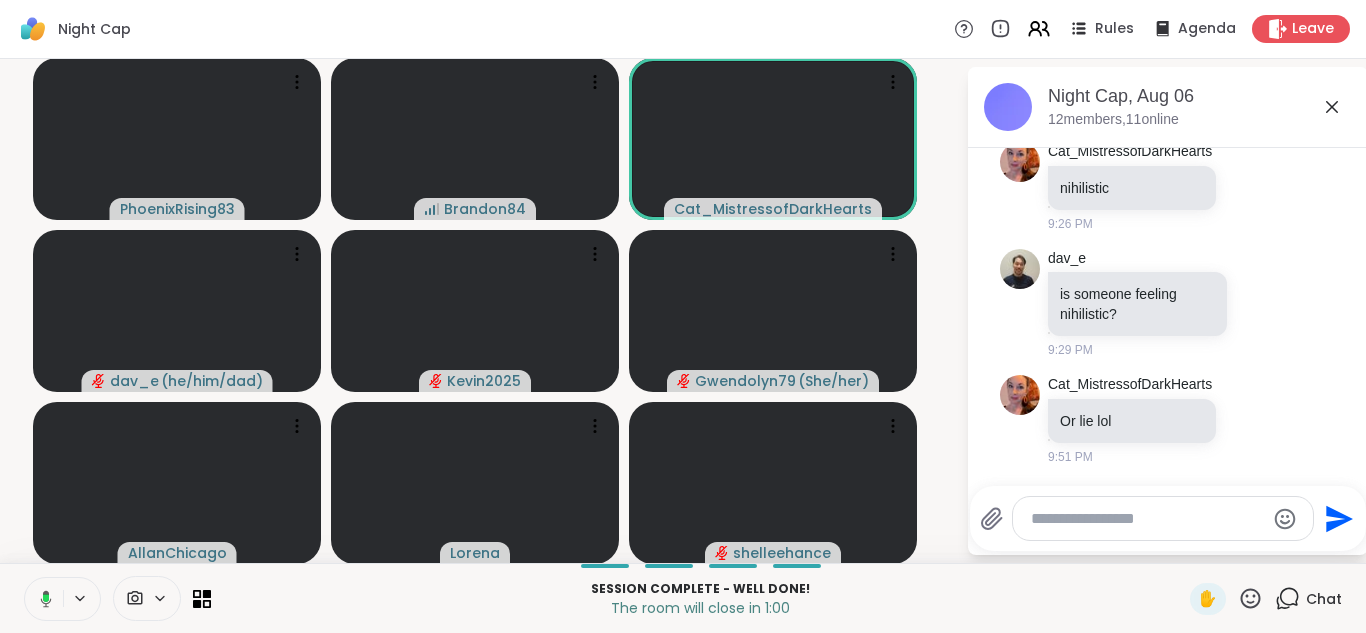 click at bounding box center (42, 599) 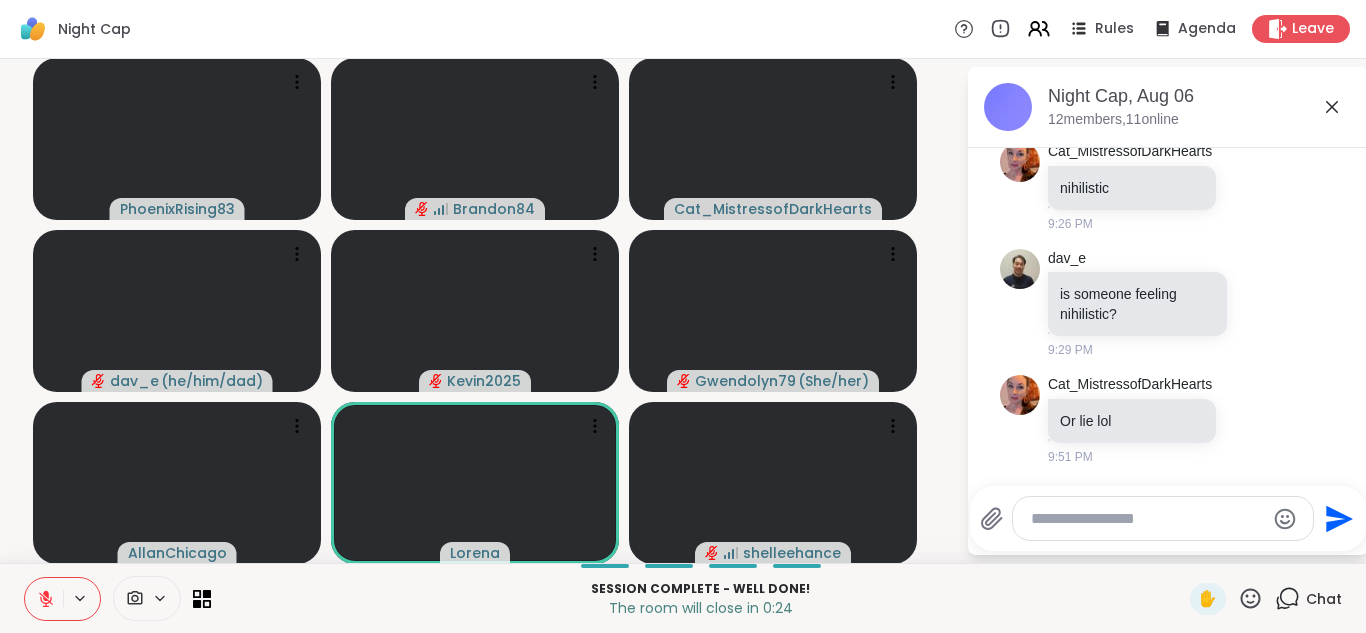 click at bounding box center (44, 599) 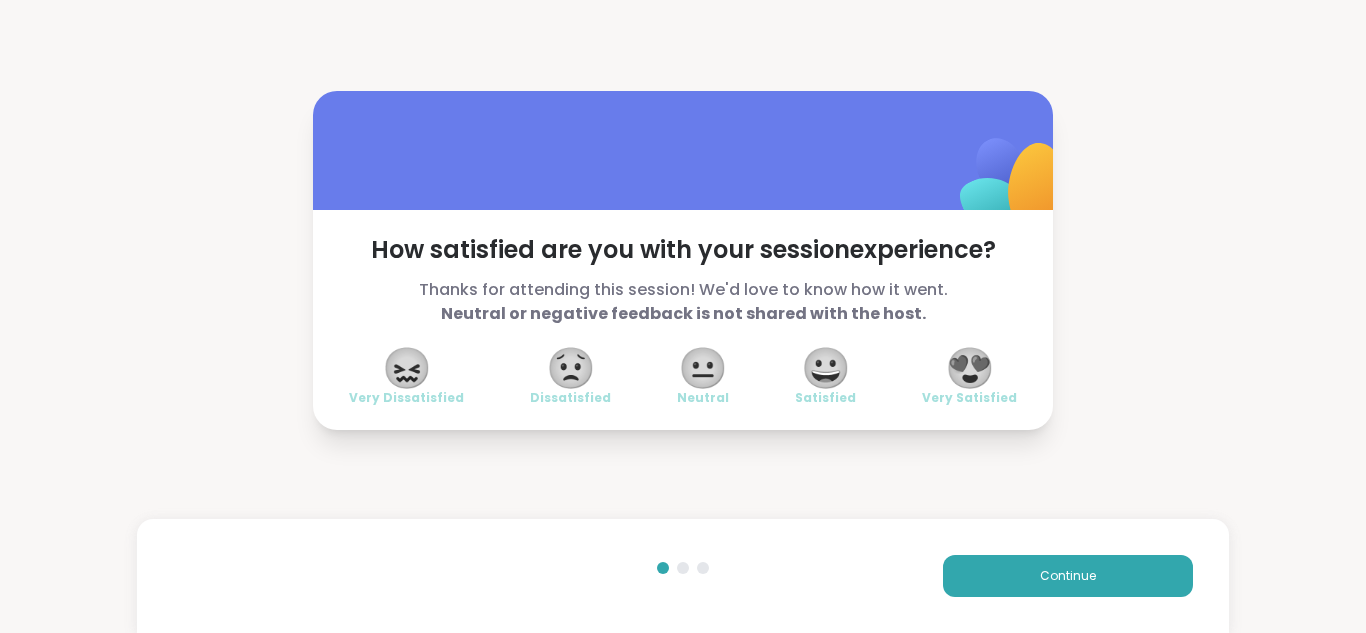 click on "😍" at bounding box center [970, 368] 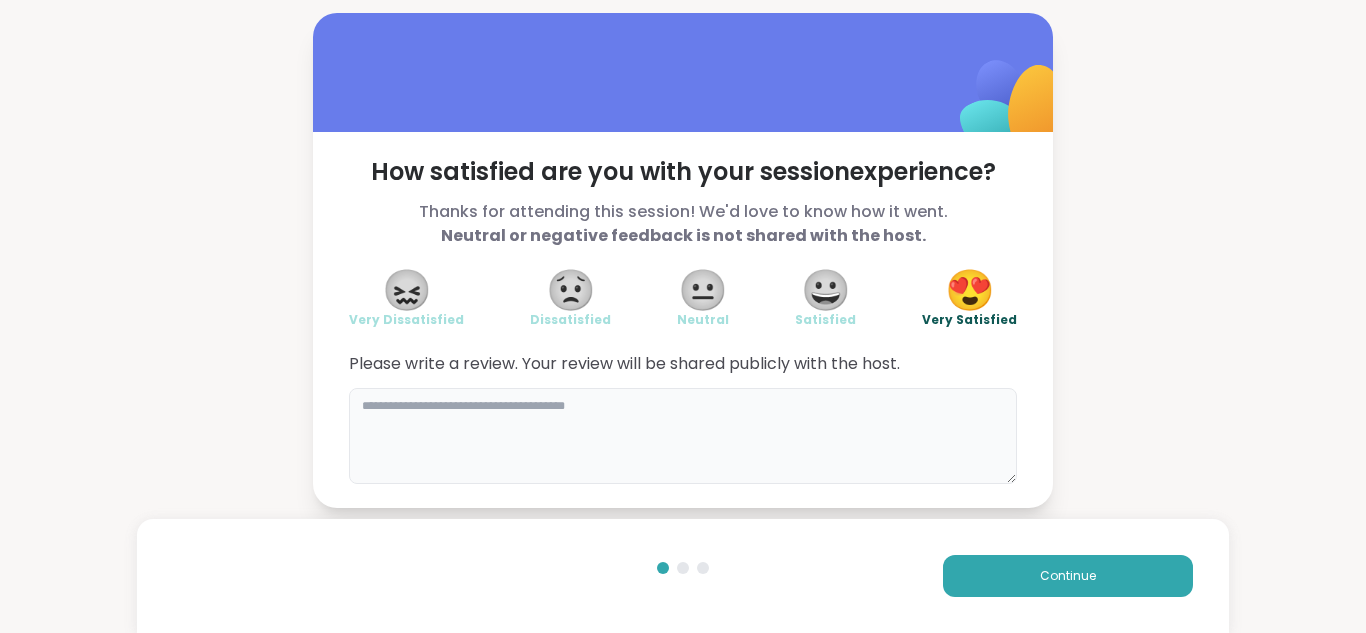 click at bounding box center (683, 436) 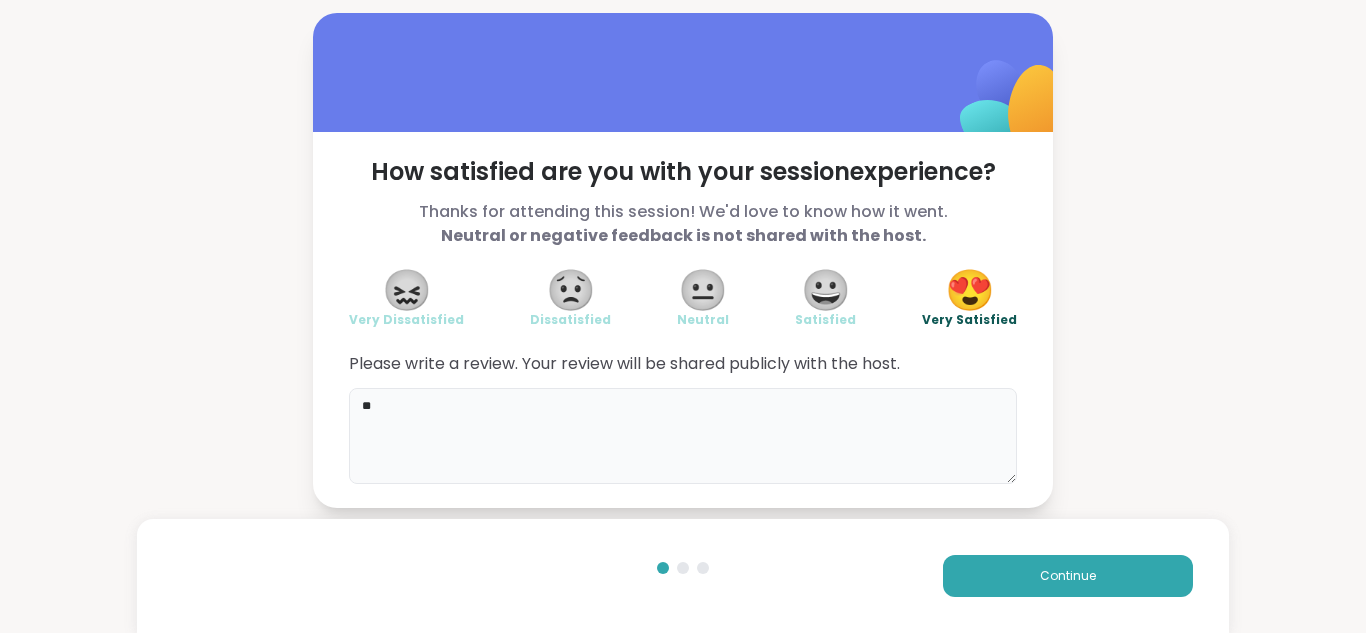 type on "*" 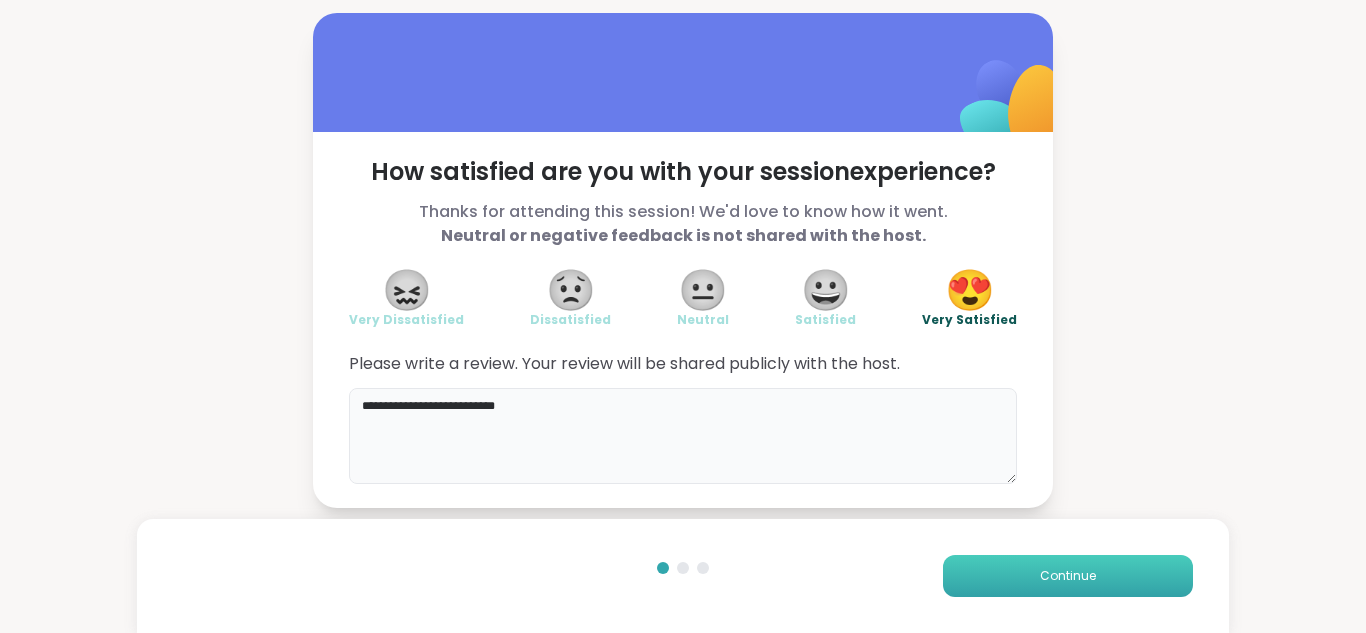 type on "**********" 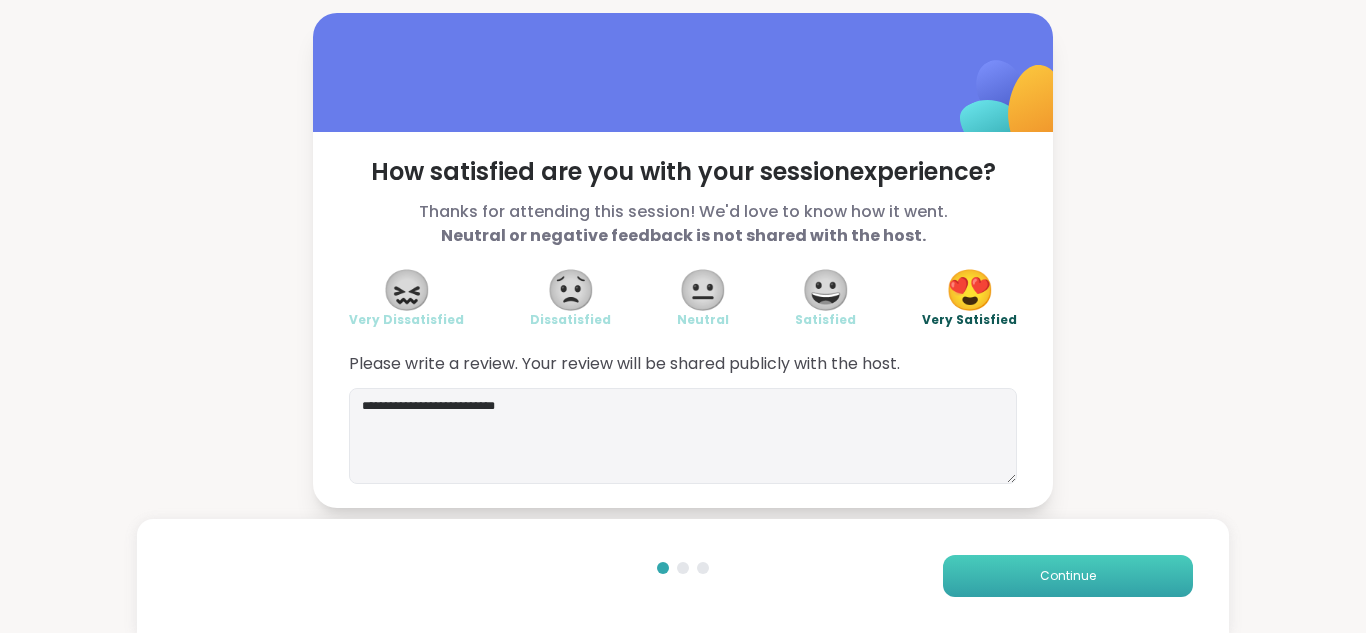 click on "Continue" at bounding box center (1068, 576) 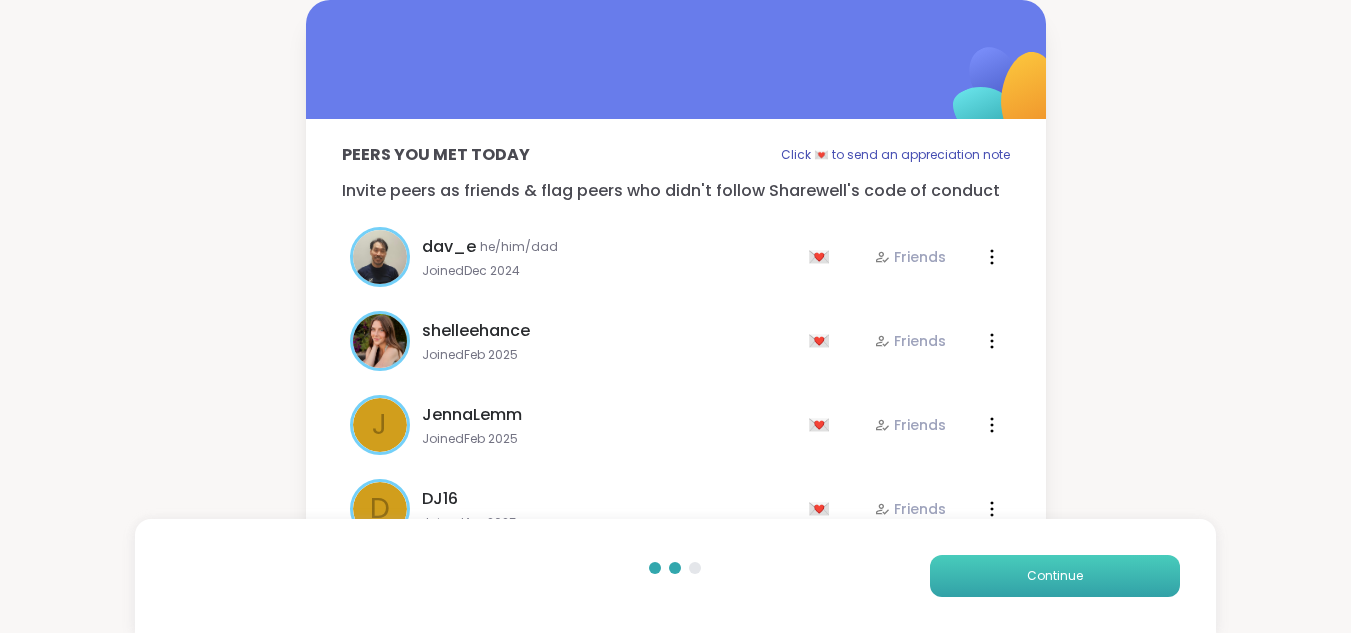 click on "Continue" at bounding box center [1055, 576] 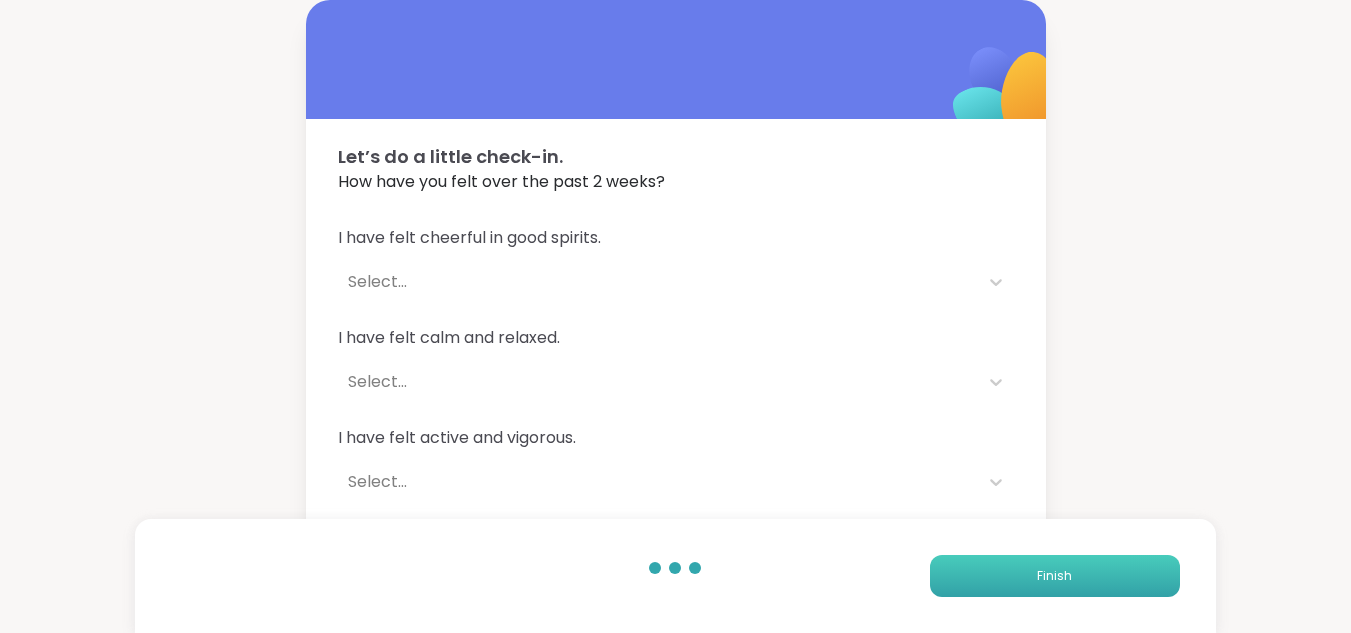 click on "Finish" at bounding box center (1054, 576) 